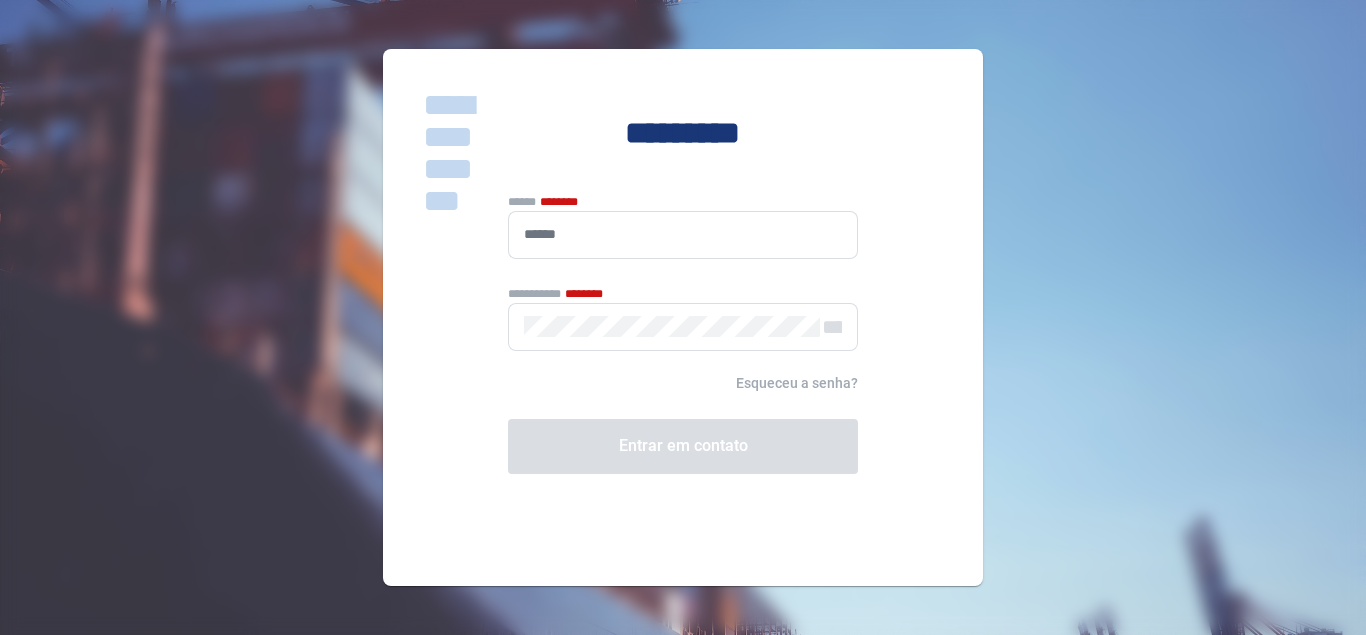 scroll, scrollTop: 0, scrollLeft: 0, axis: both 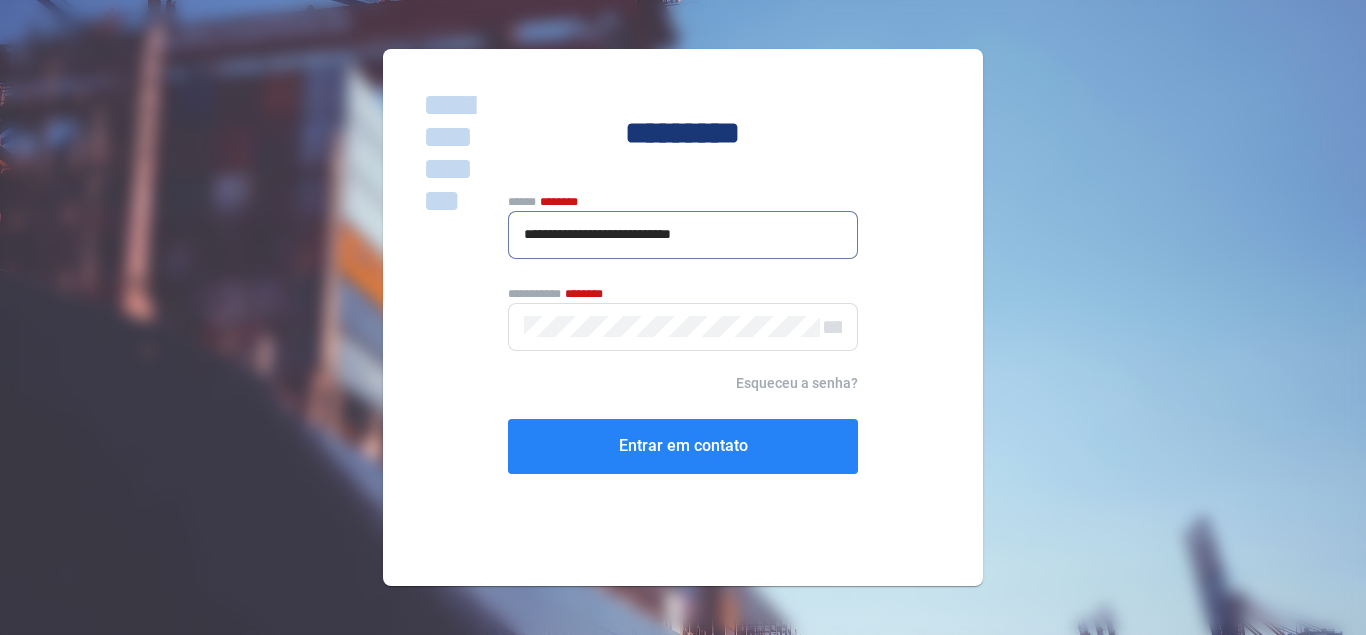 type on "**********" 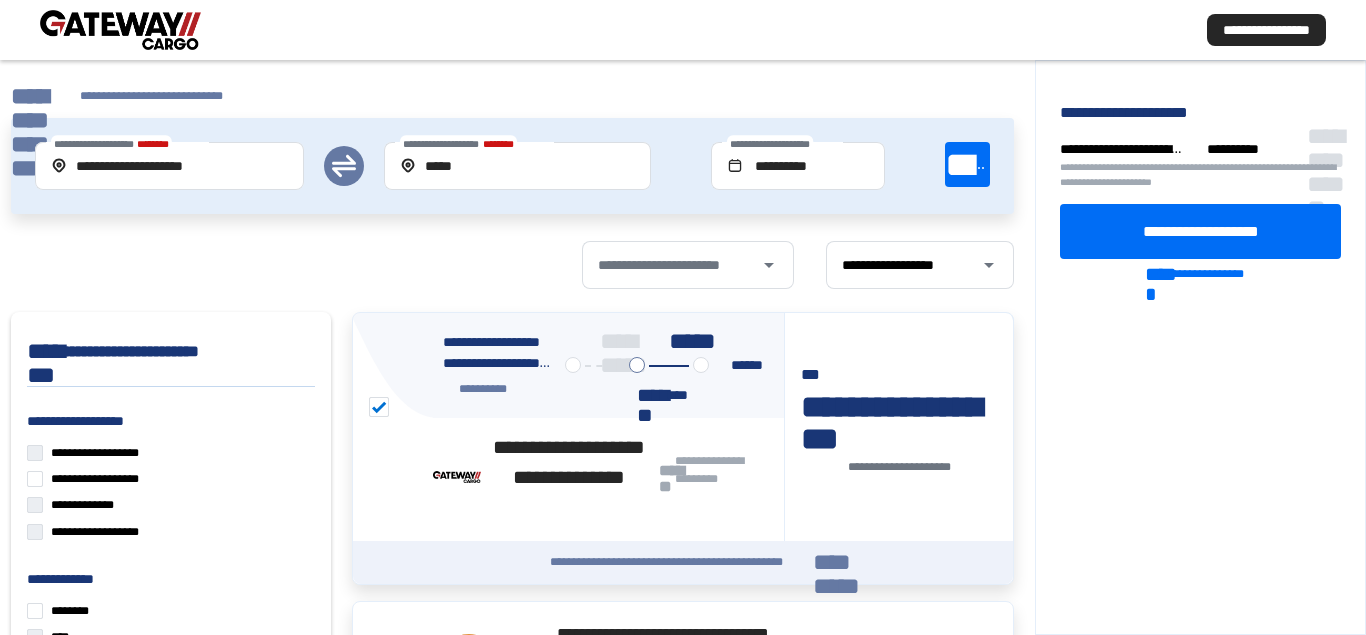 click on "**********" at bounding box center [683, 30] 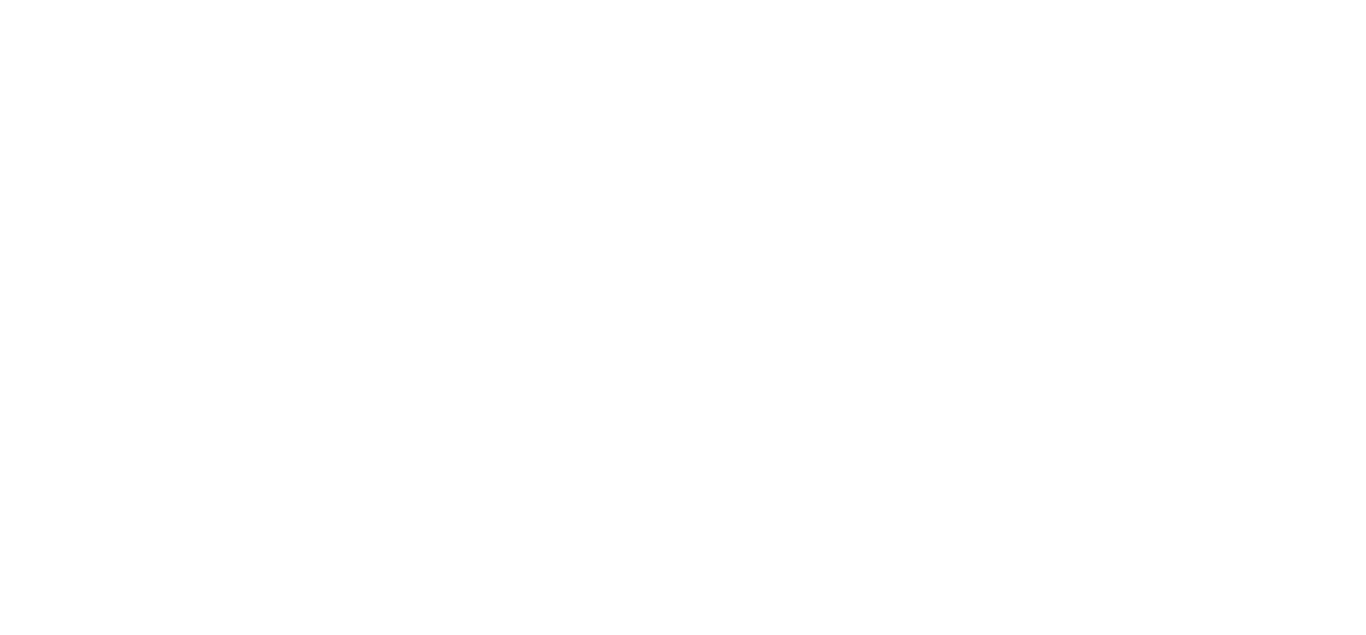 scroll, scrollTop: 0, scrollLeft: 0, axis: both 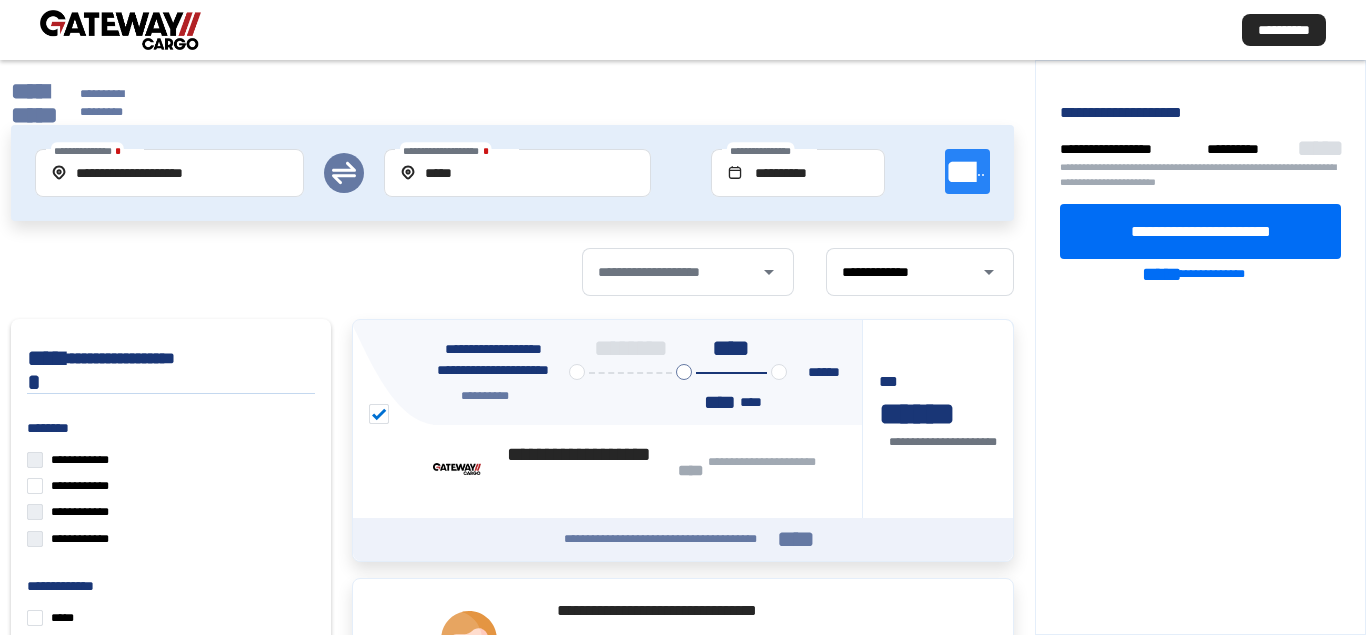 click on "******" 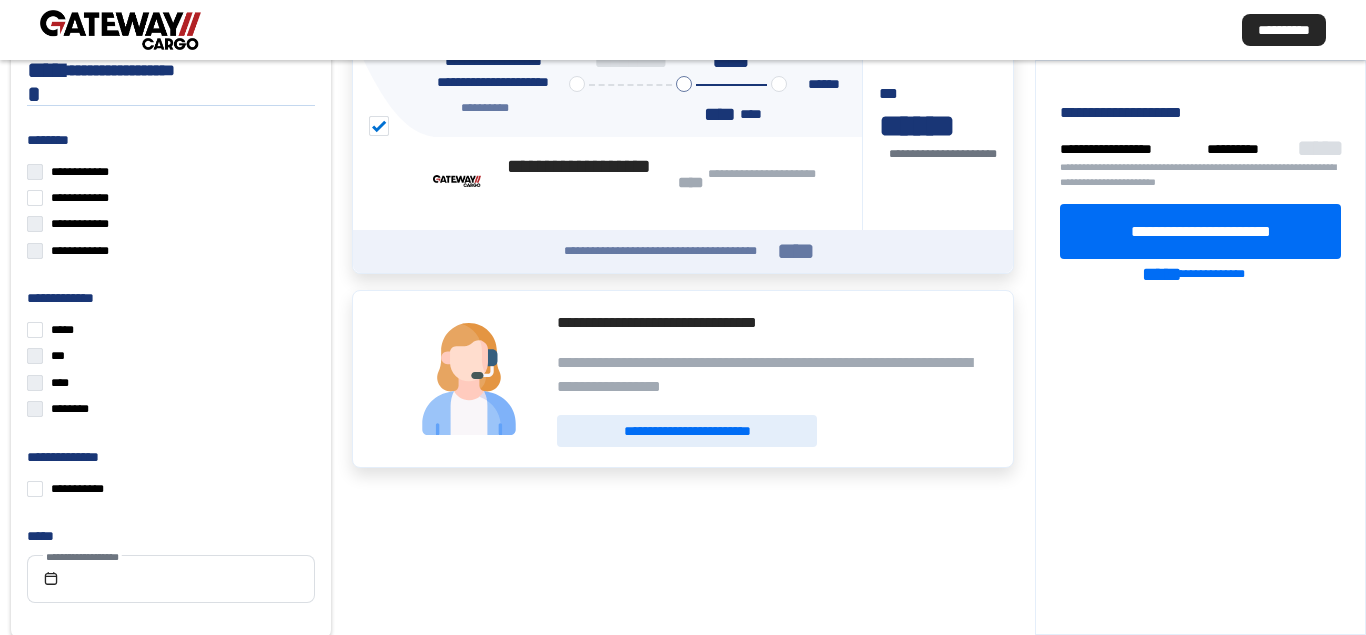 scroll, scrollTop: 0, scrollLeft: 0, axis: both 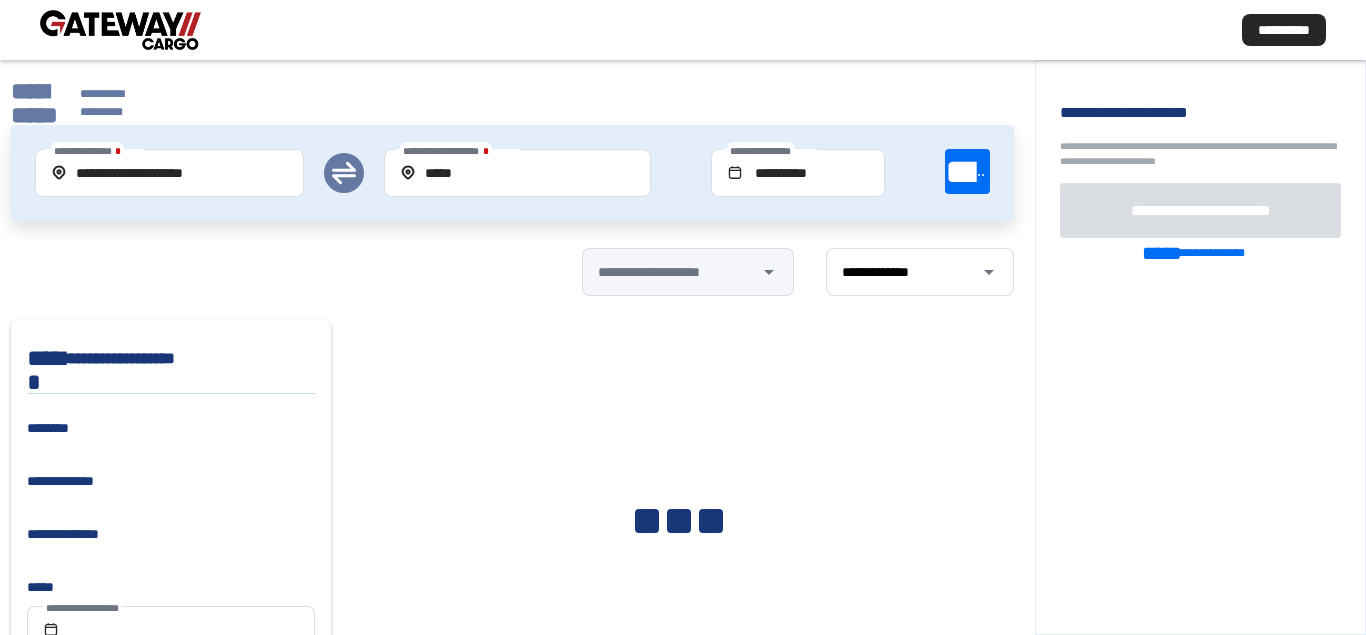 click on "**********" at bounding box center (170, 173) 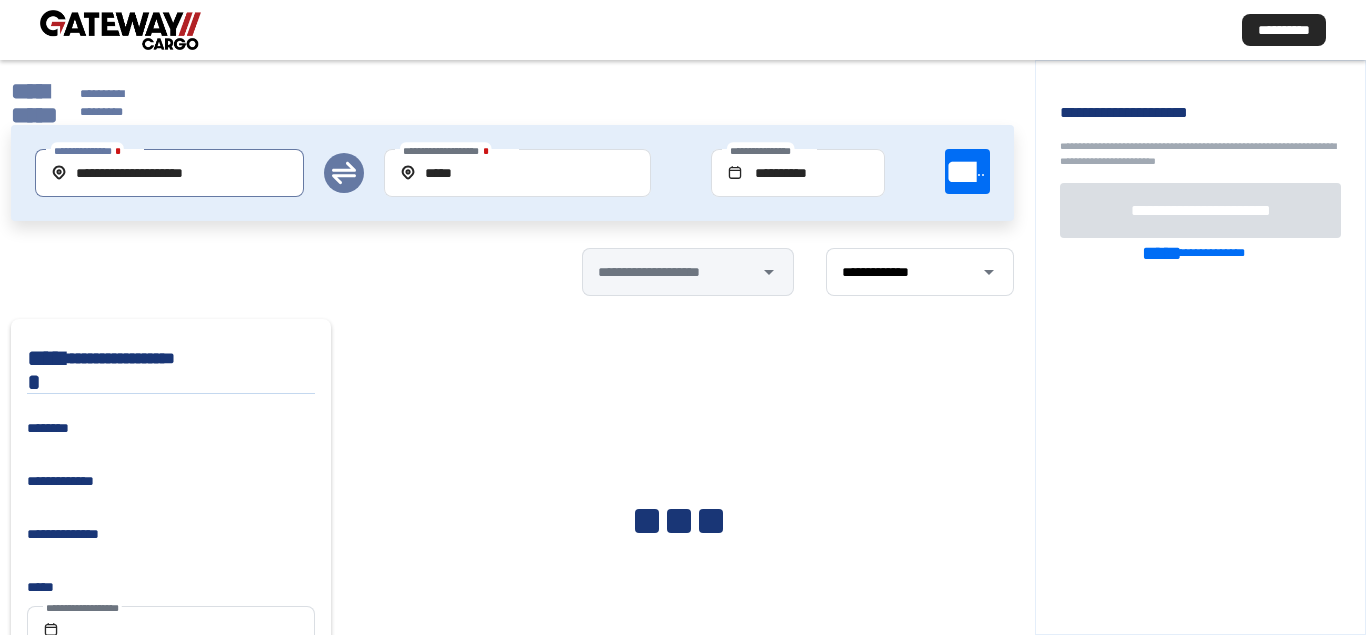 drag, startPoint x: 258, startPoint y: 170, endPoint x: 0, endPoint y: 89, distance: 270.41635 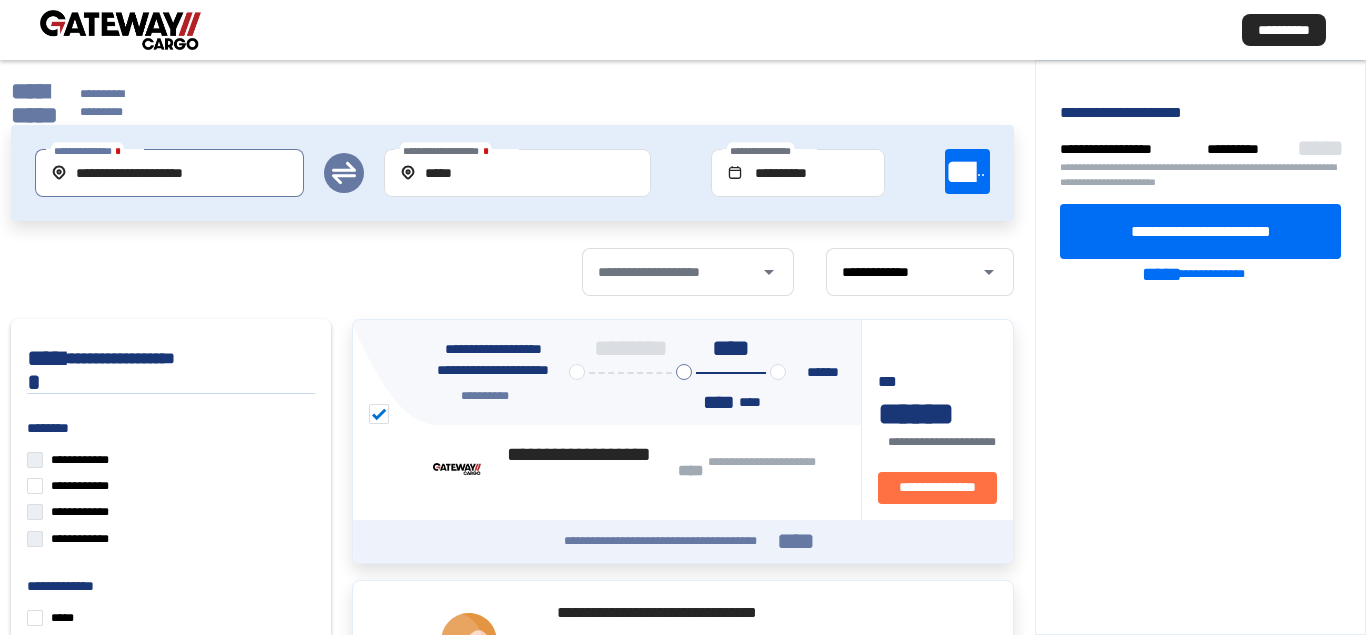 click on "**********" at bounding box center [170, 173] 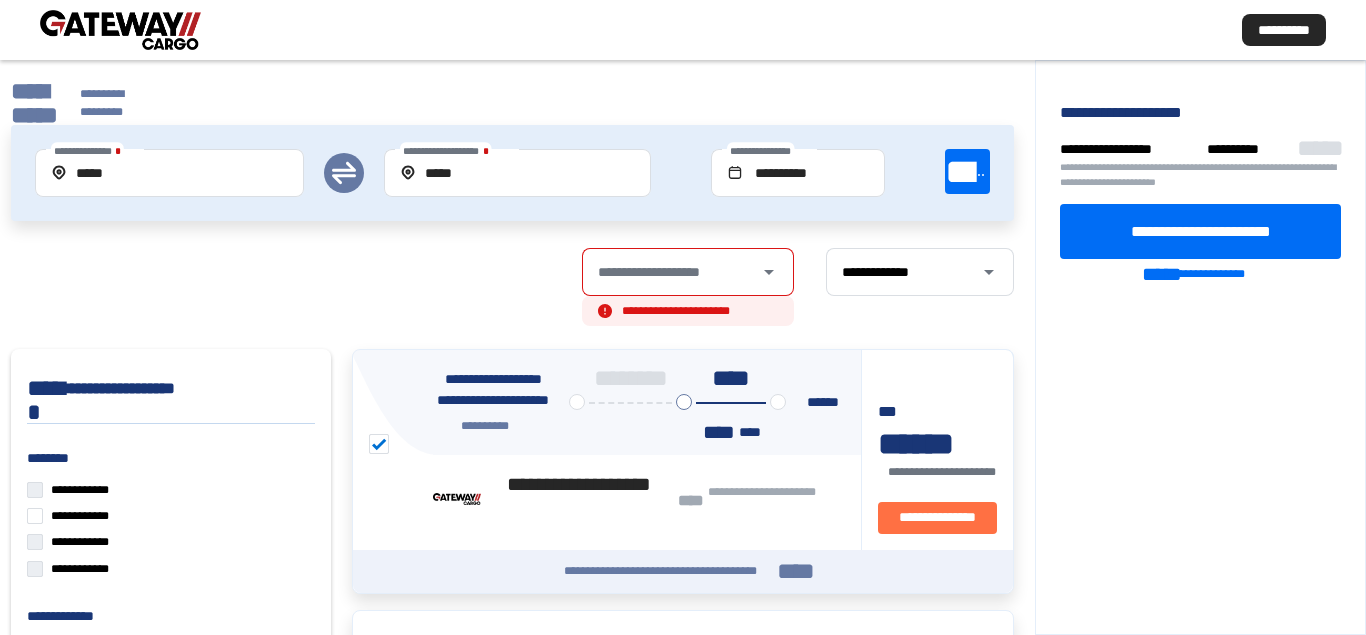 click on "**********" 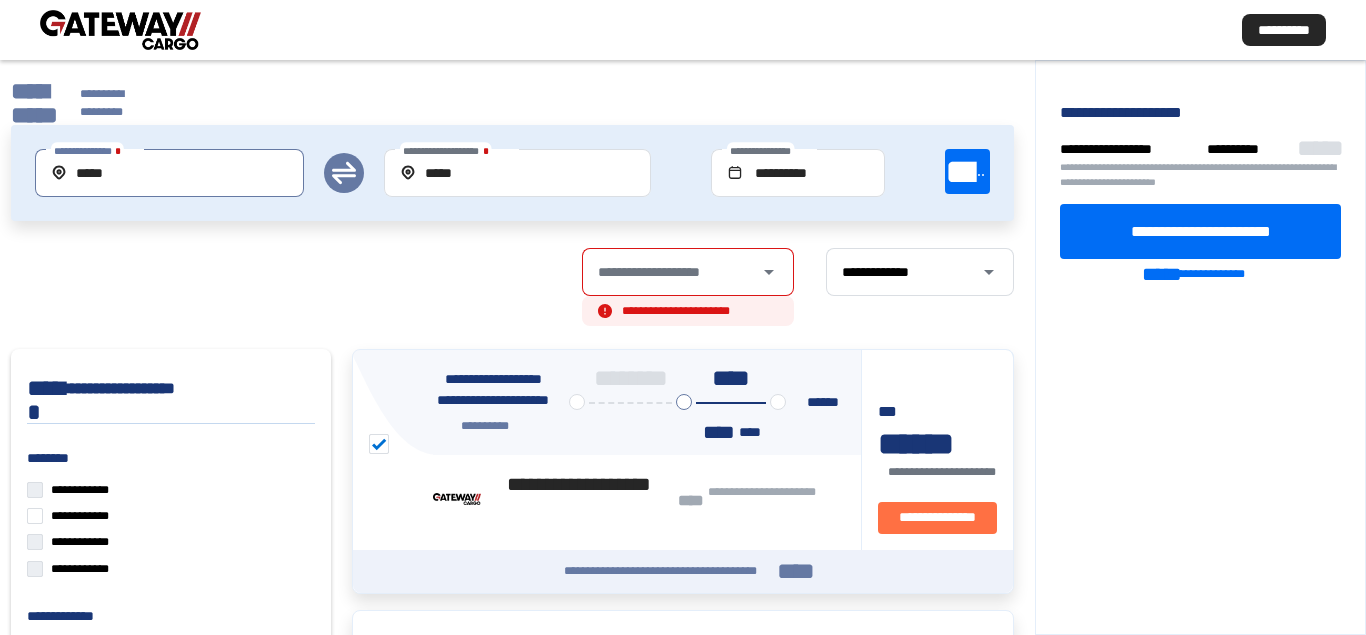 click on "*****" at bounding box center (170, 173) 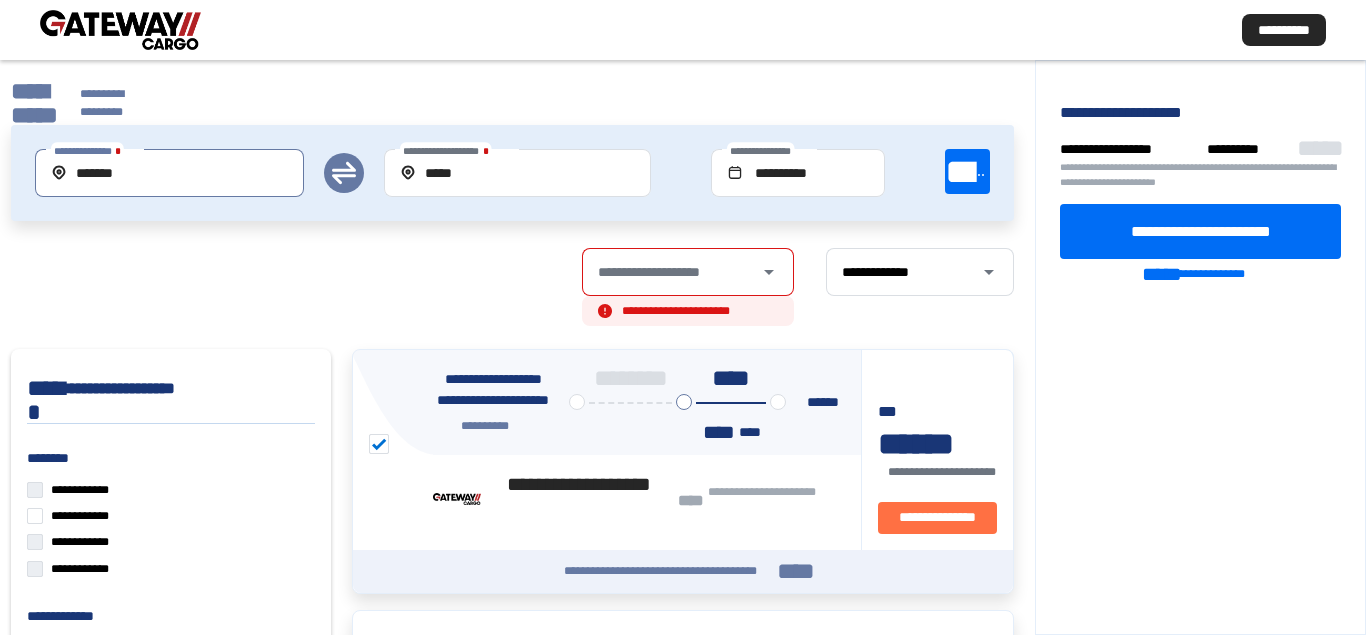 type on "*******" 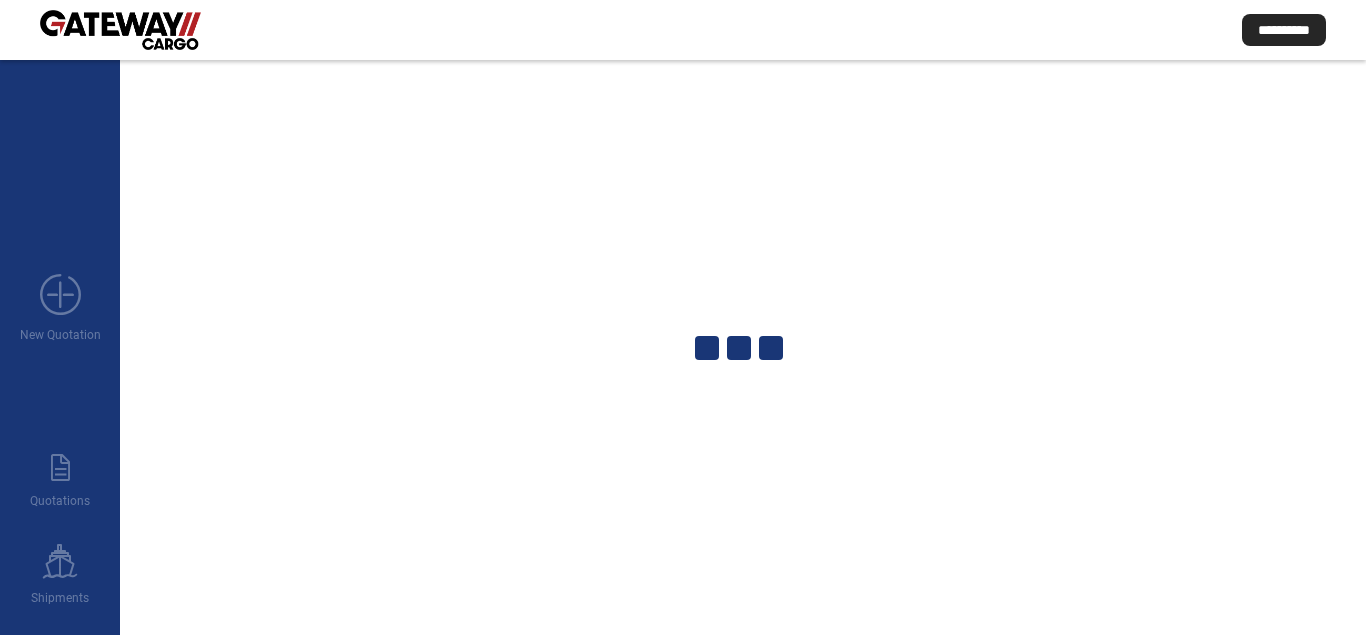 click on "add_new  New Quotation paper_text  Quotations ship  Shipments users  Team Management ** sign_out  question" at bounding box center (60, 635) 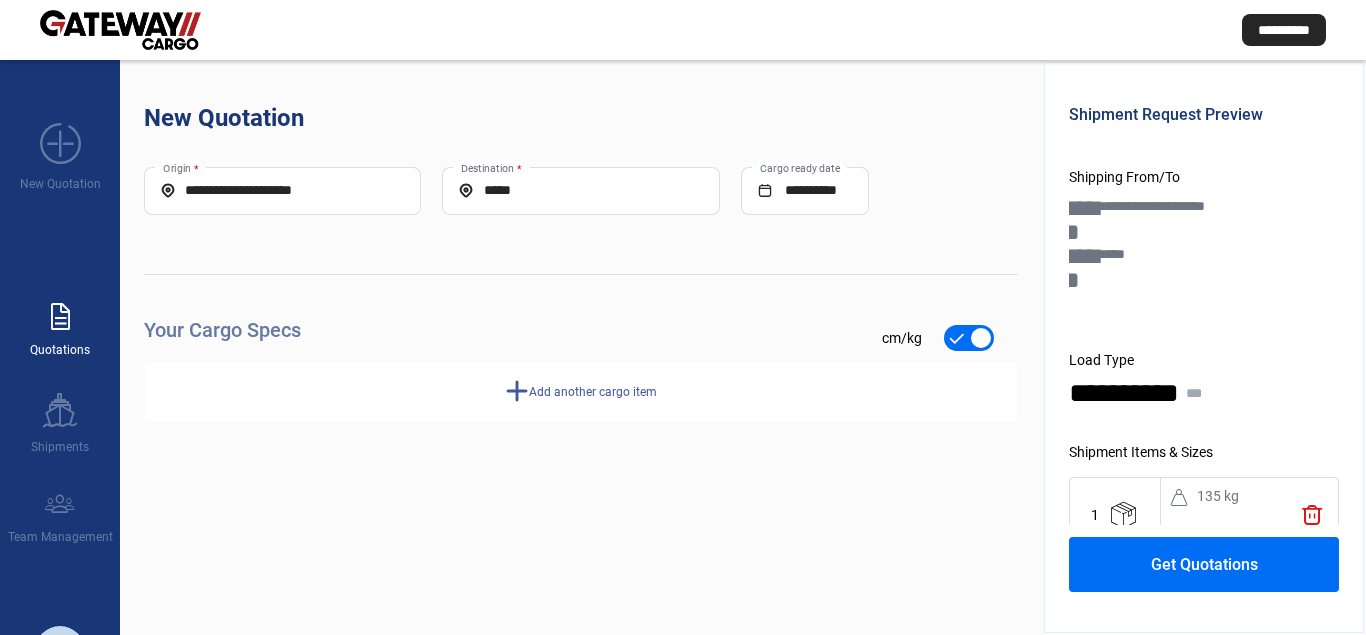 click on "paper_text  Quotations" at bounding box center (60, 320) 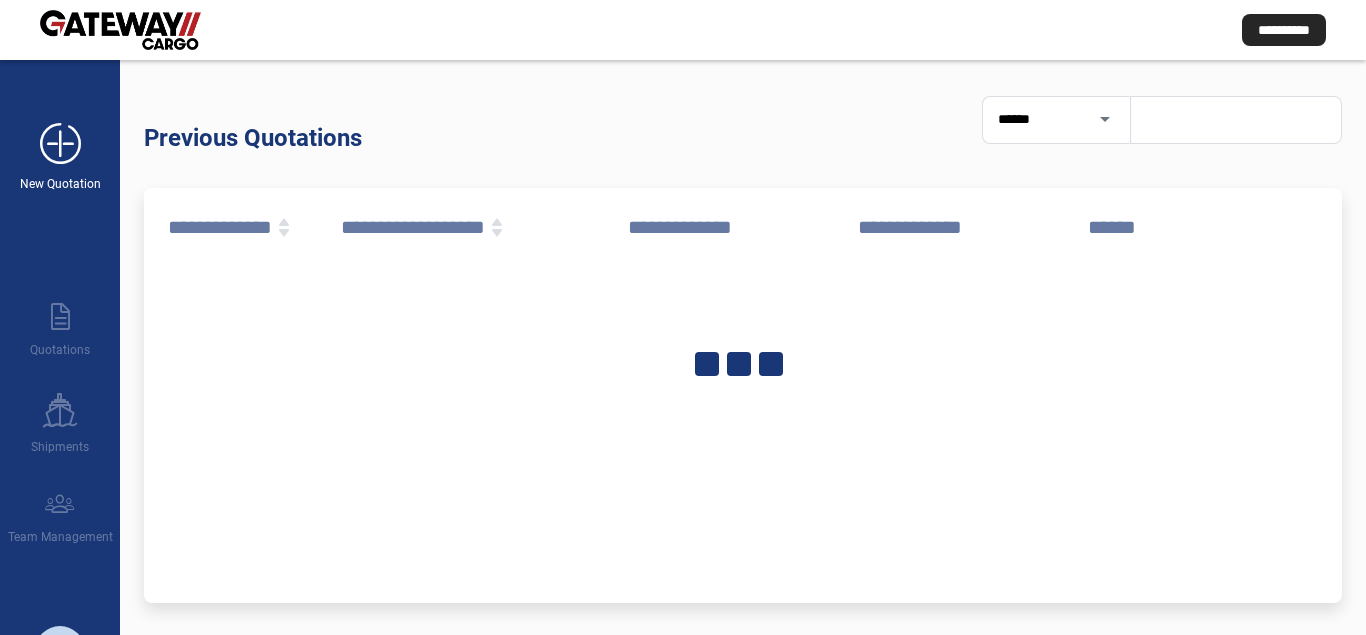 click on "add_new" at bounding box center [60, 144] 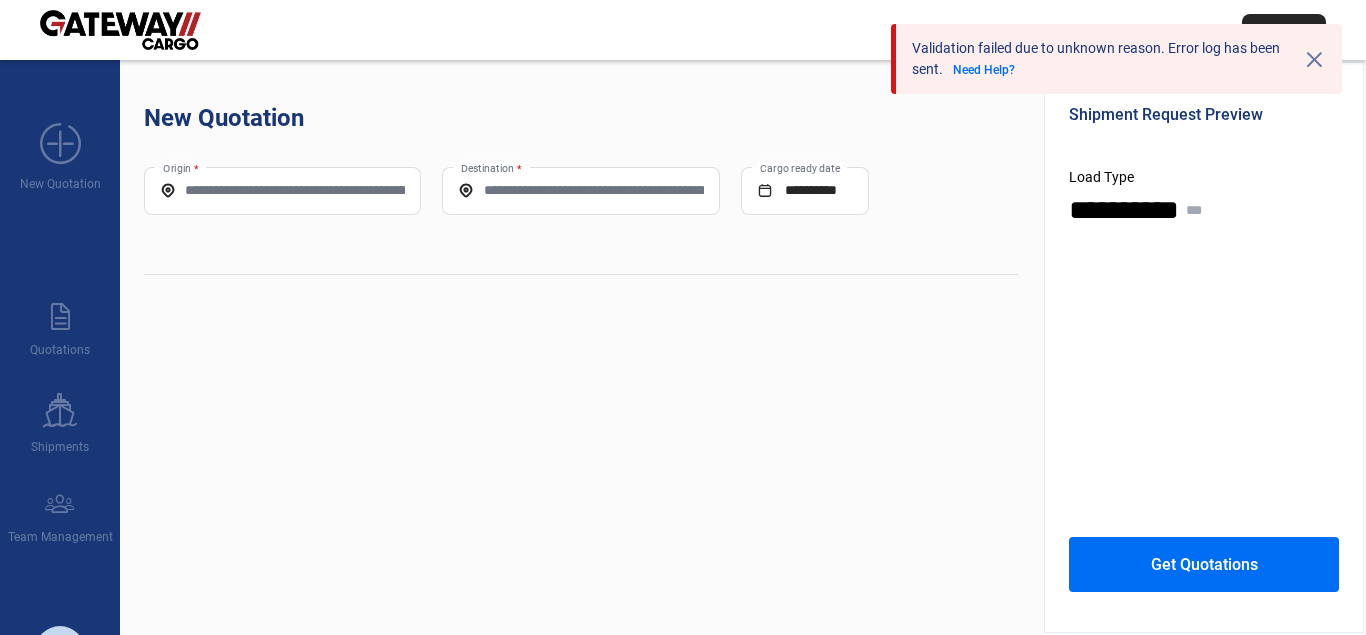click on "Origin *" 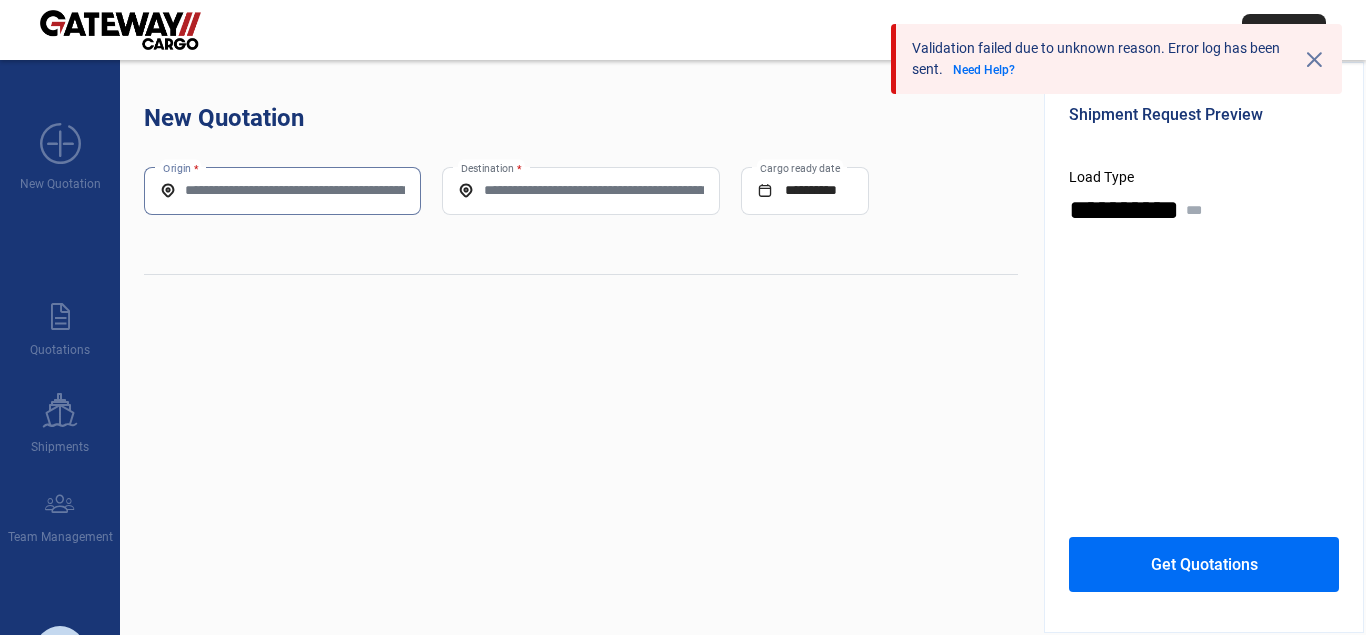 paste on "*****" 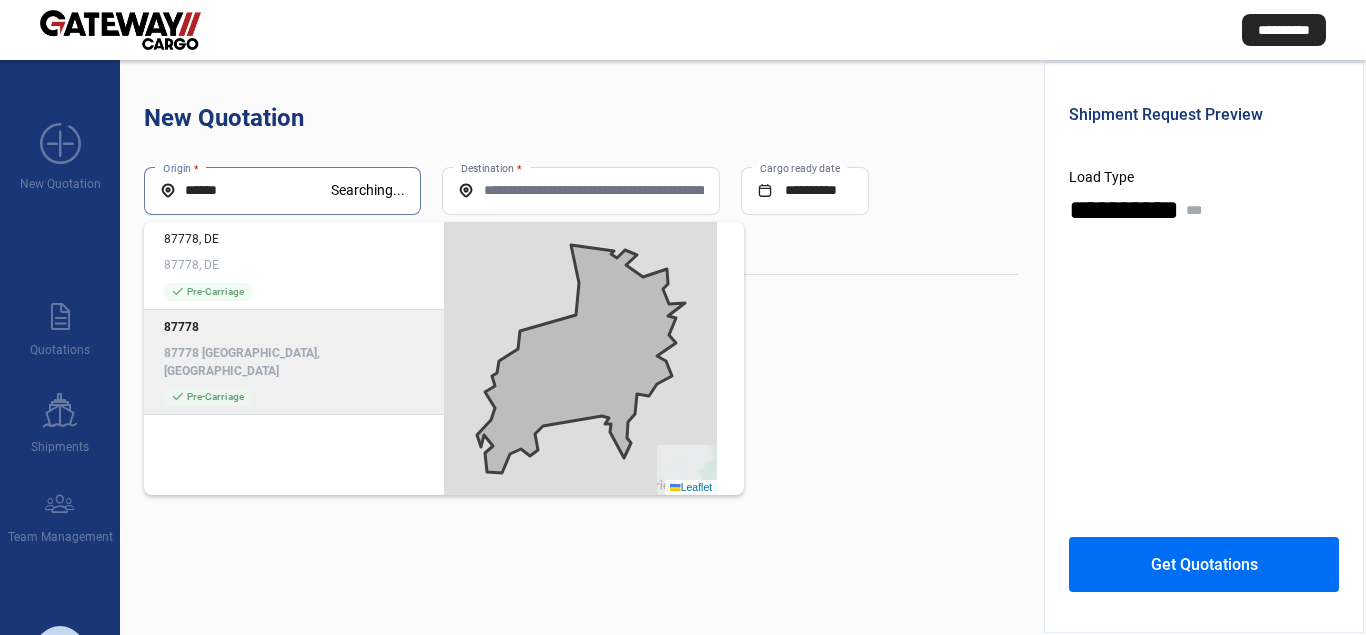 type on "*****" 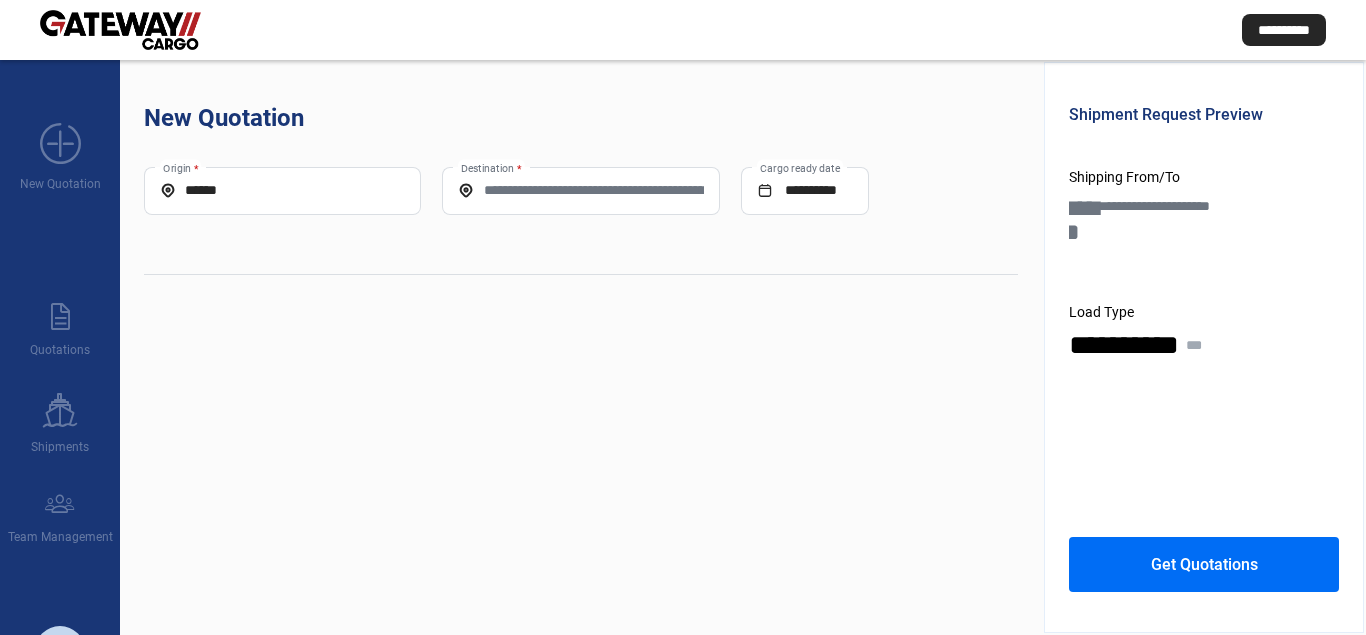 click on "Destination *" at bounding box center [580, 190] 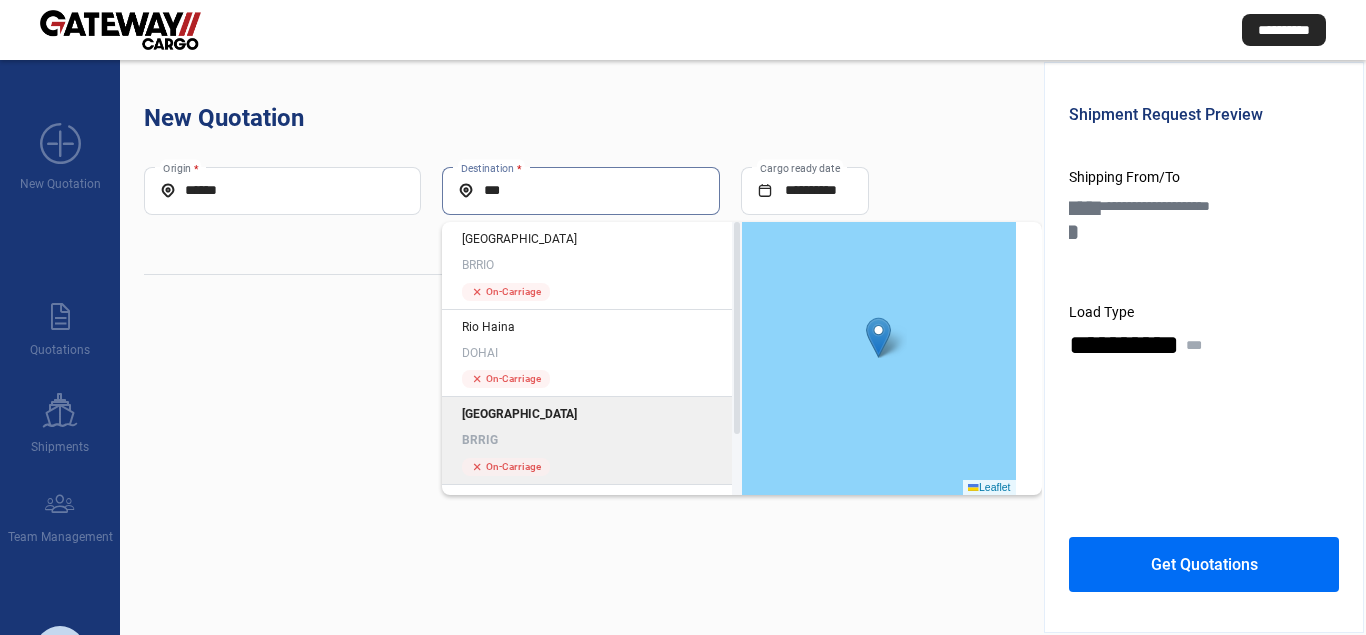 type on "***" 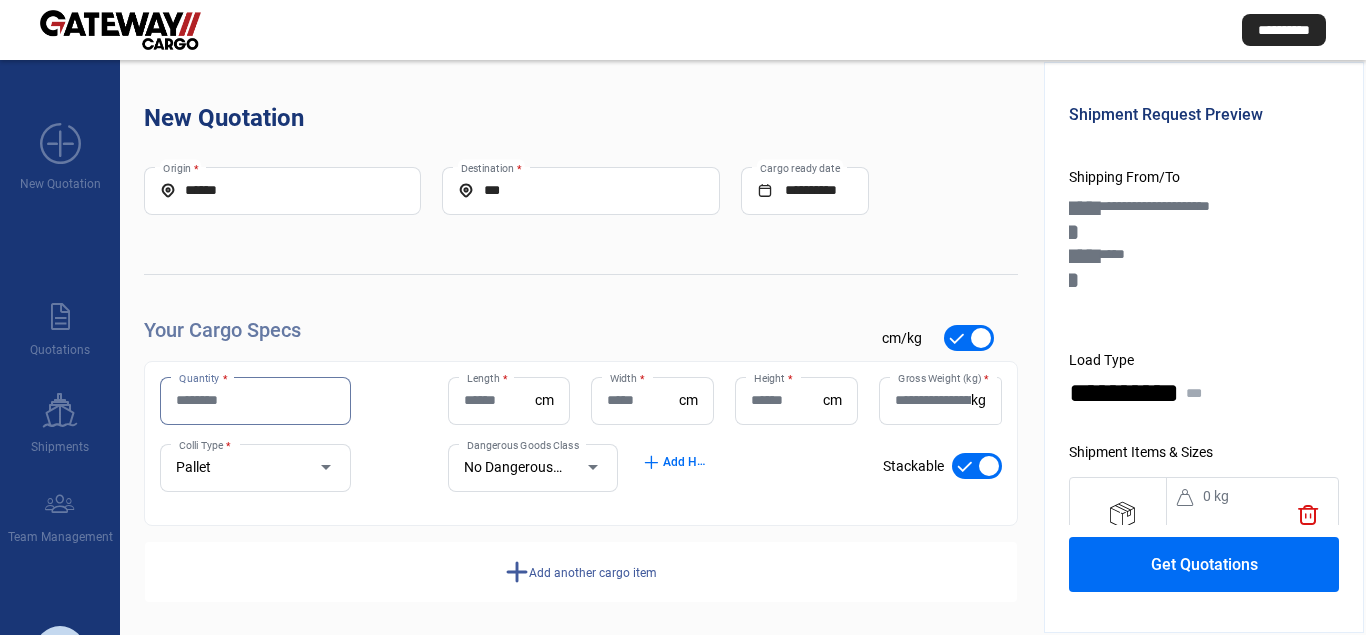 click on "Quantity *" at bounding box center (255, 400) 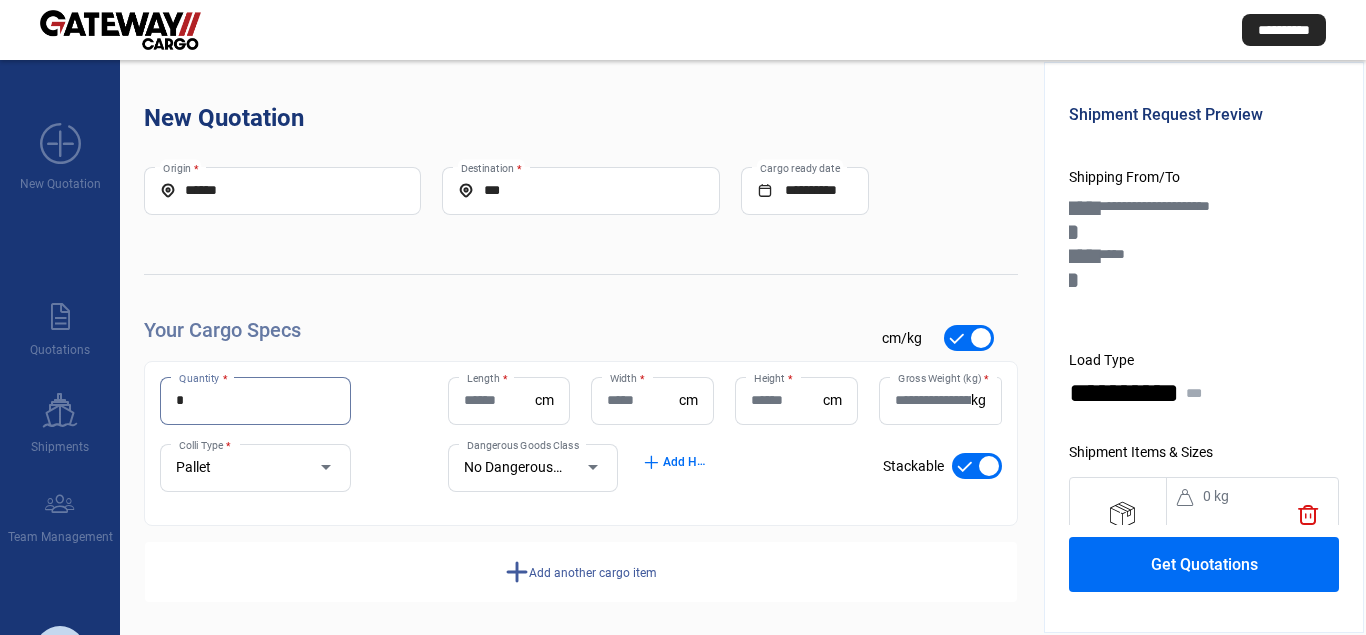 type on "*" 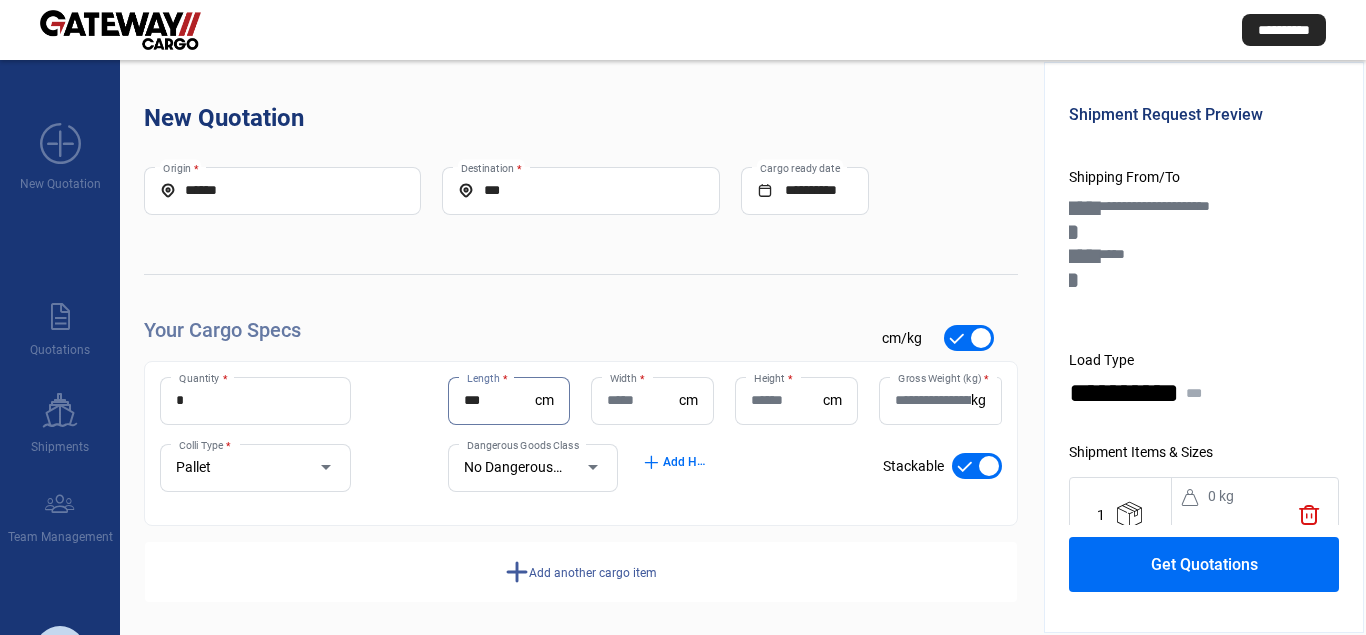 type on "***" 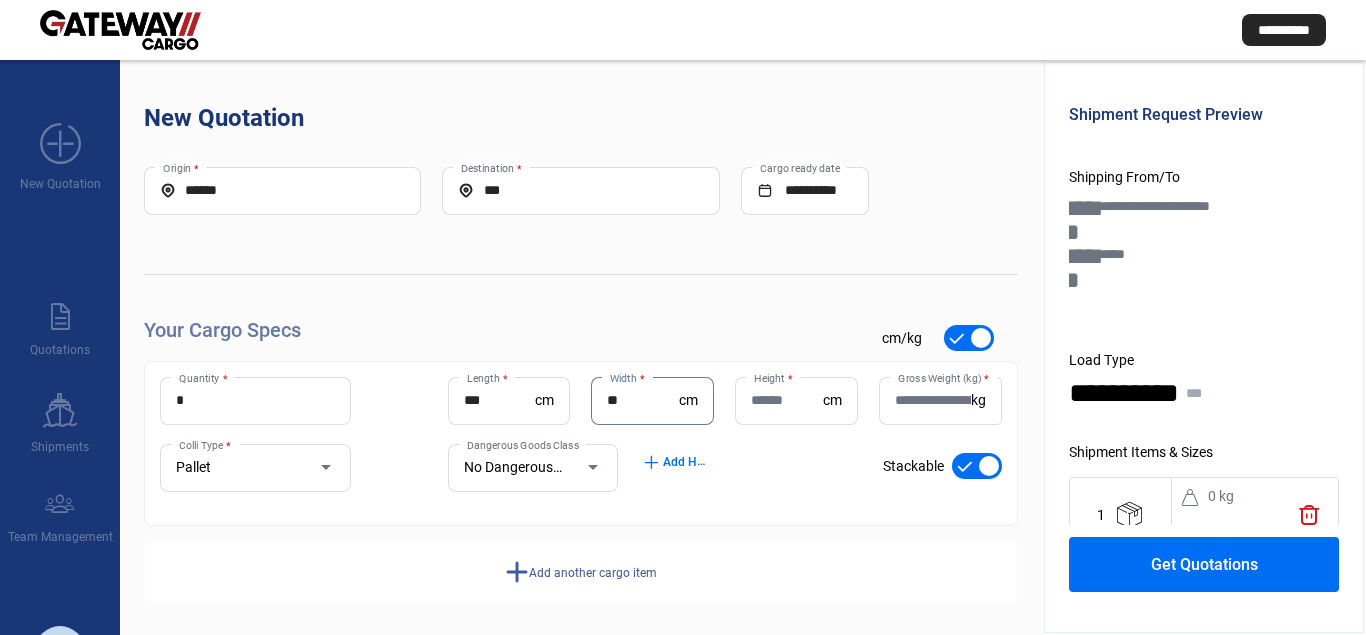 type on "**" 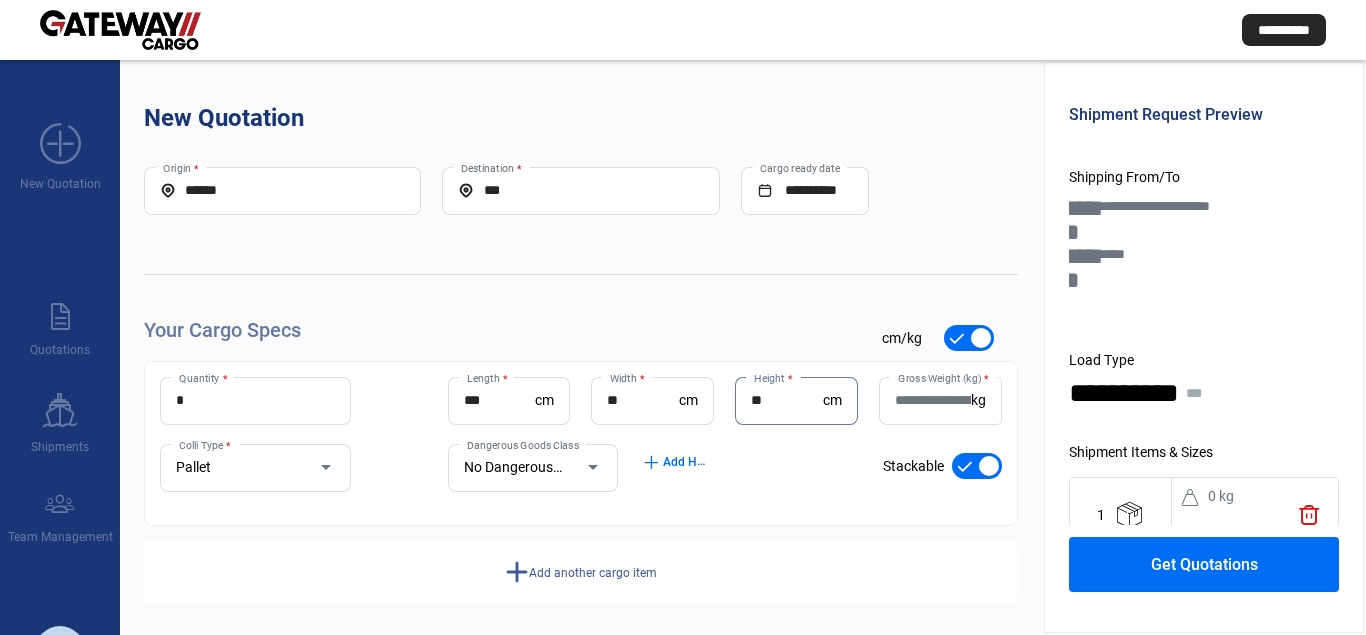 type on "**" 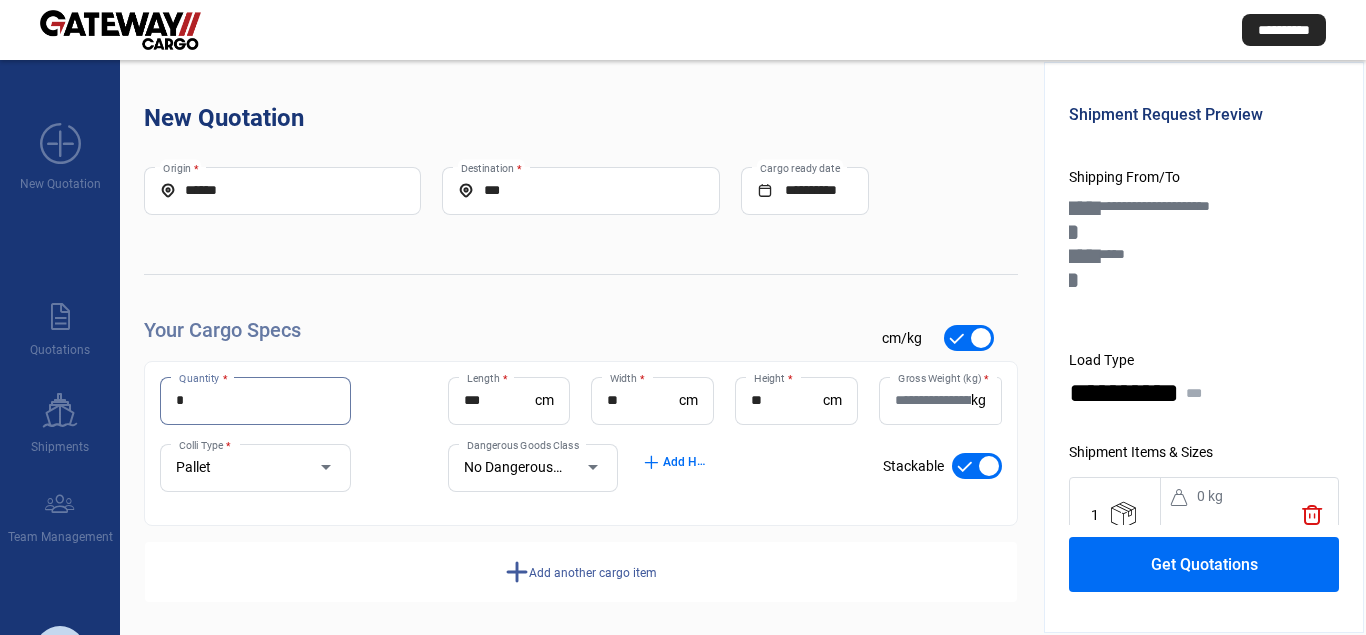 drag, startPoint x: 279, startPoint y: 406, endPoint x: 172, endPoint y: 399, distance: 107.22873 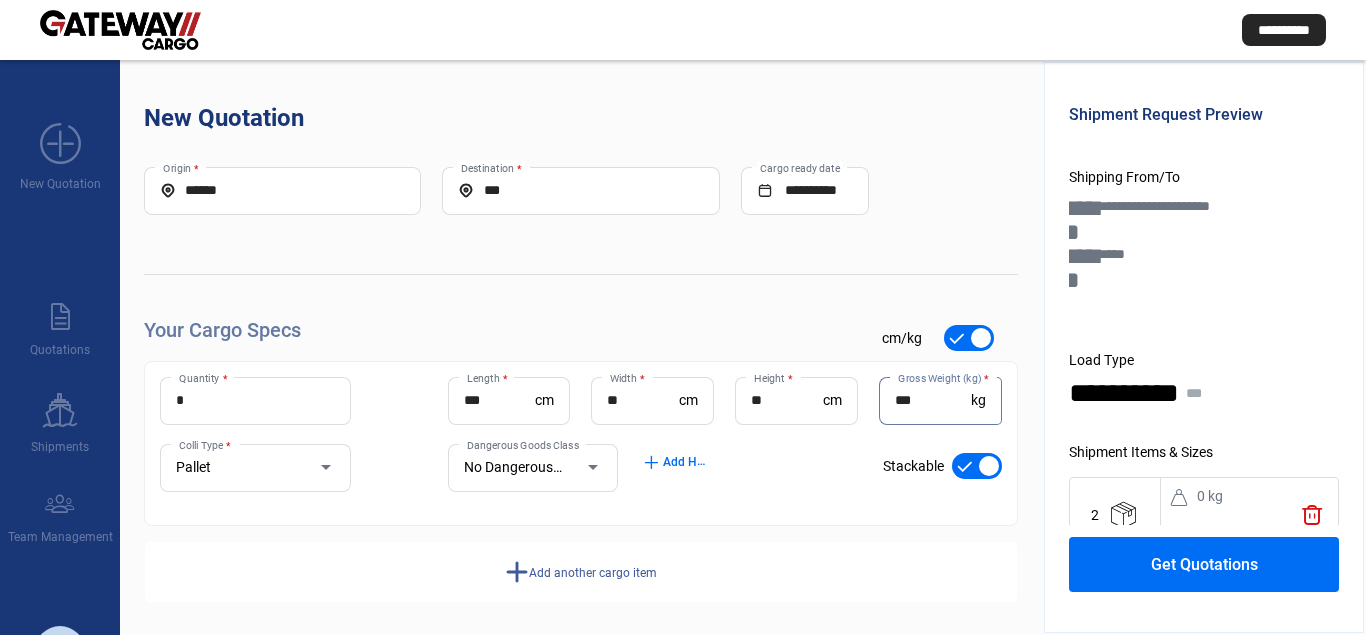 type on "***" 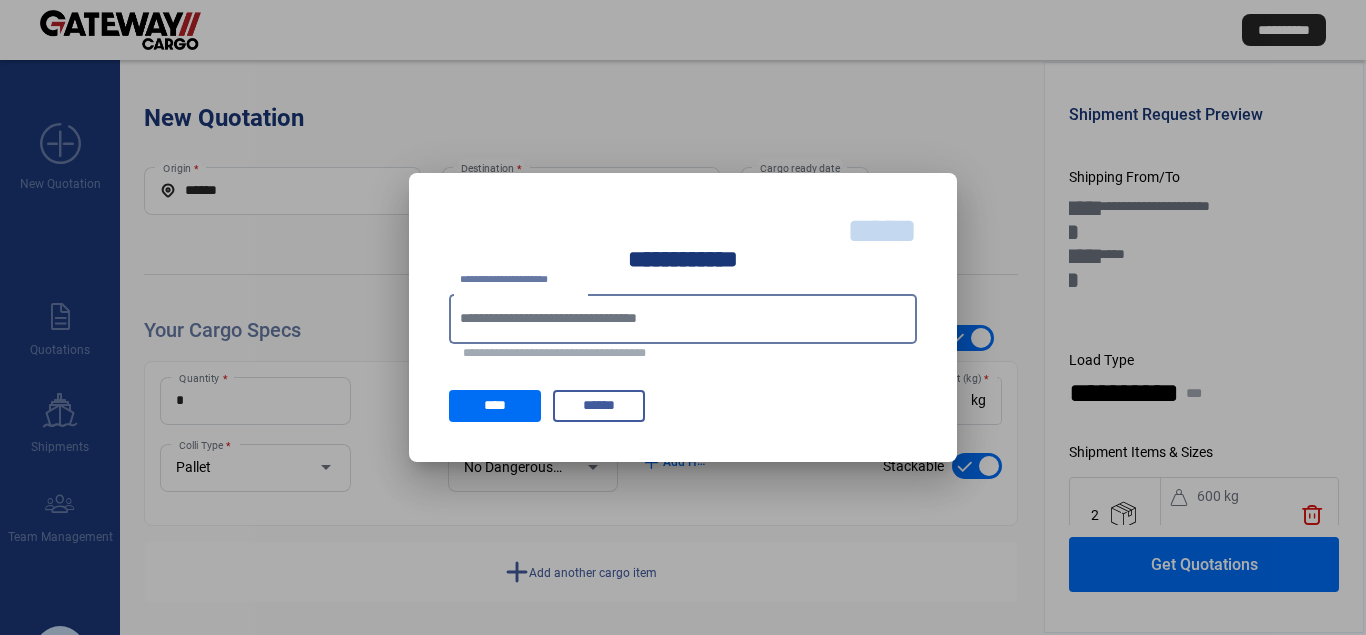 click on "*****" at bounding box center (882, 231) 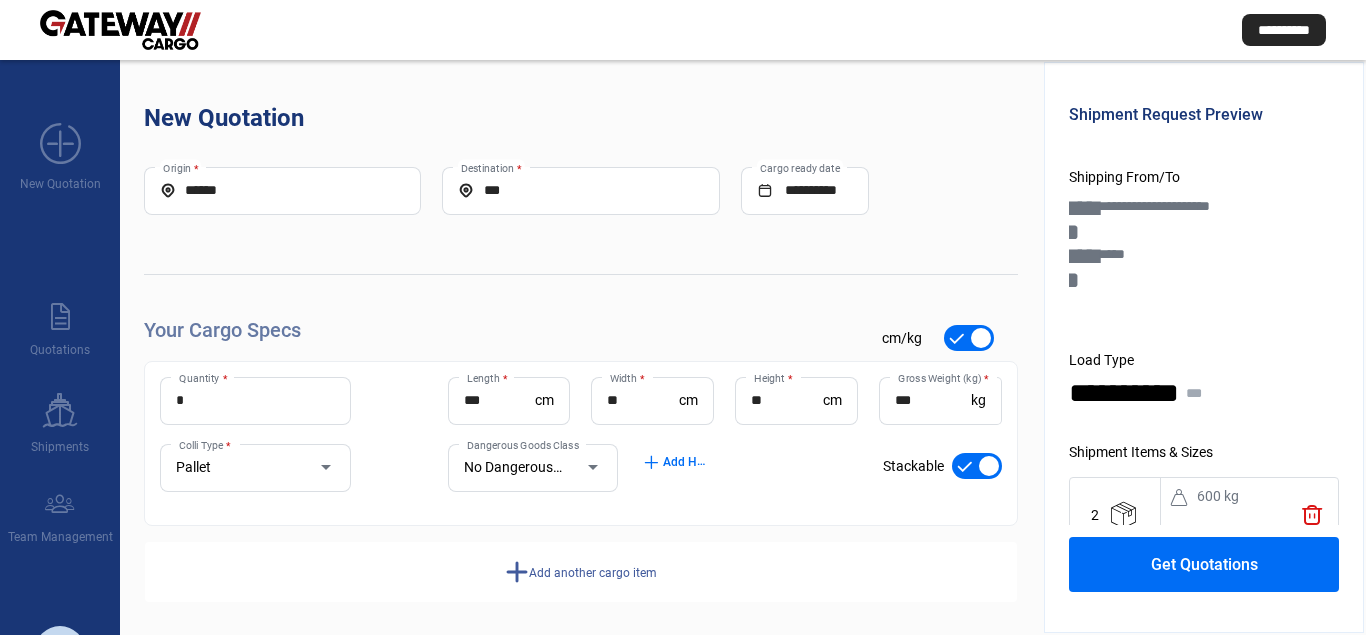 click on "add" 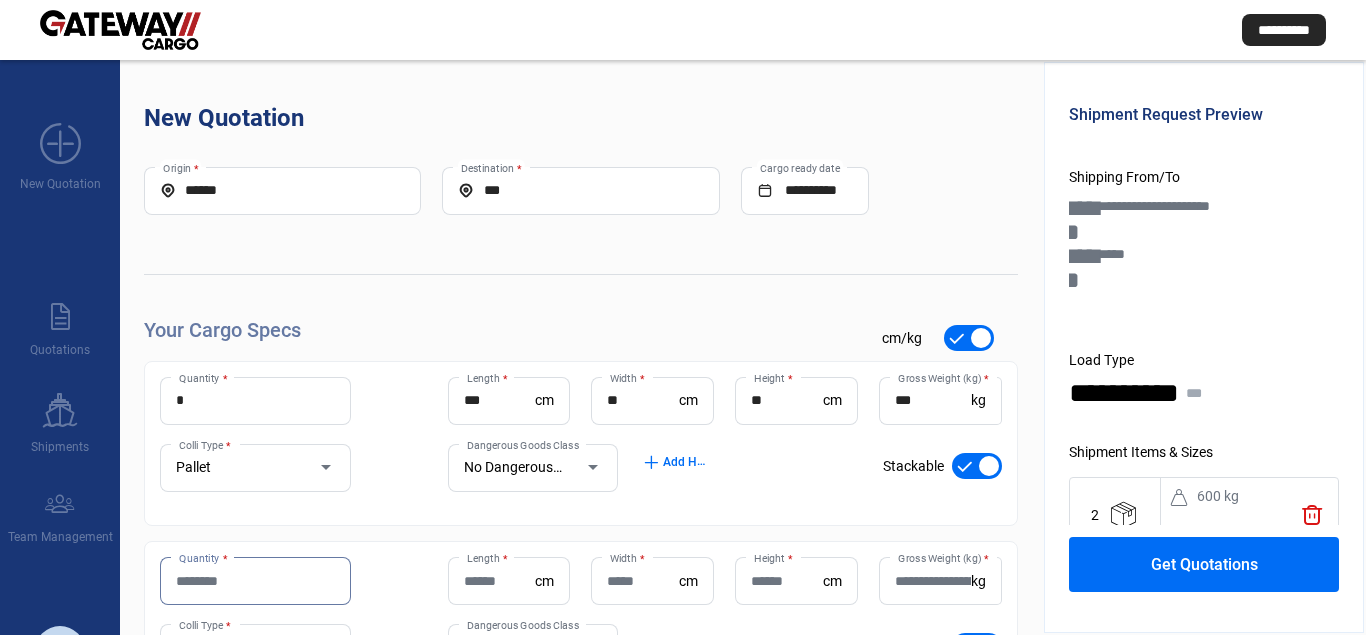 click on "Quantity *" at bounding box center [255, 581] 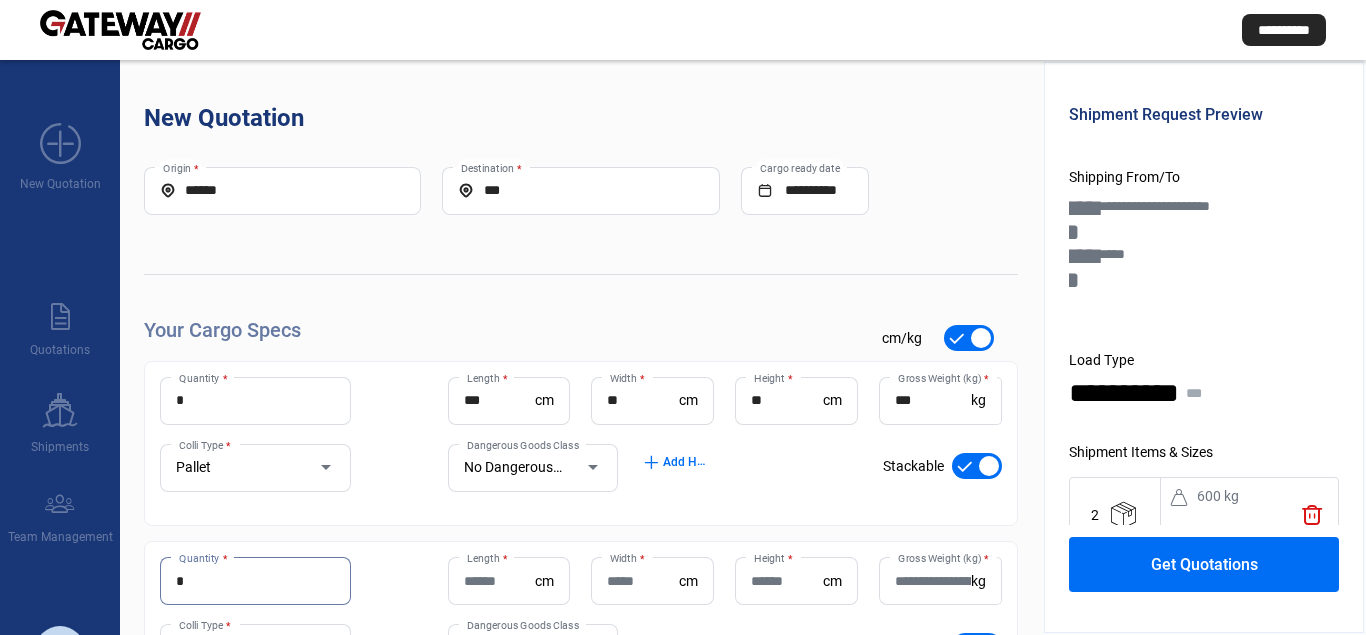 type on "*" 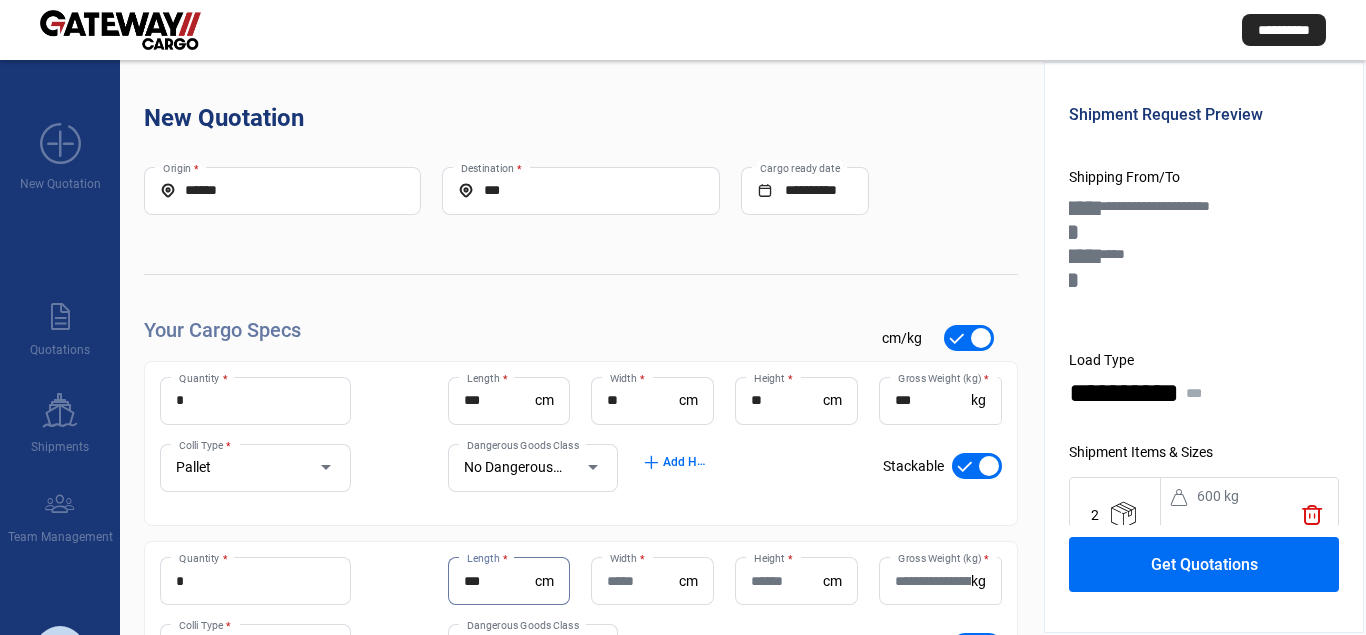 type on "***" 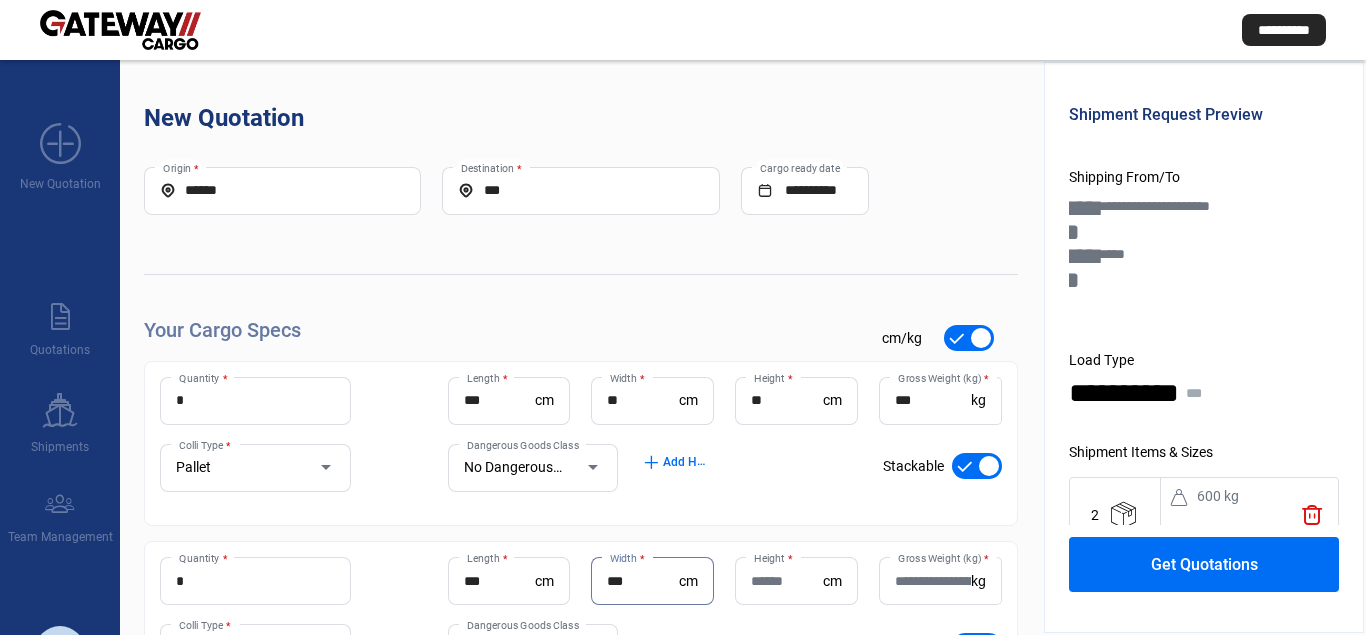 type on "***" 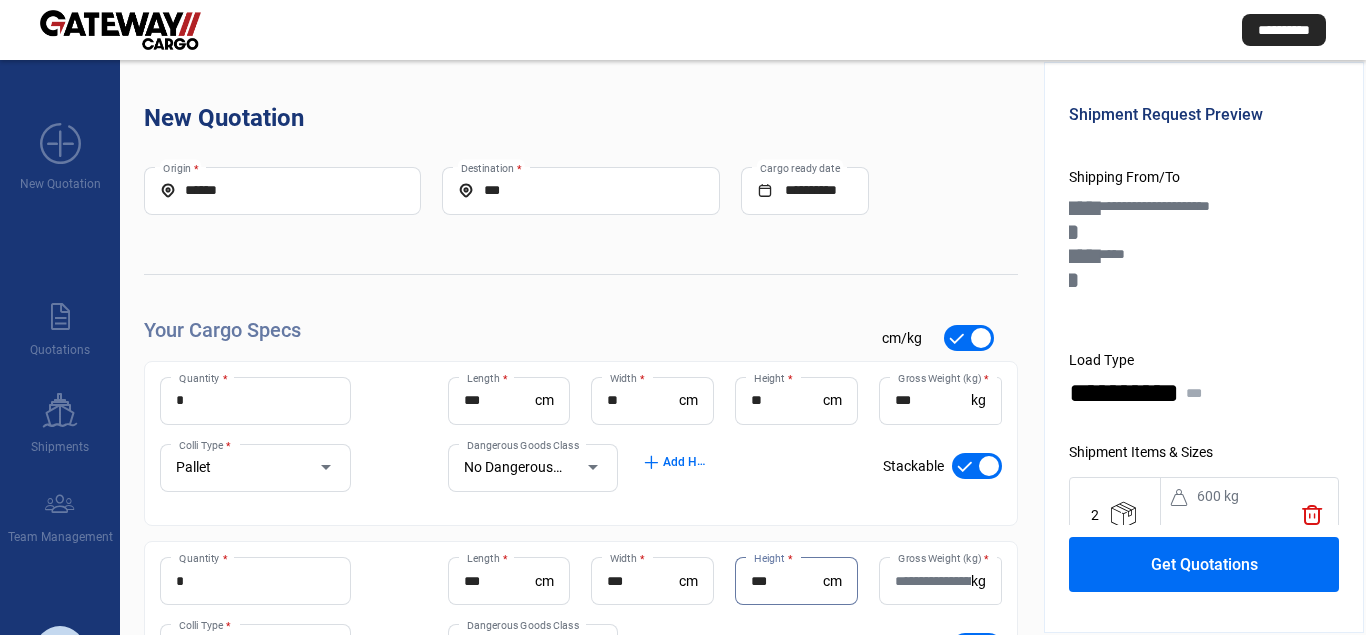 type on "***" 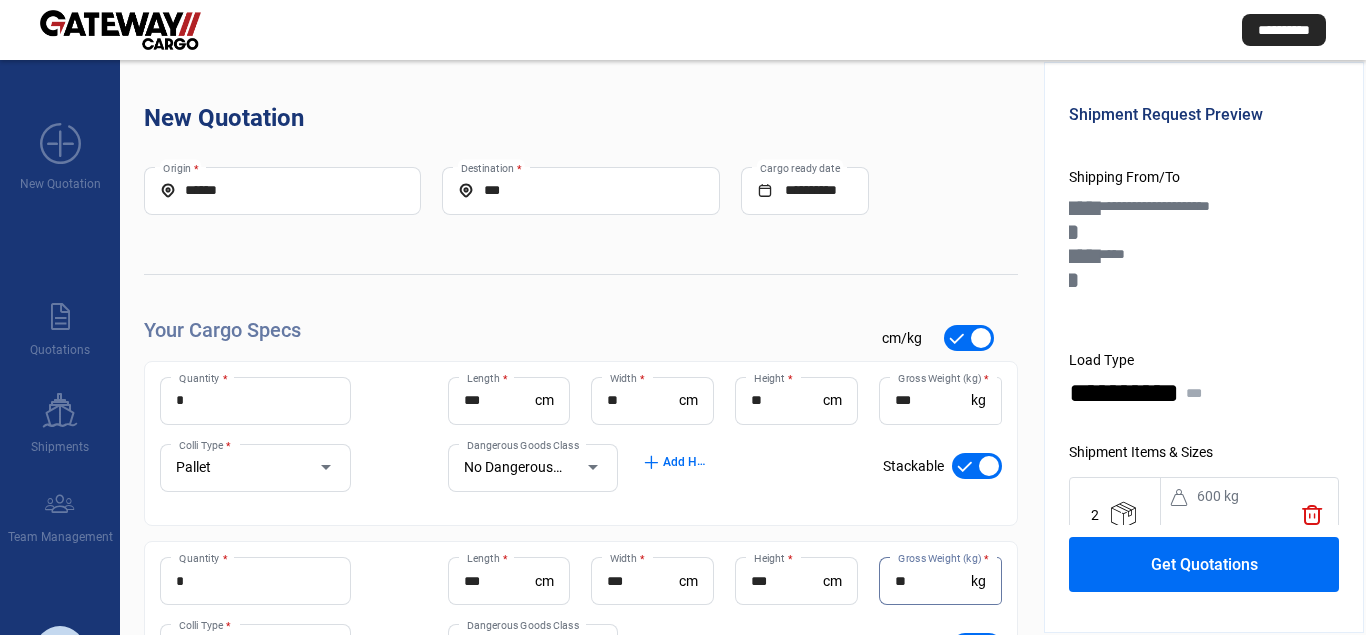 scroll, scrollTop: 189, scrollLeft: 0, axis: vertical 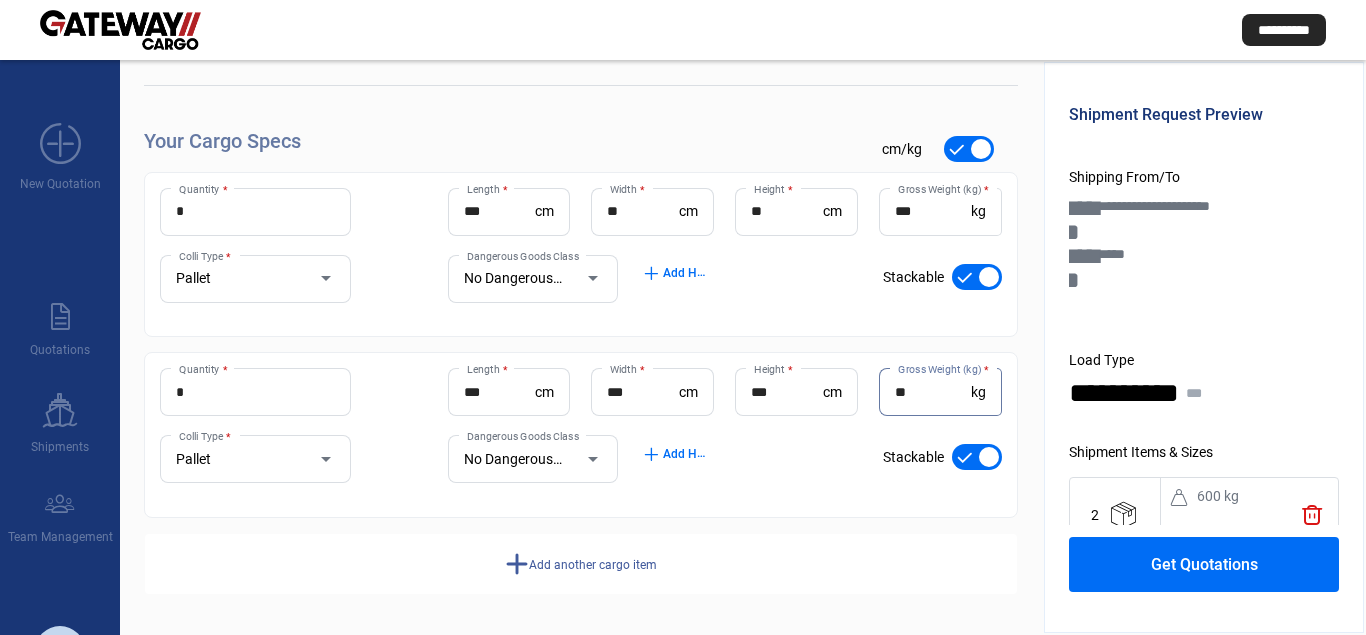 type on "**" 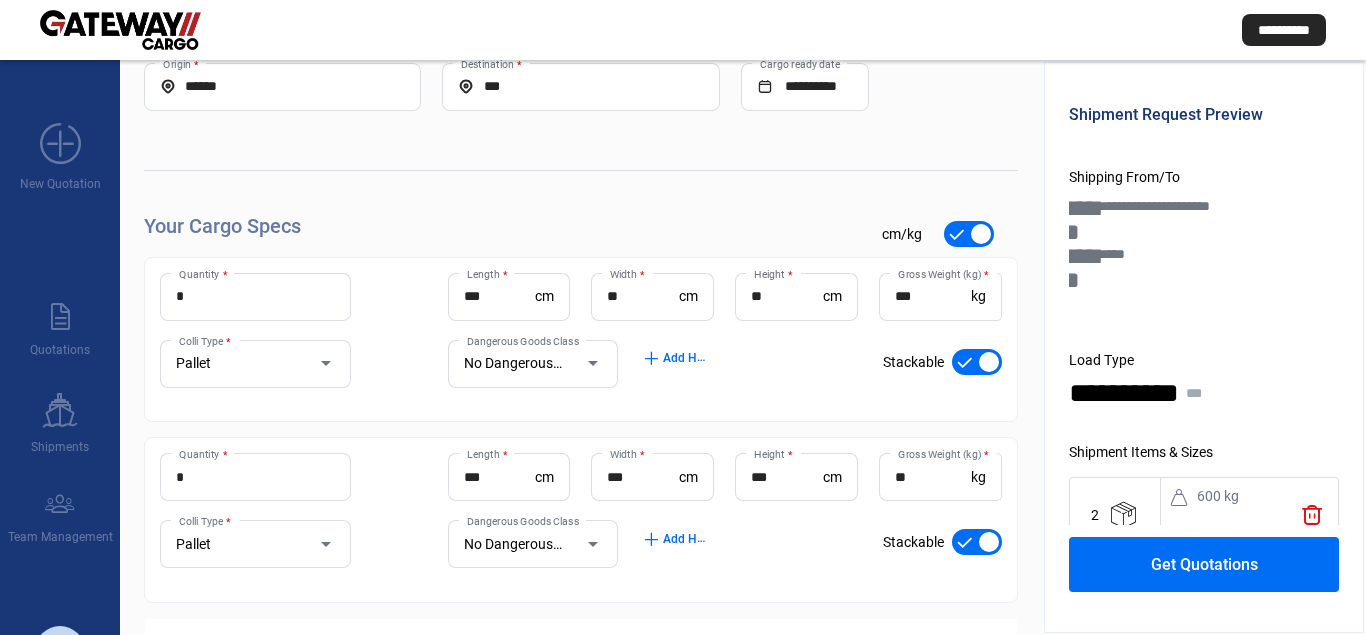 scroll, scrollTop: 189, scrollLeft: 0, axis: vertical 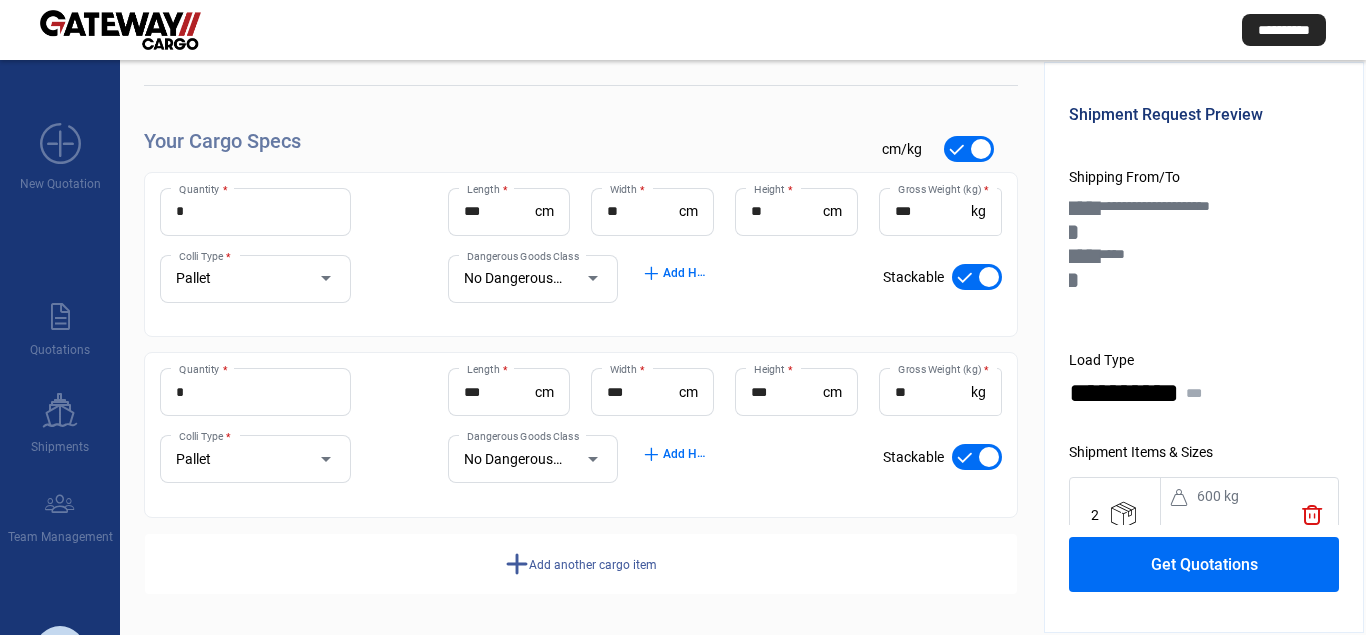 click on "add" 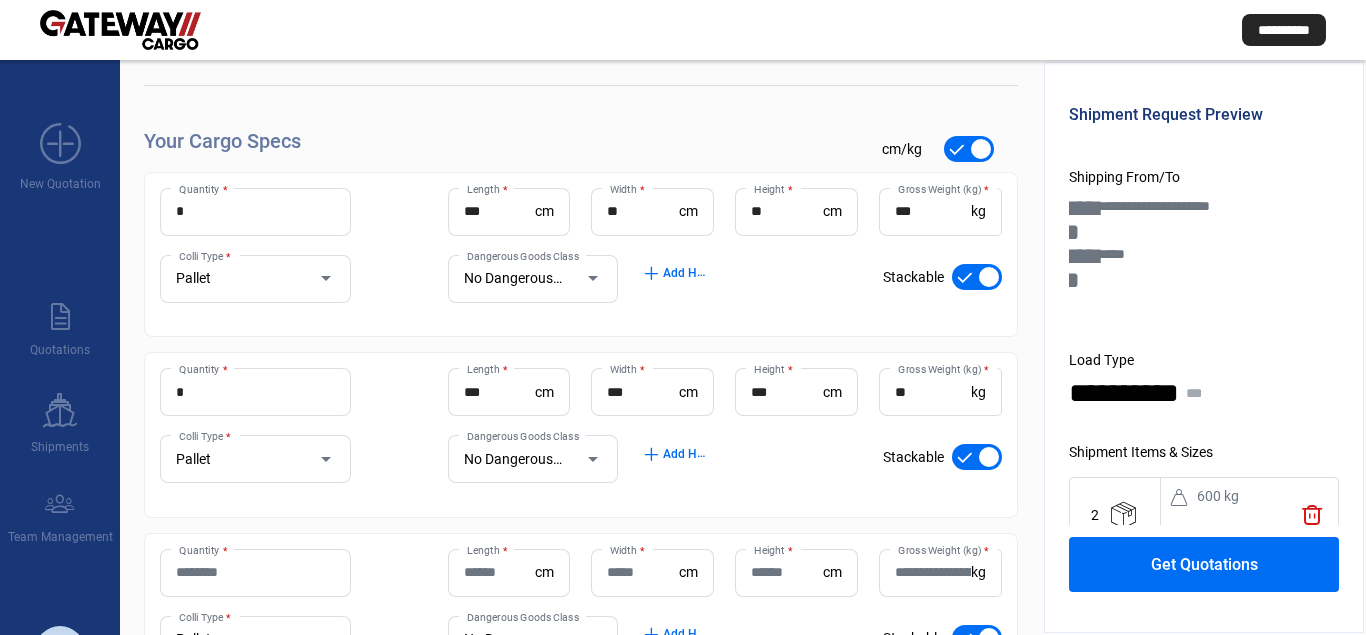 scroll, scrollTop: 291, scrollLeft: 0, axis: vertical 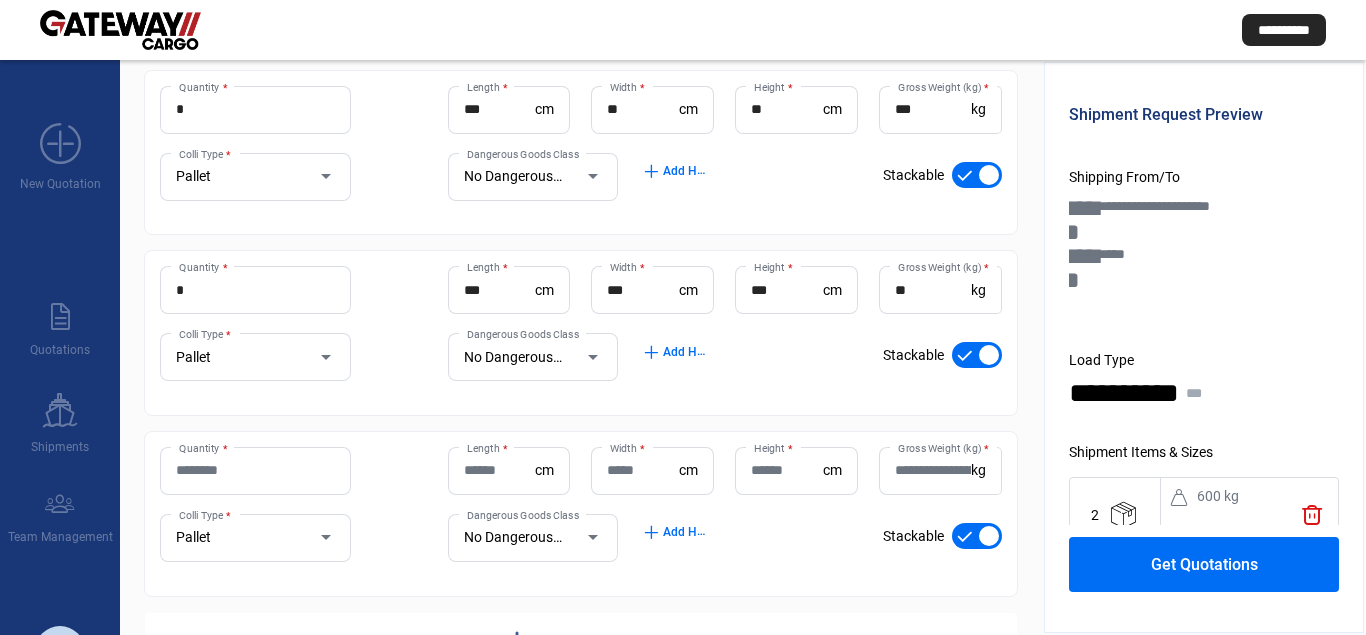 click on "Get Quotations" 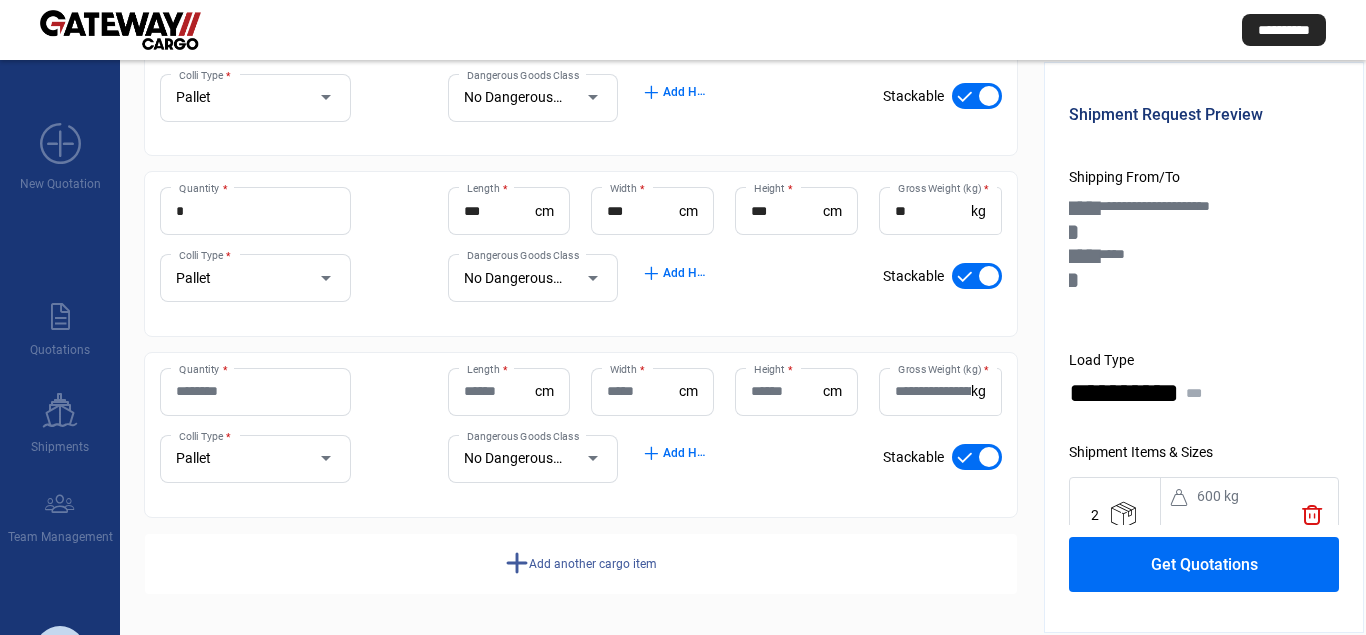 scroll, scrollTop: 275, scrollLeft: 0, axis: vertical 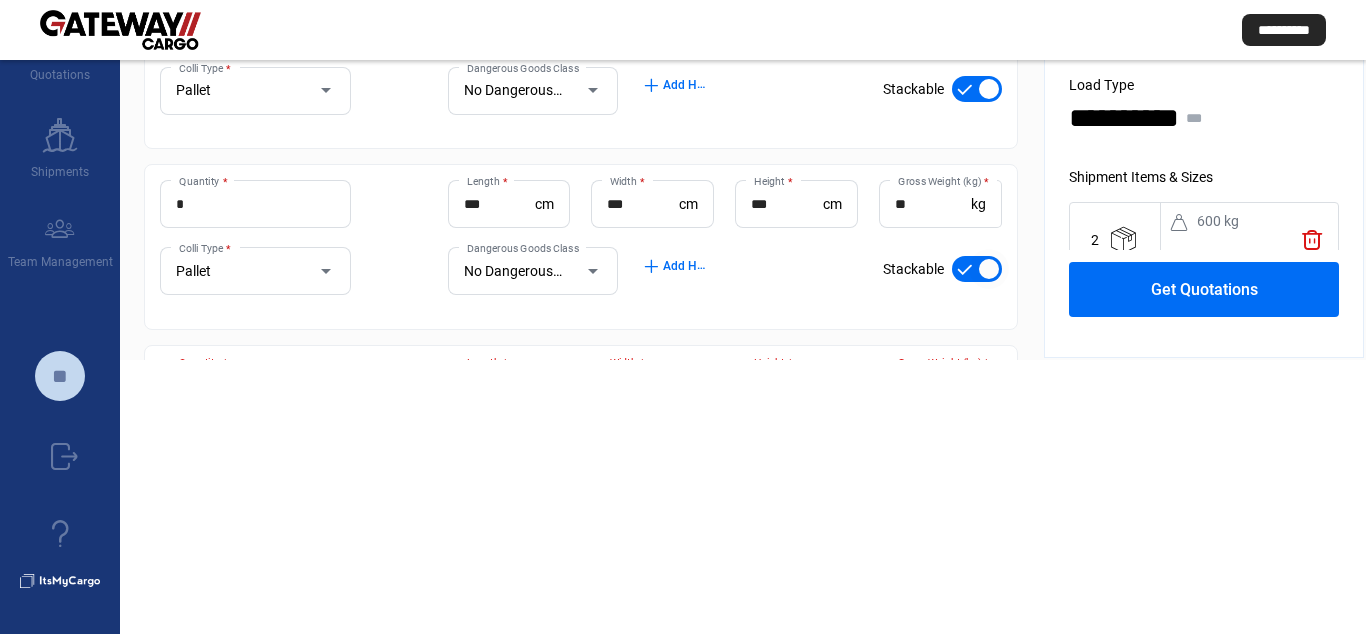 click at bounding box center [977, 269] 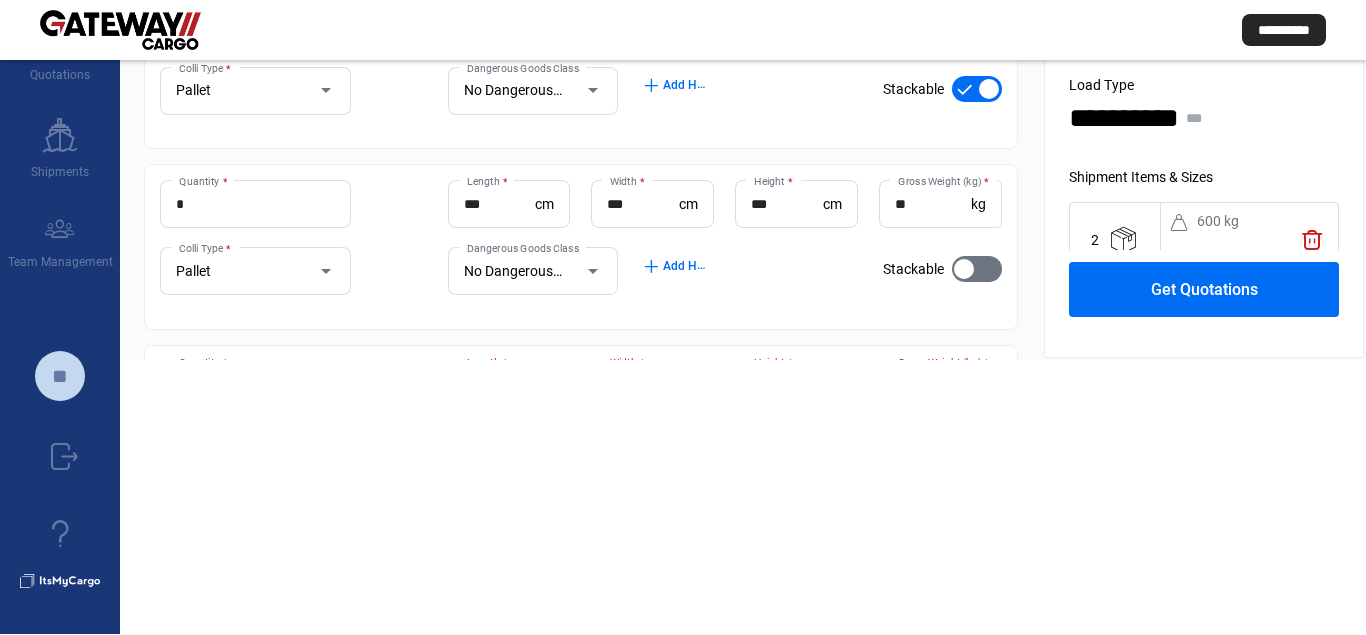 click at bounding box center [964, 269] 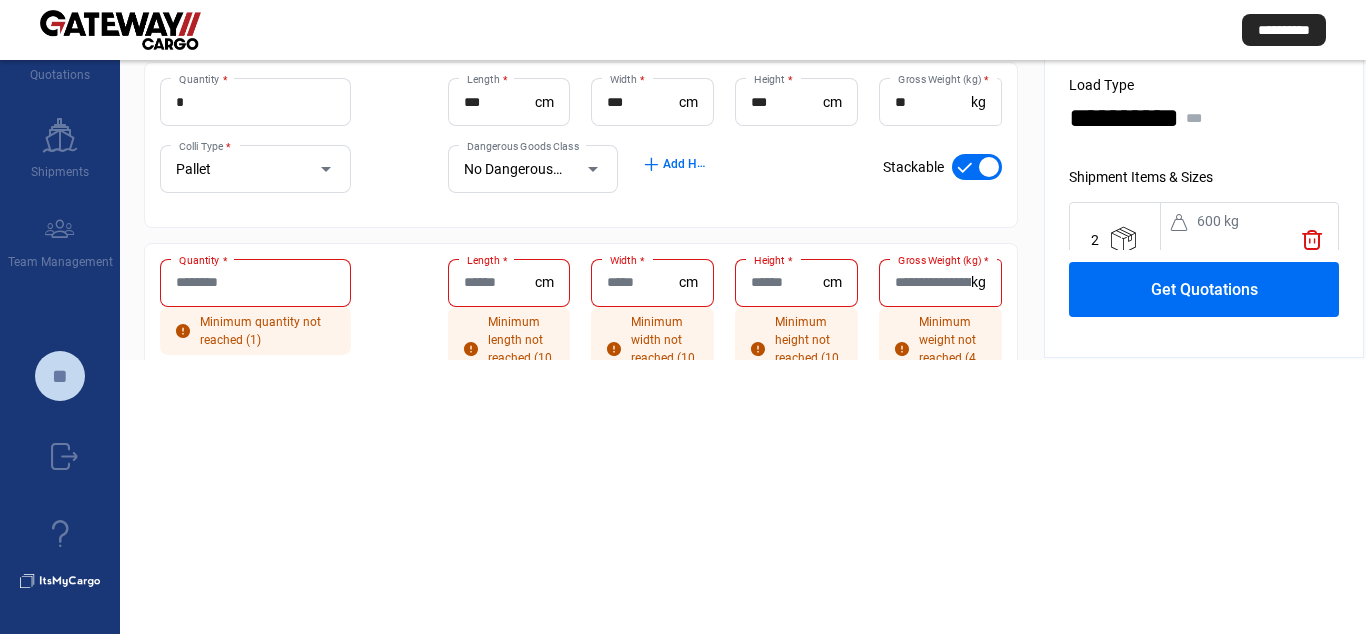 scroll, scrollTop: 0, scrollLeft: 0, axis: both 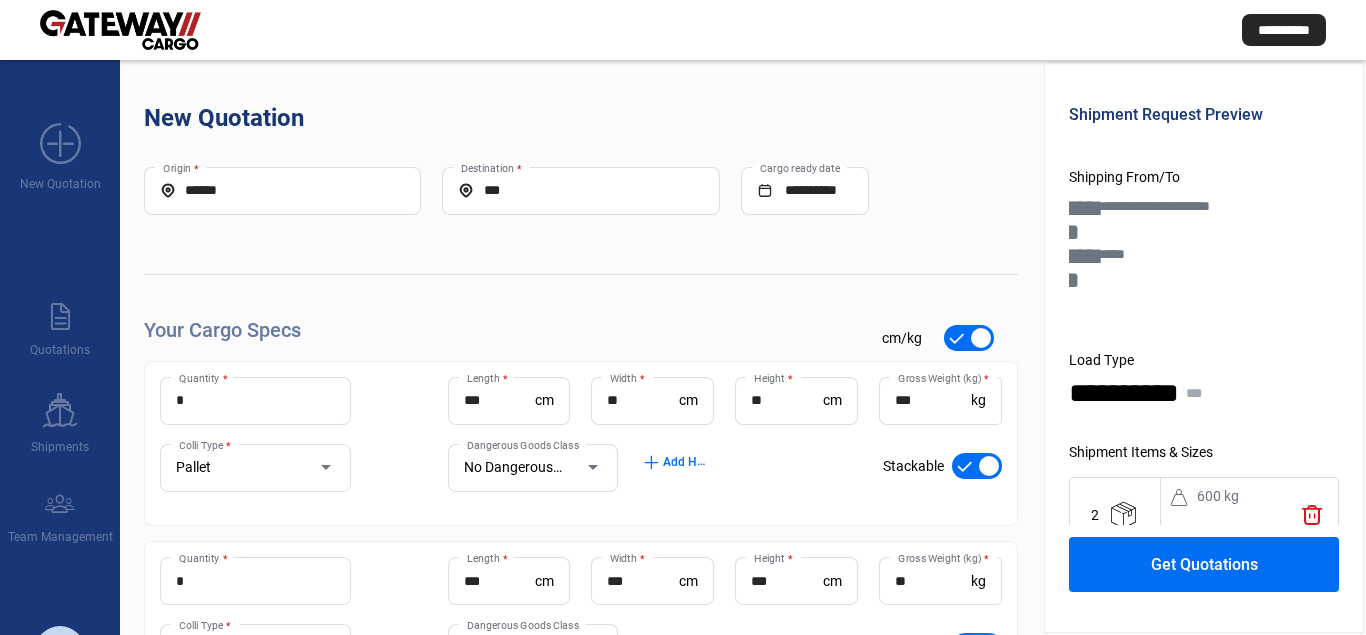 click on "Get Quotations" 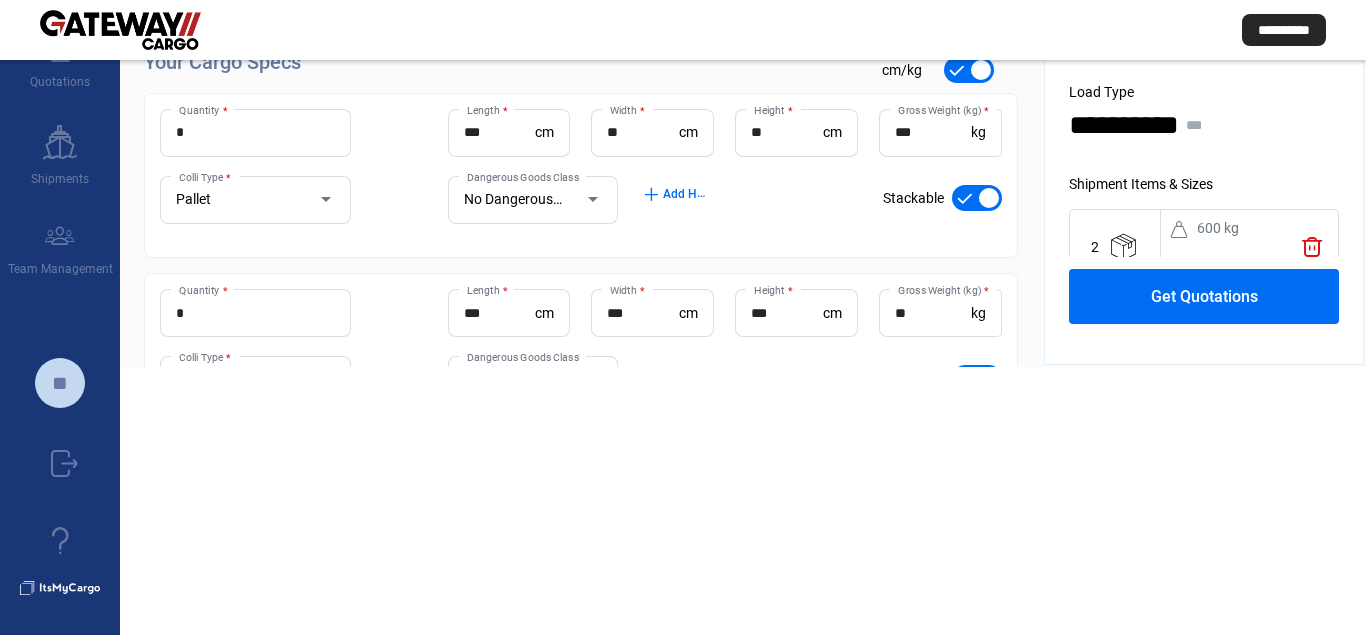 scroll, scrollTop: 454, scrollLeft: 0, axis: vertical 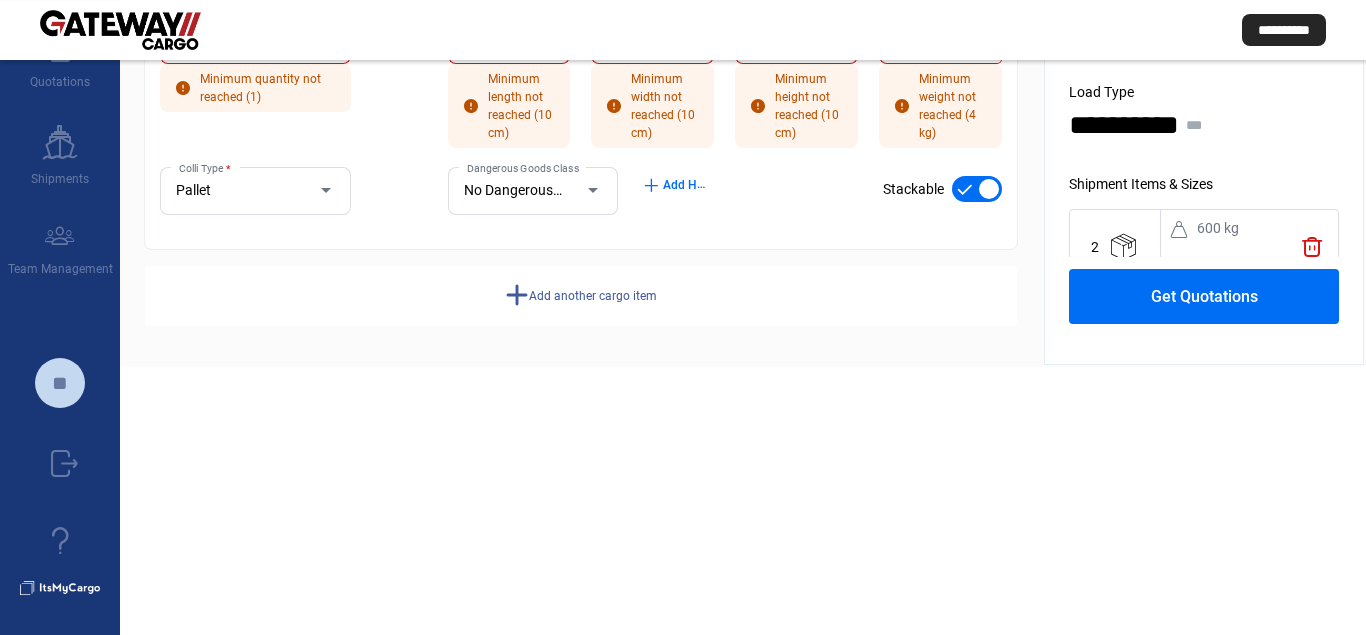 click on "Get Quotations" 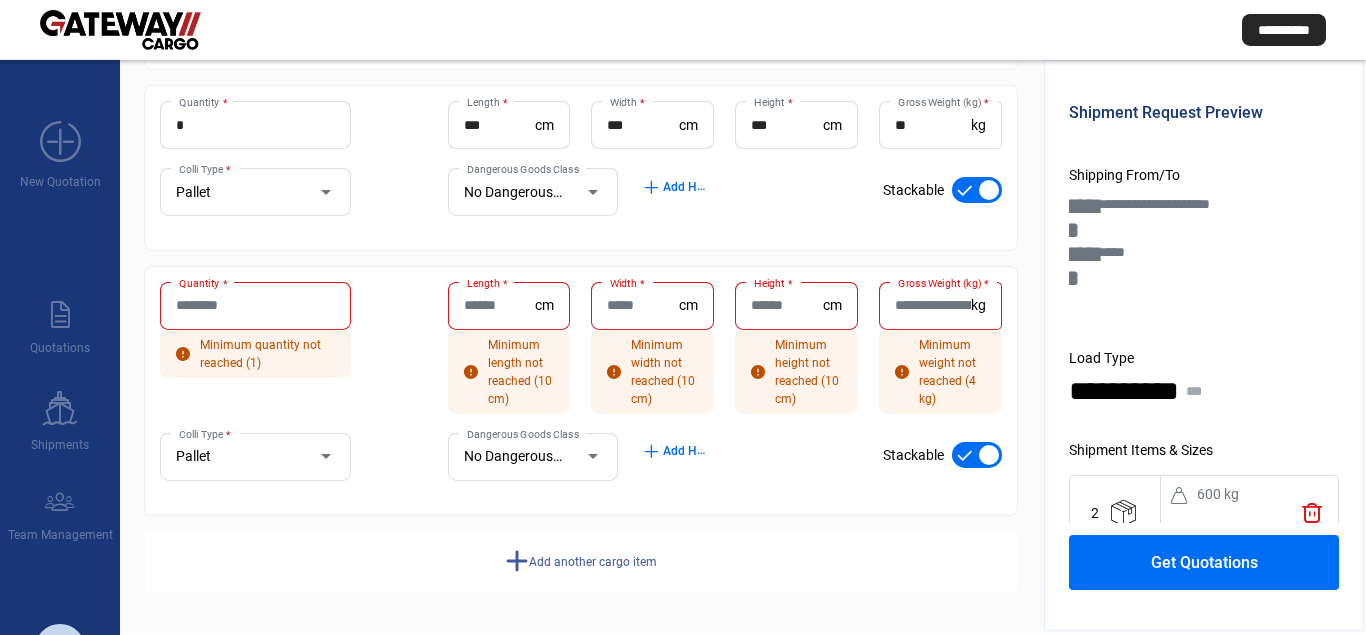 scroll, scrollTop: 0, scrollLeft: 0, axis: both 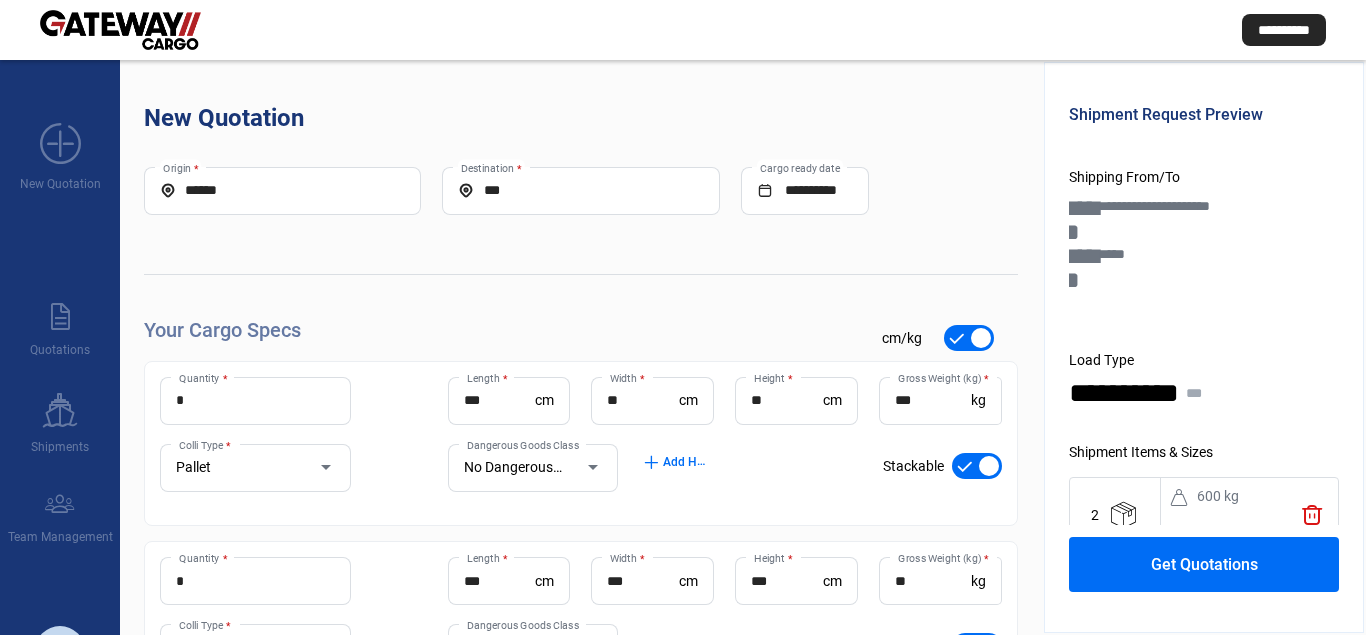 click on "*****" at bounding box center [282, 190] 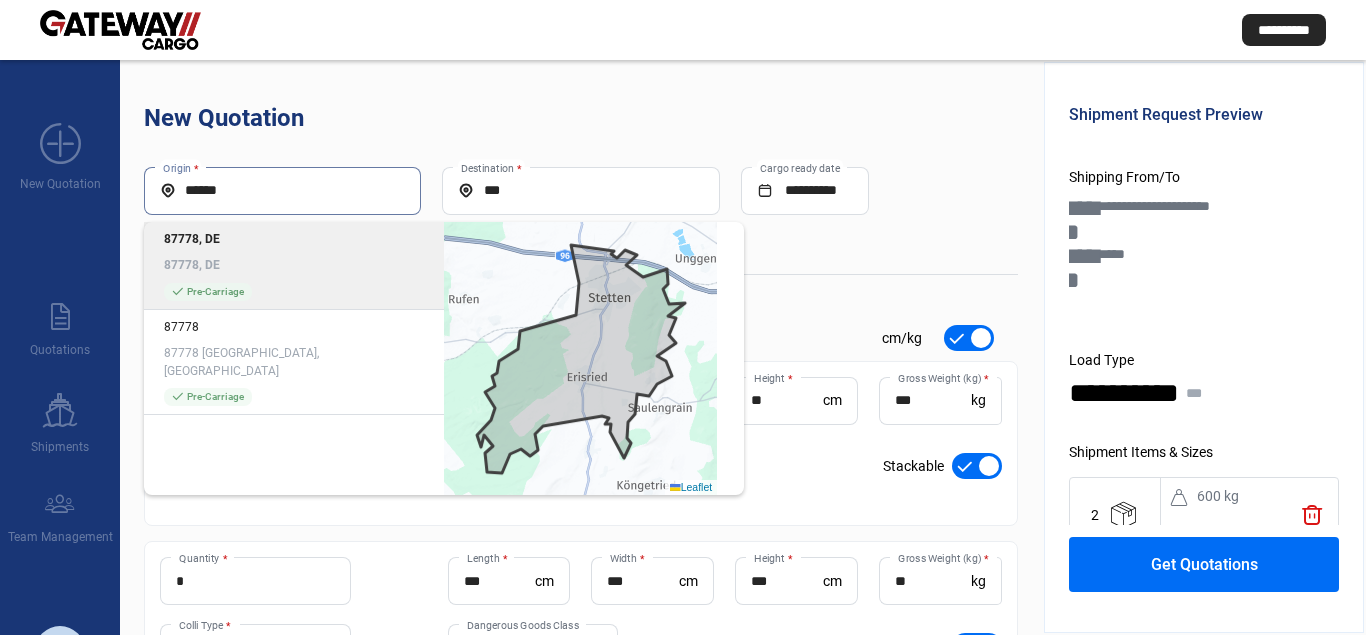 type on "**********" 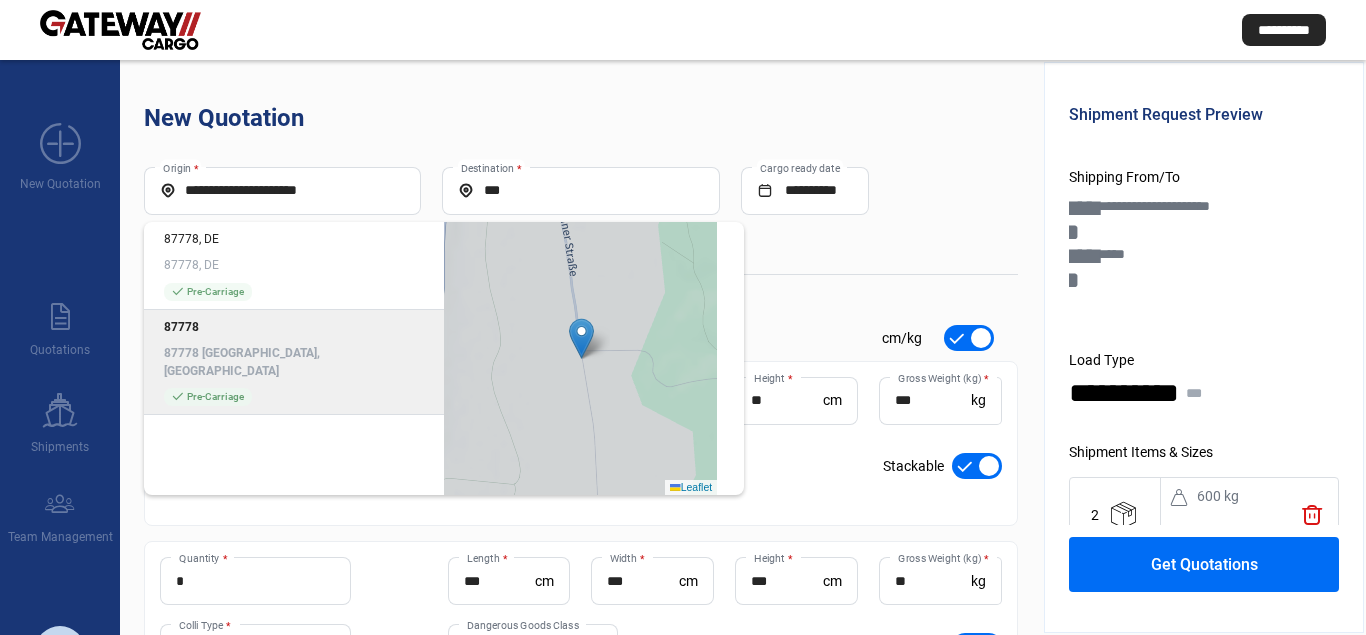 click on "87778 87778 [GEOGRAPHIC_DATA], [GEOGRAPHIC_DATA]" 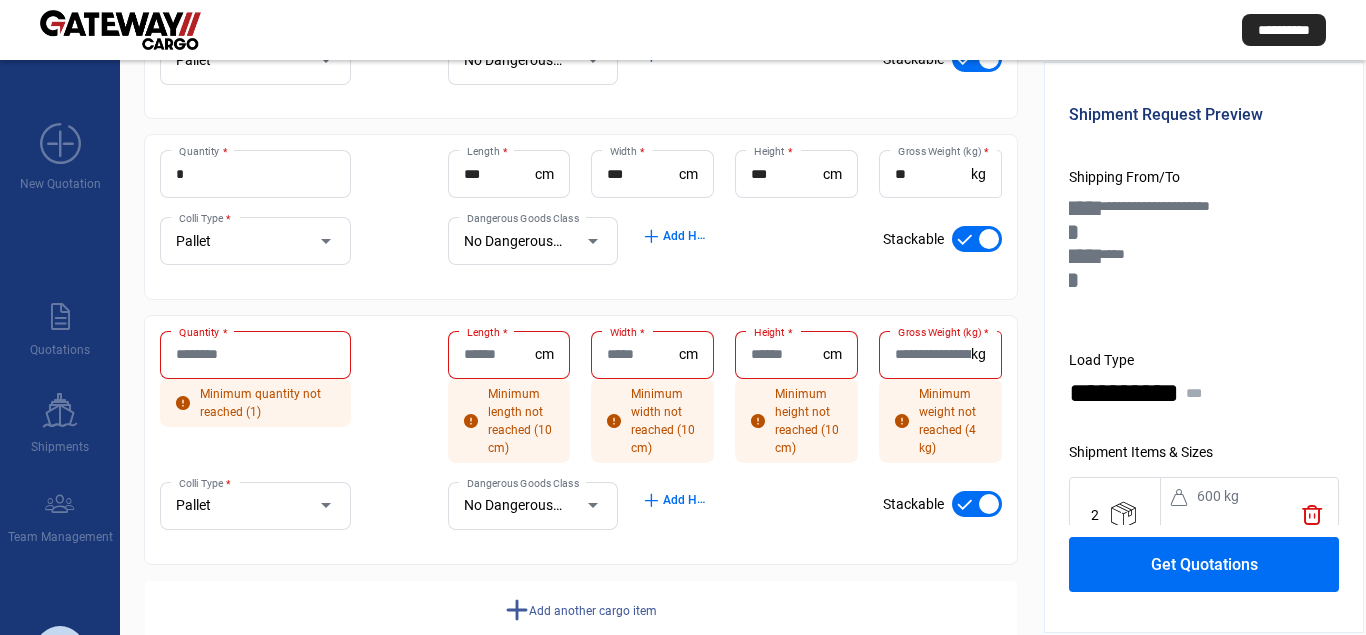 scroll, scrollTop: 408, scrollLeft: 0, axis: vertical 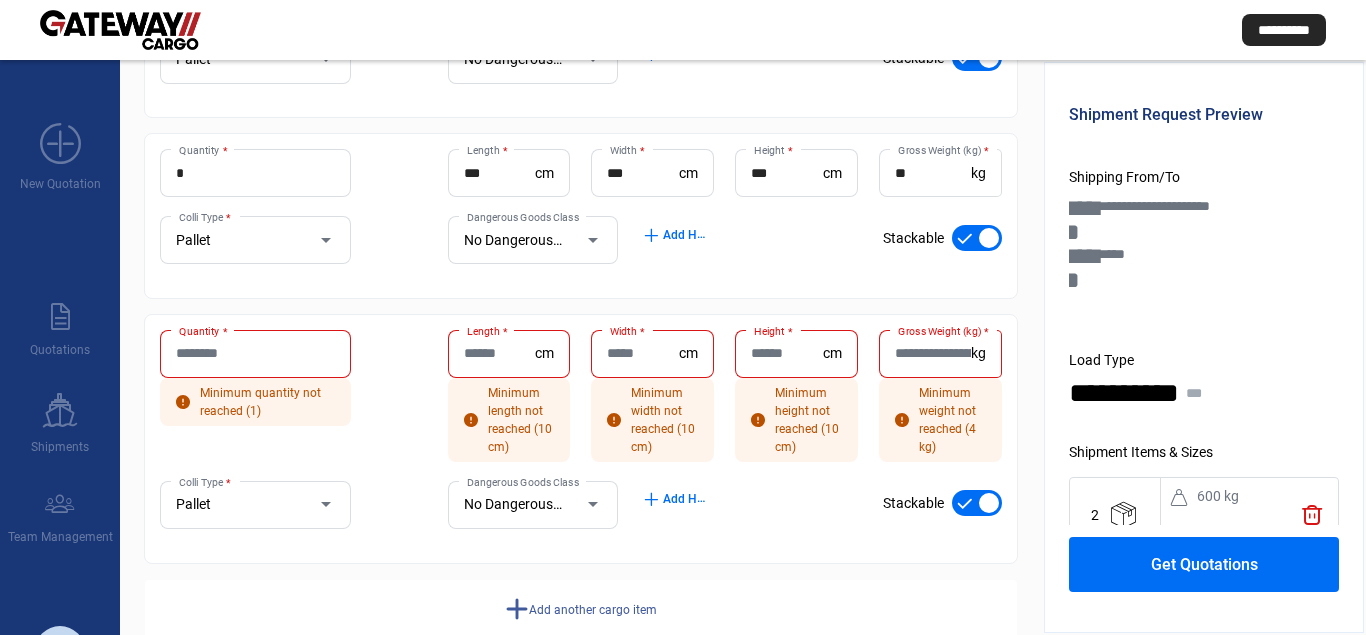 click on "trash" 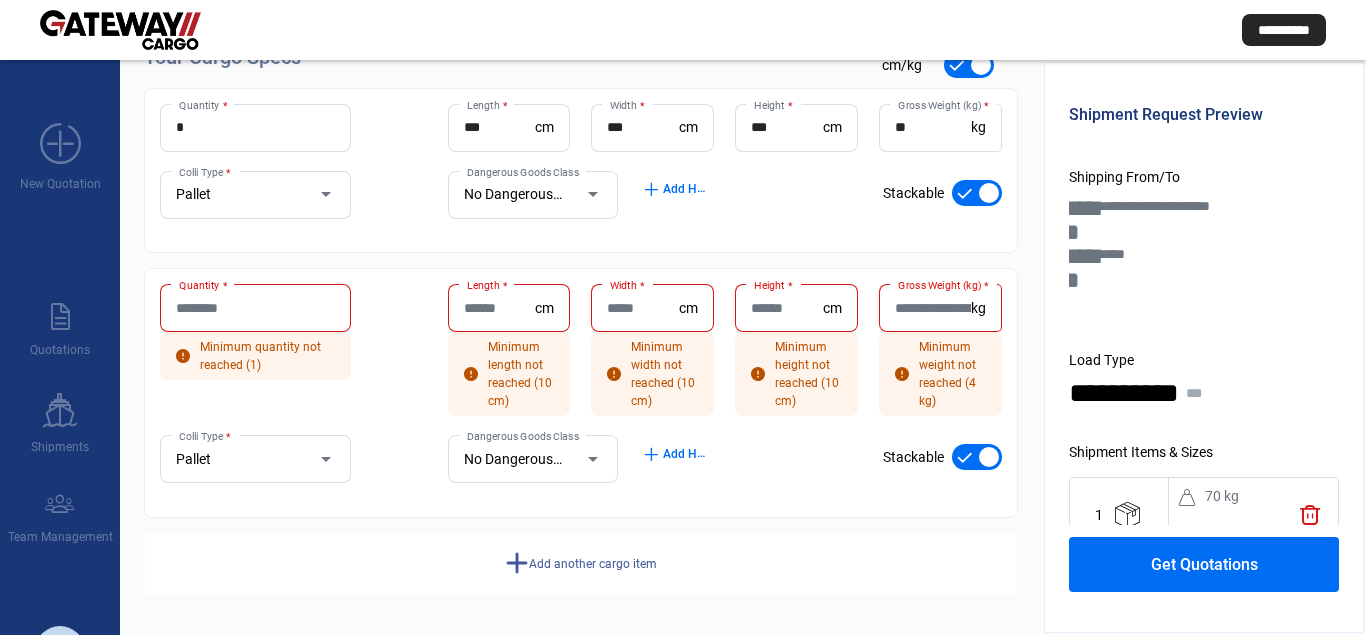 scroll, scrollTop: 227, scrollLeft: 0, axis: vertical 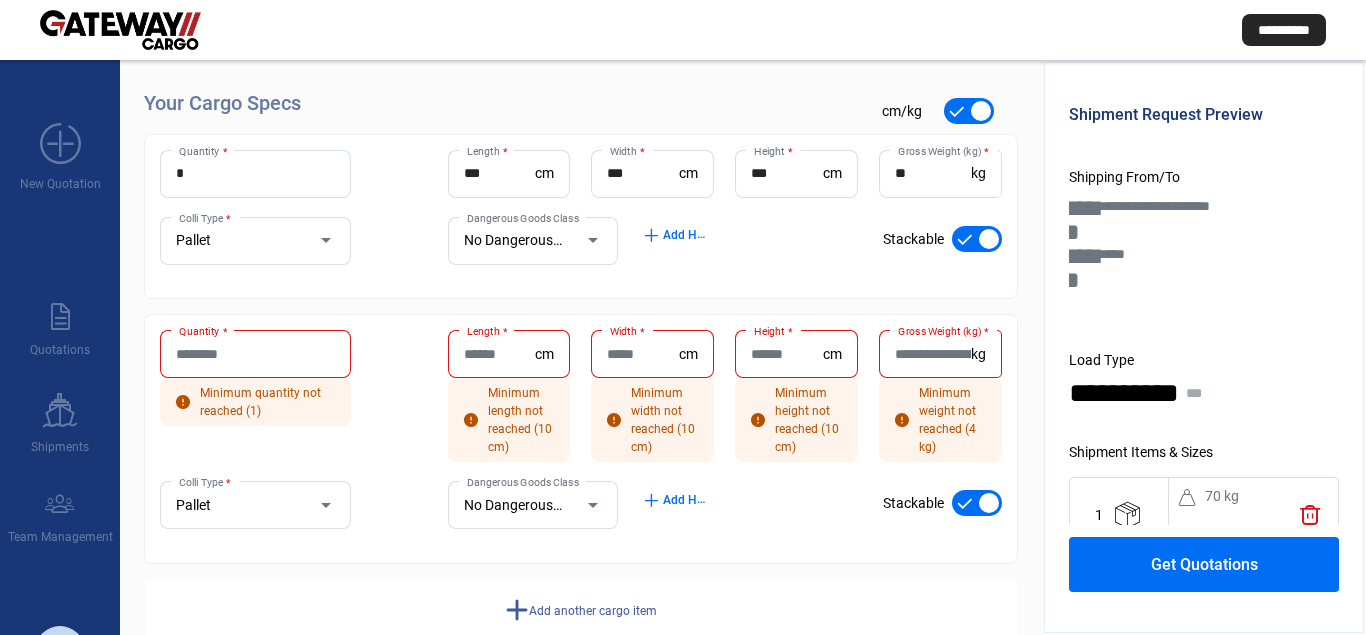 click on "trash" 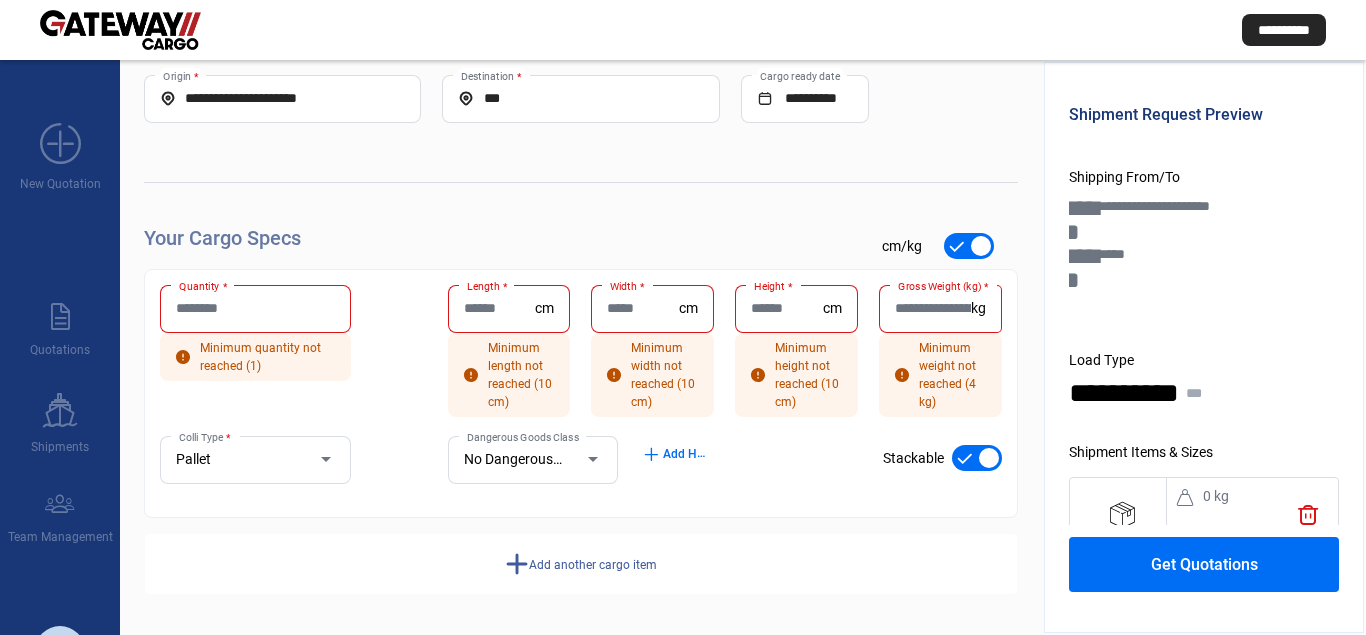 scroll, scrollTop: 47, scrollLeft: 0, axis: vertical 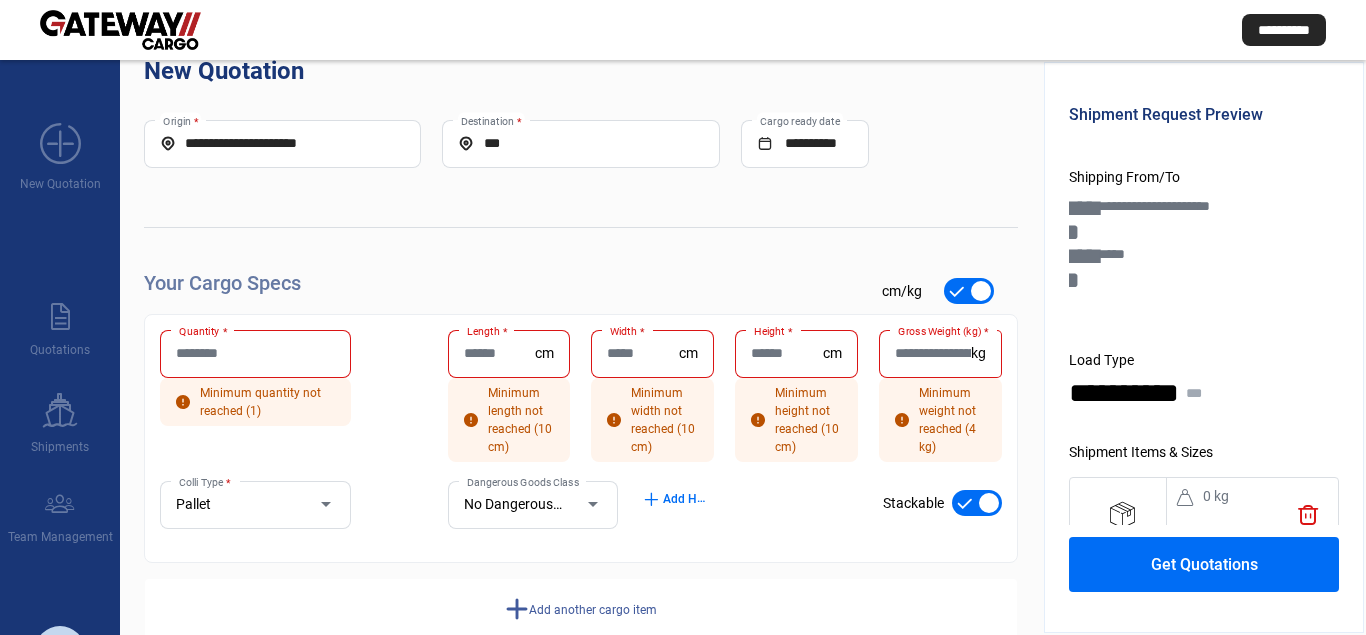 click on "trash" 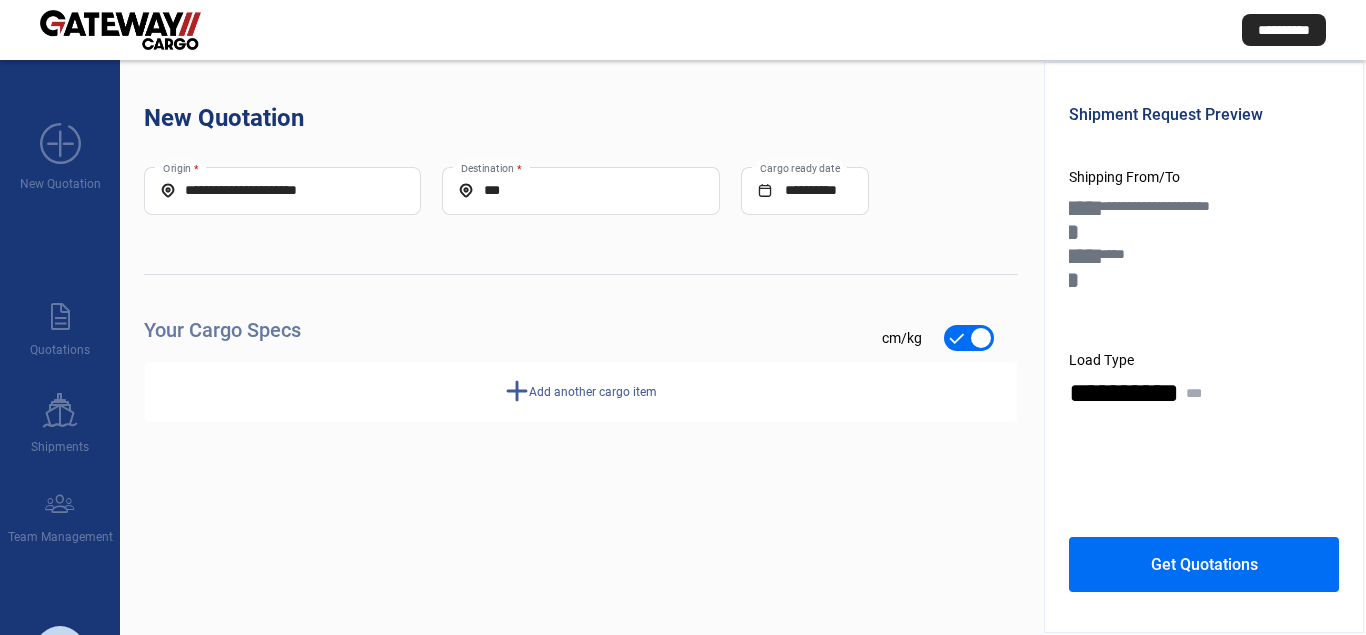 click on "add" 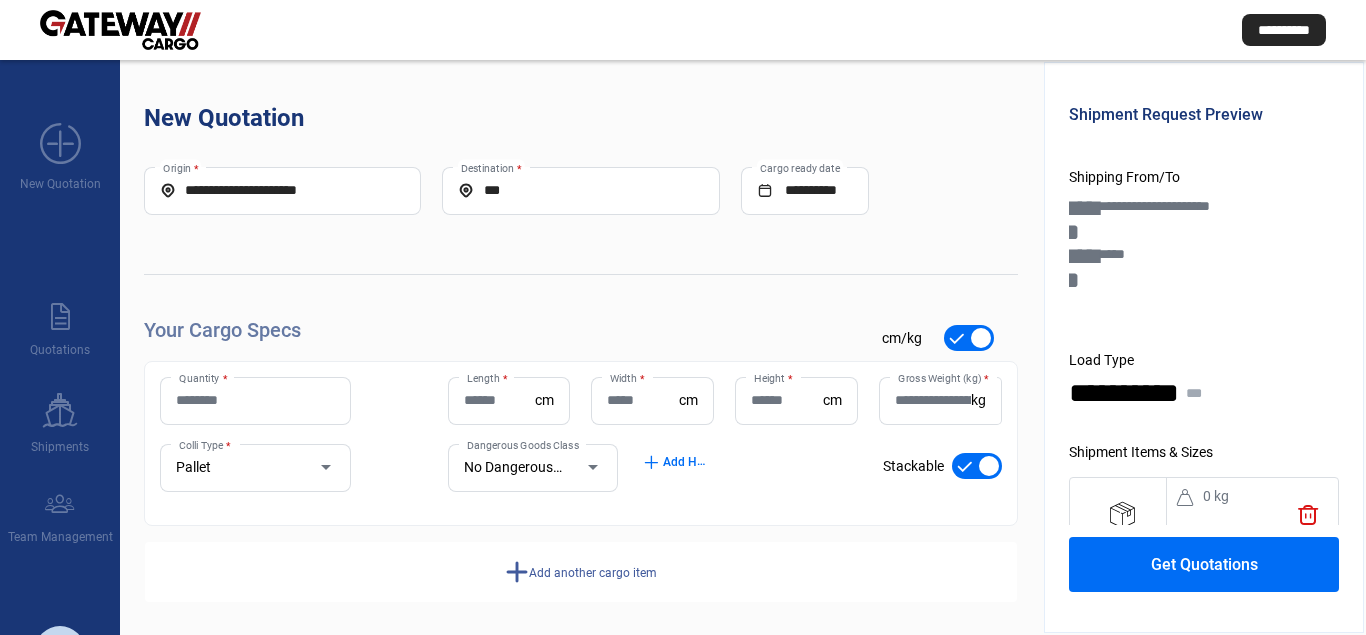 click on "Quantity *" at bounding box center [255, 400] 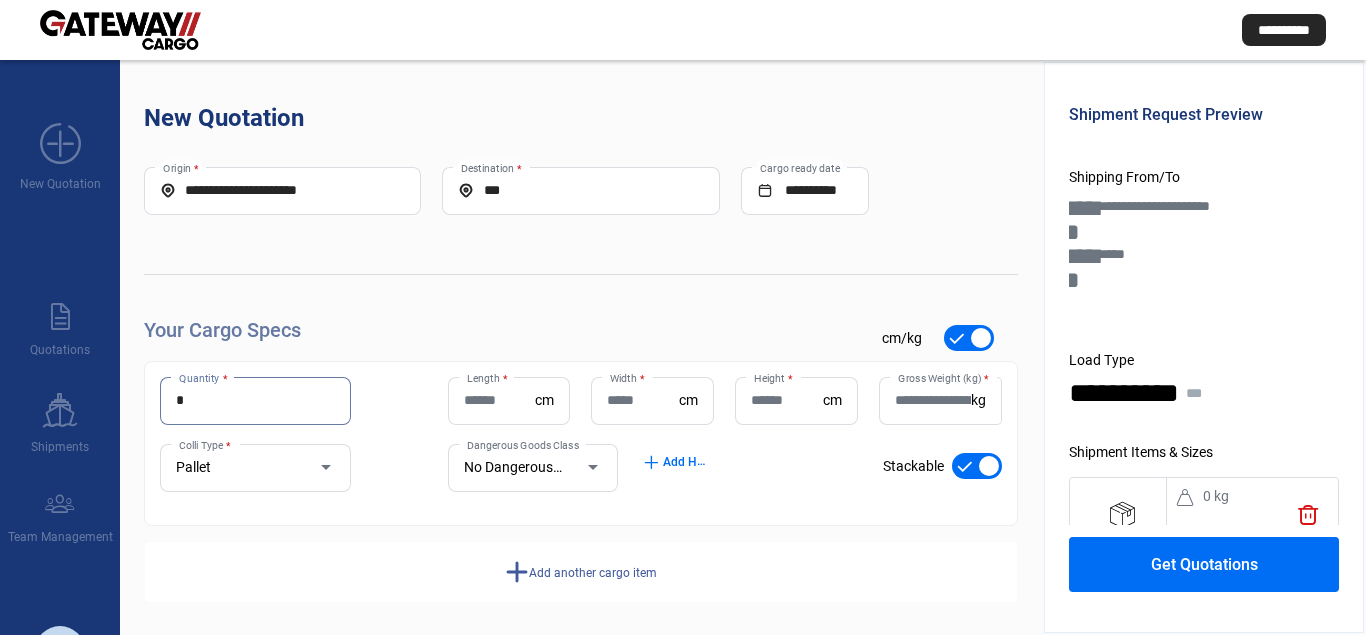 type on "*" 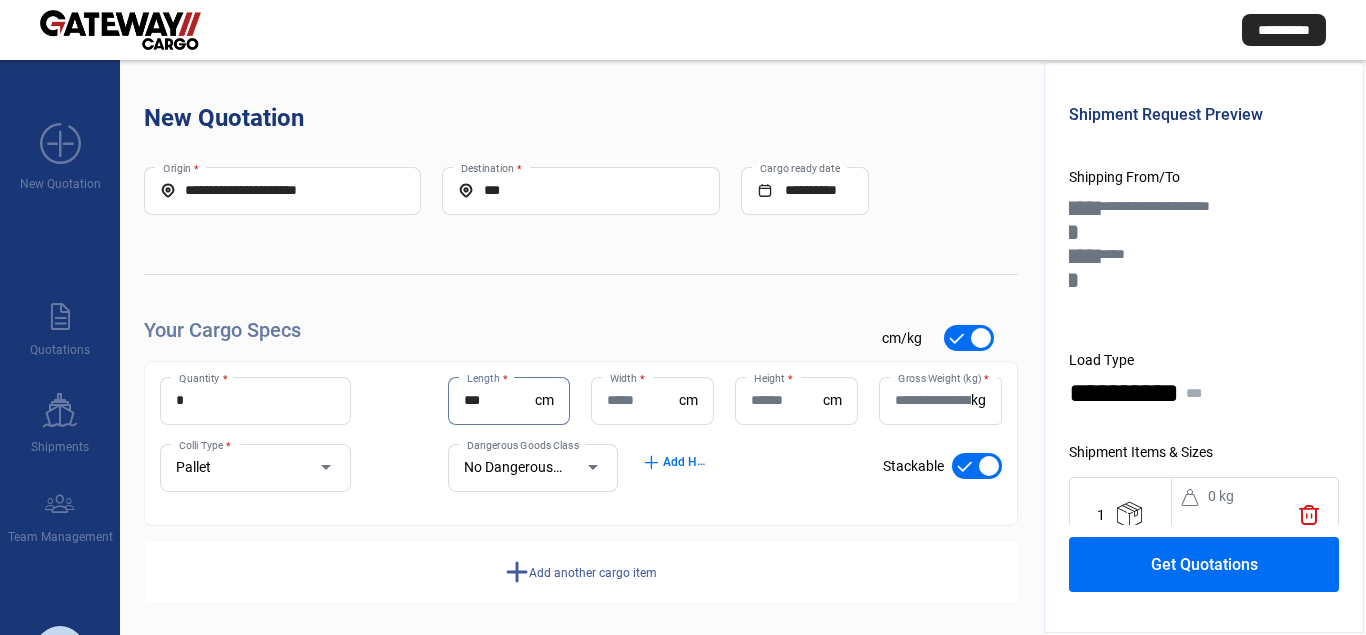 type on "***" 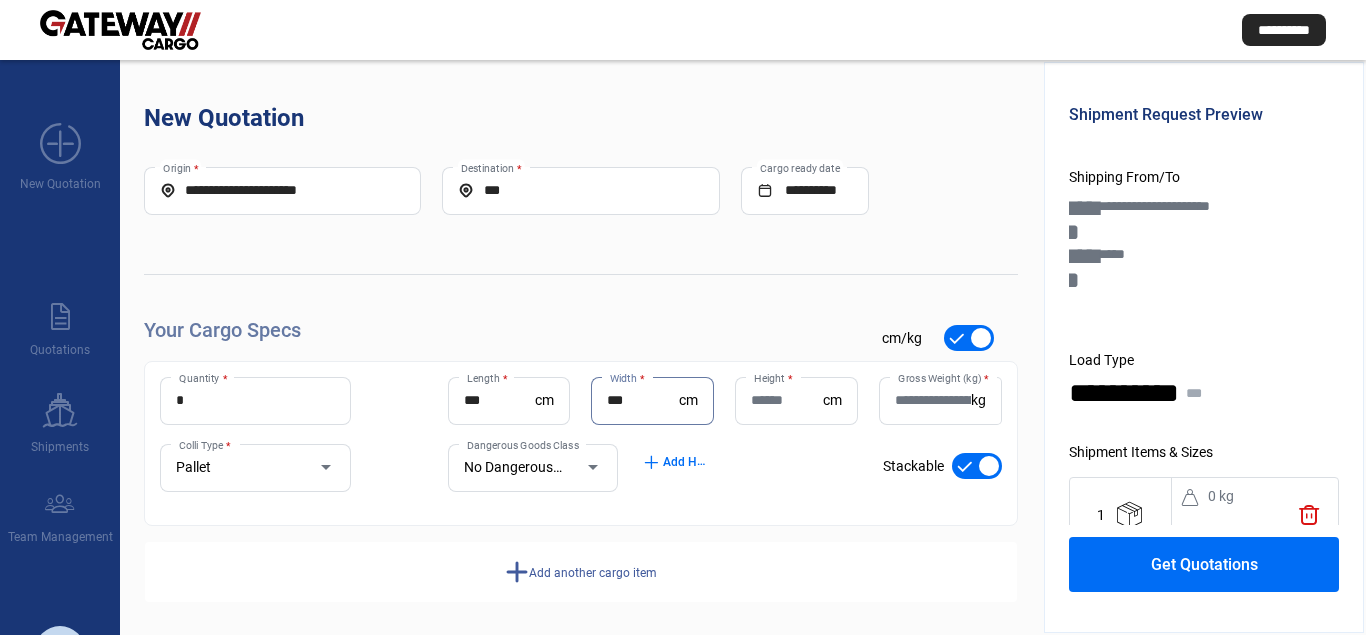 type on "***" 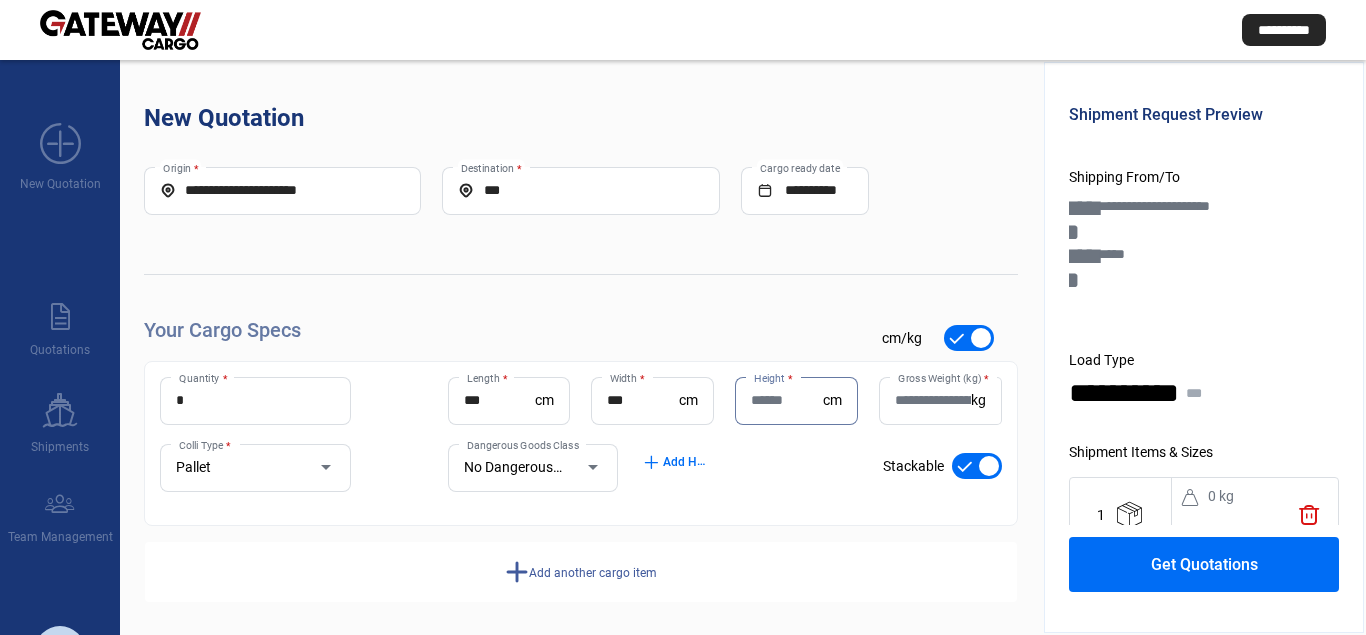 type on "*" 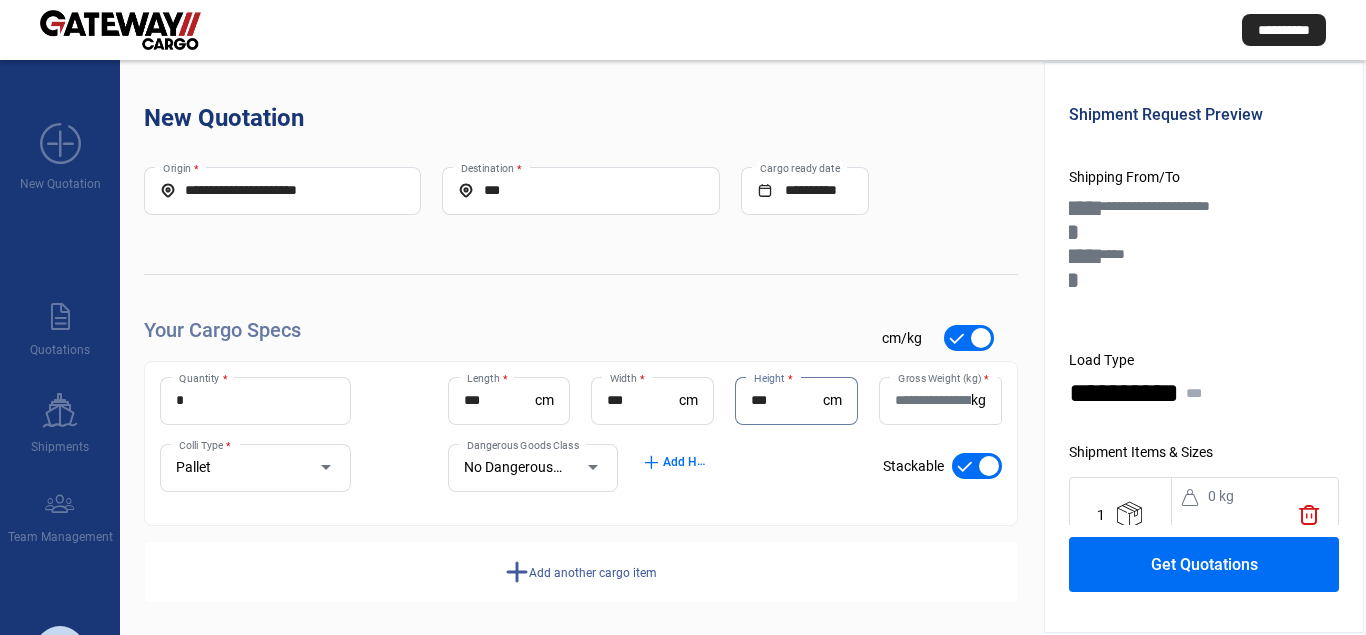 type on "***" 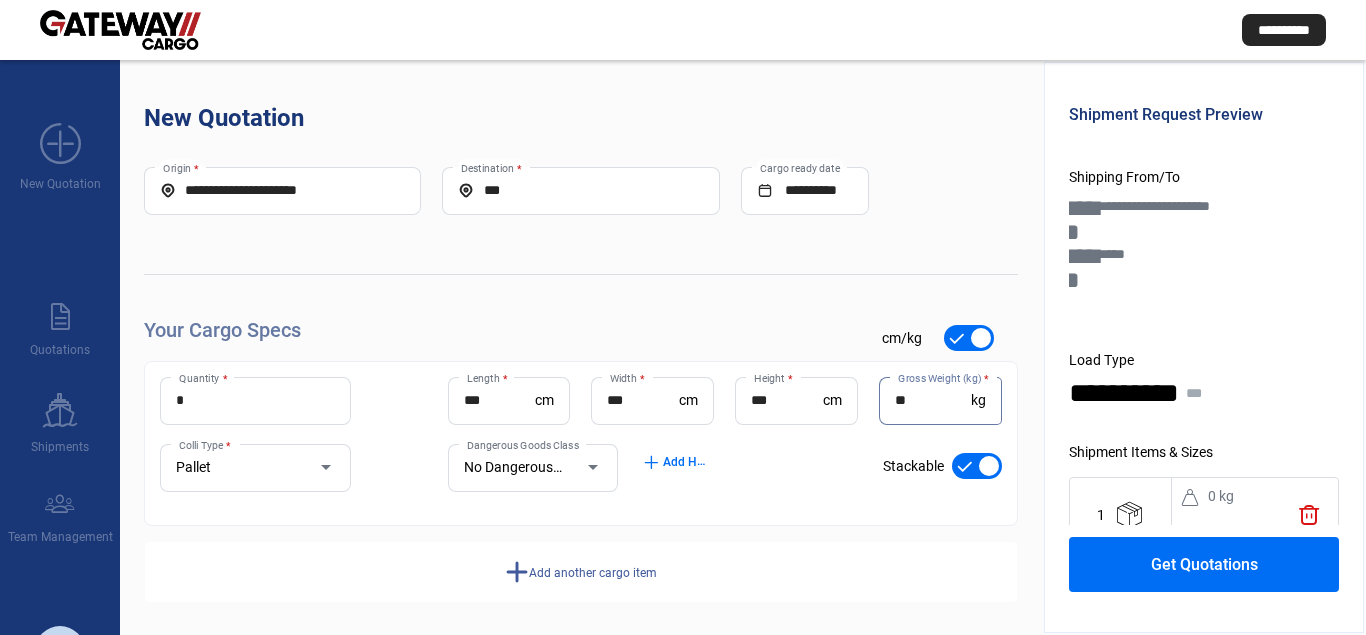 type on "**" 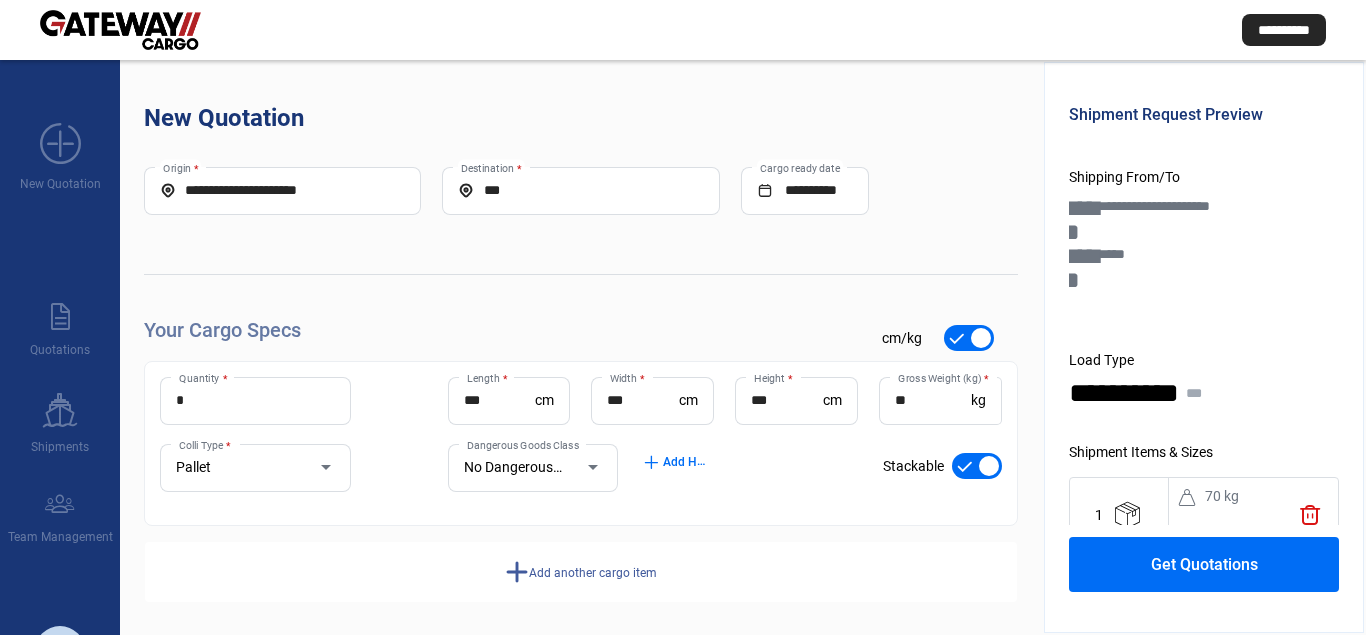 click on "add" 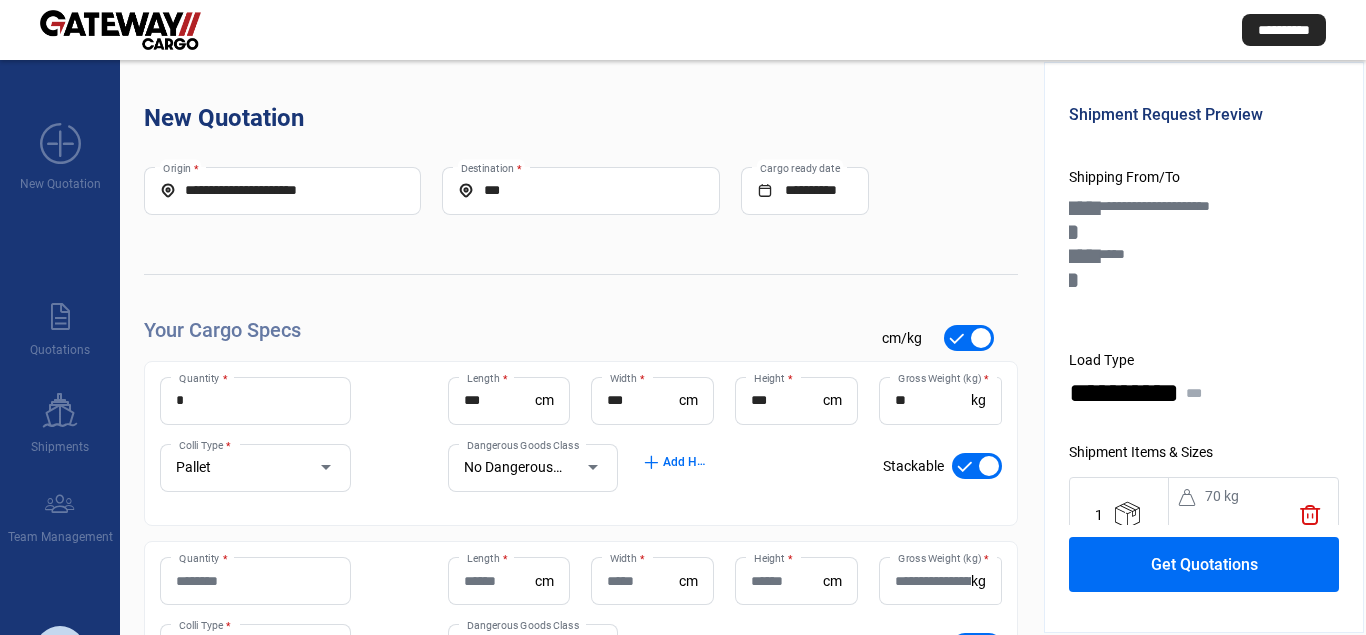 click on "Quantity *" 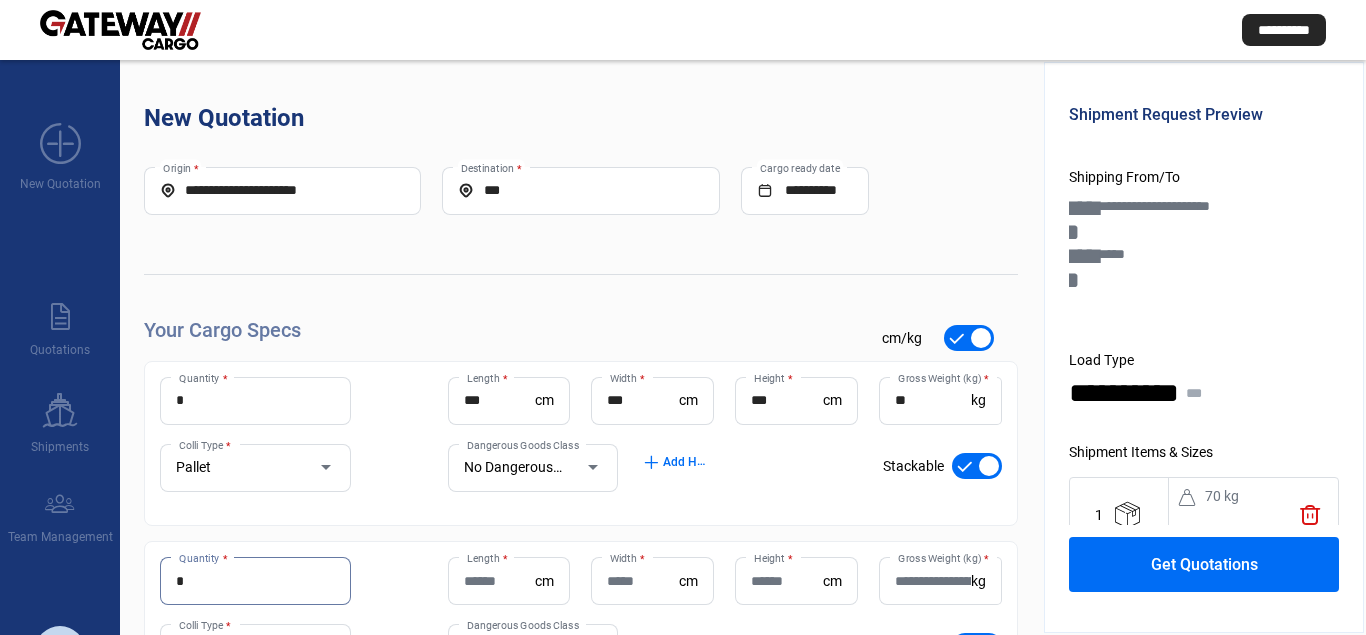 type on "*" 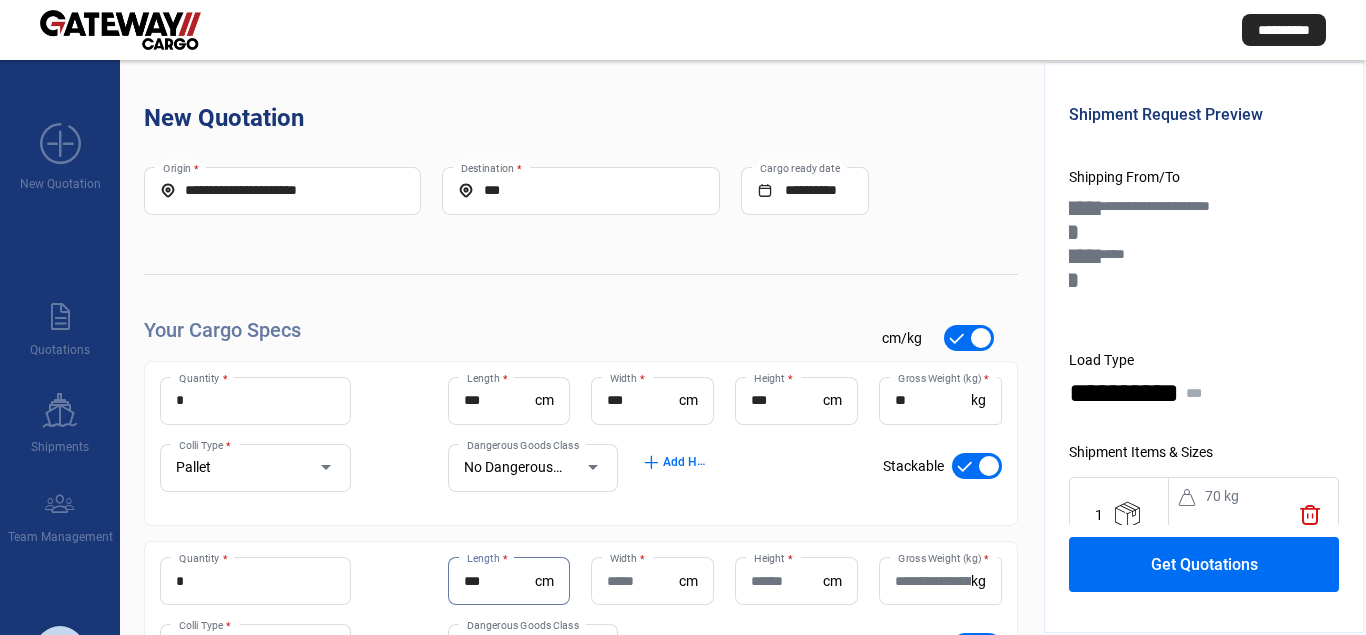 type on "***" 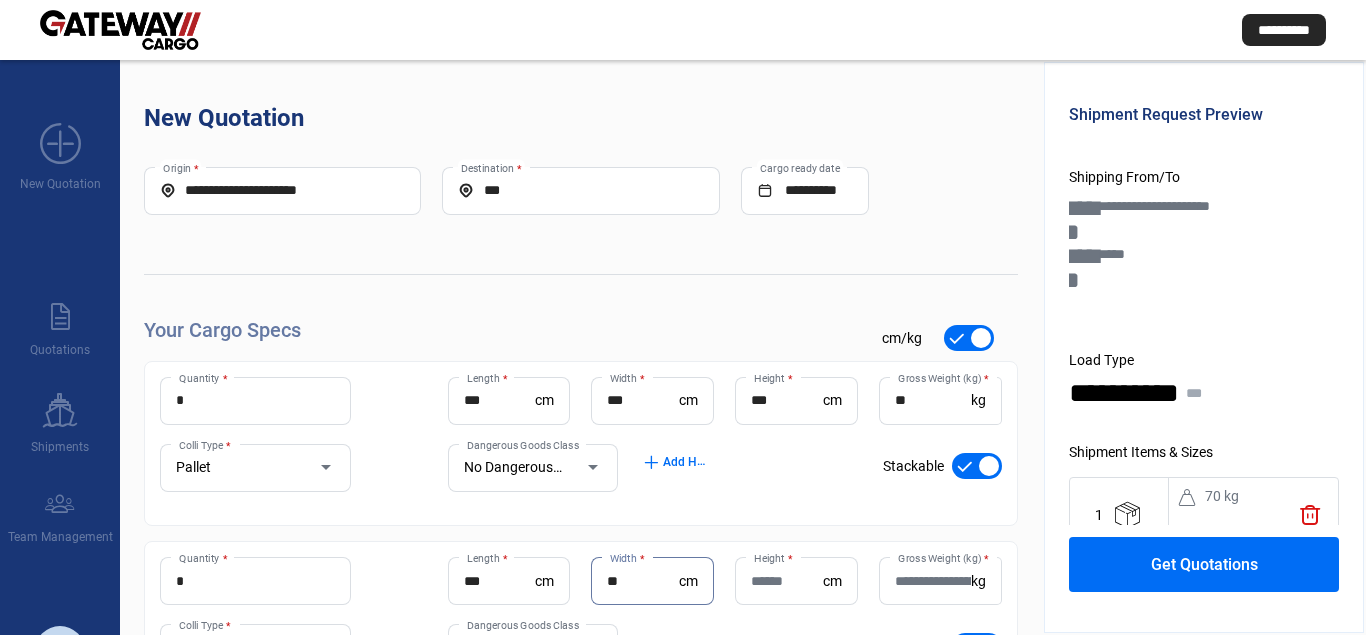 type on "**" 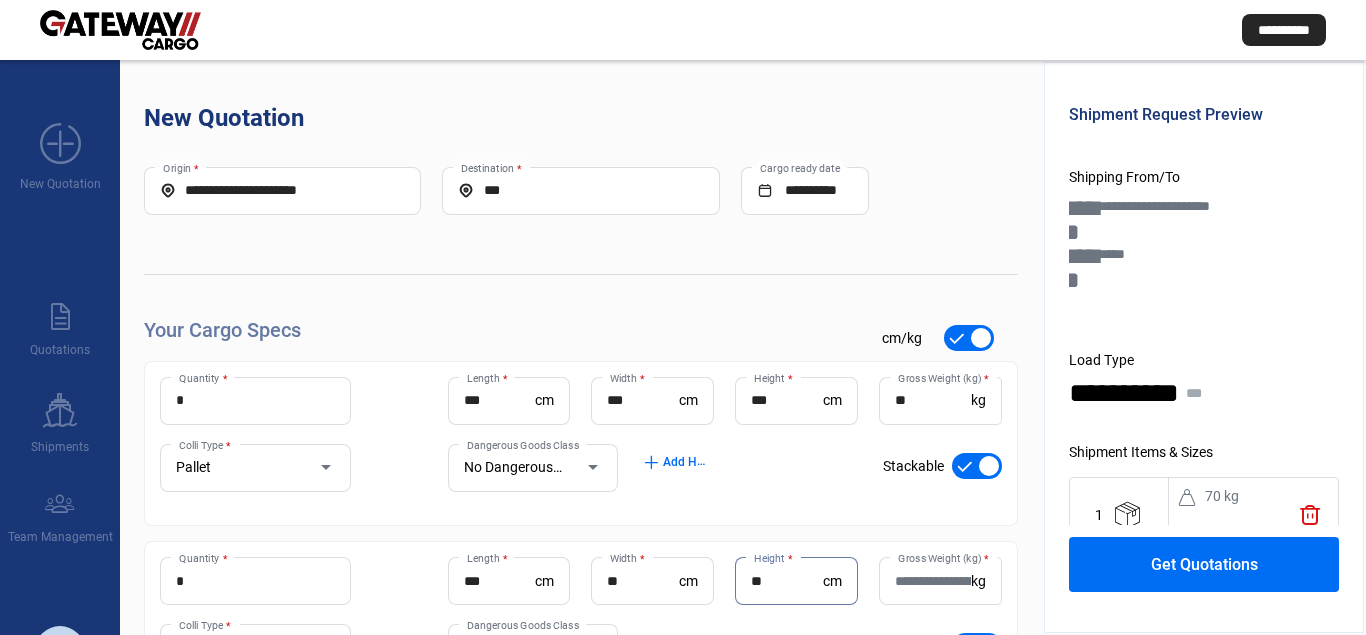 type on "**" 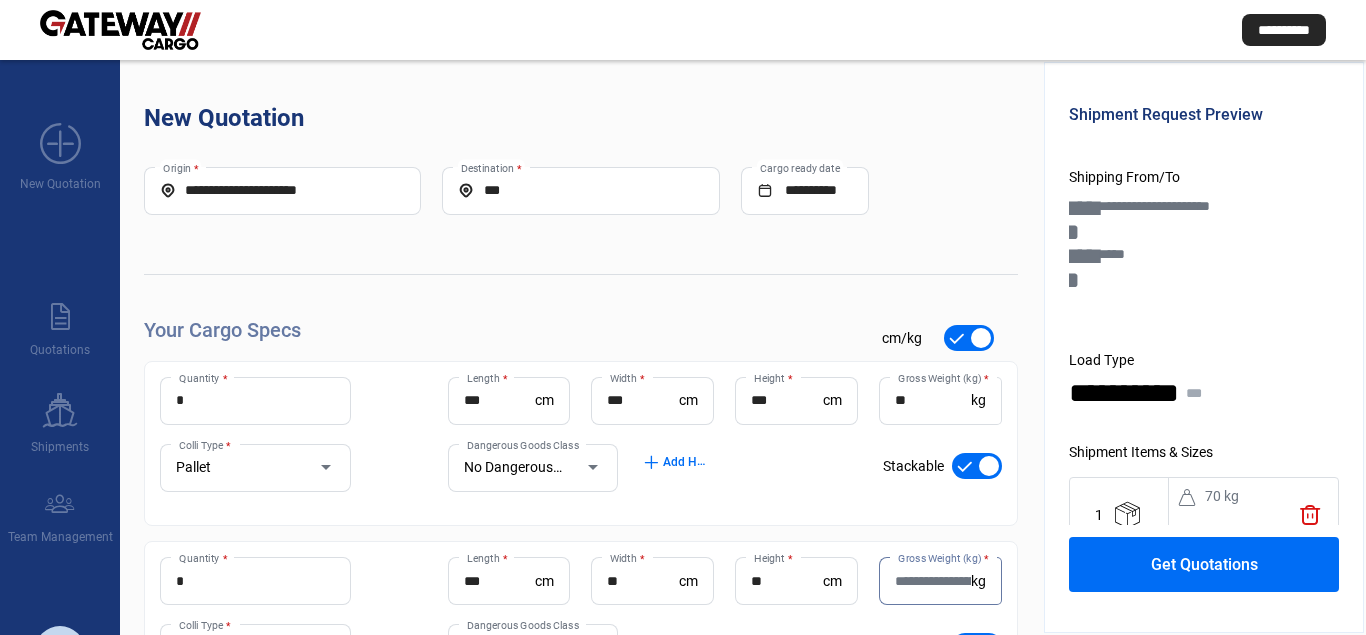 click on "Gross Weight (kg)  *" at bounding box center [933, 581] 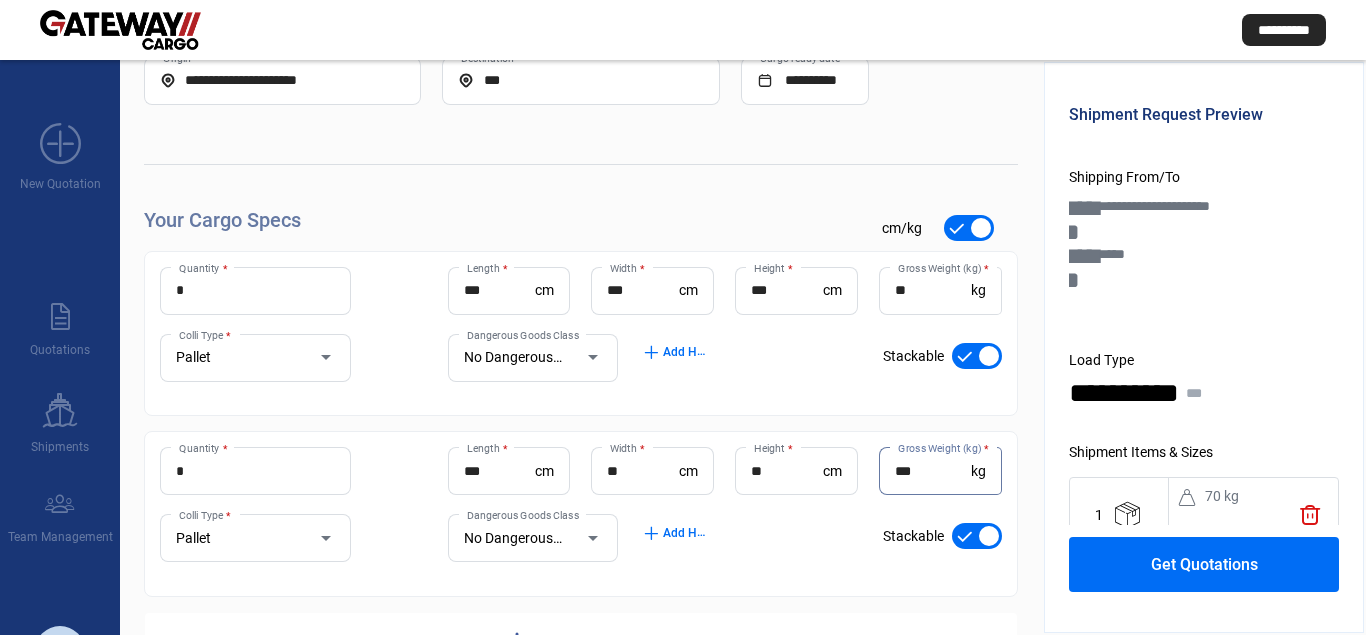 scroll, scrollTop: 189, scrollLeft: 0, axis: vertical 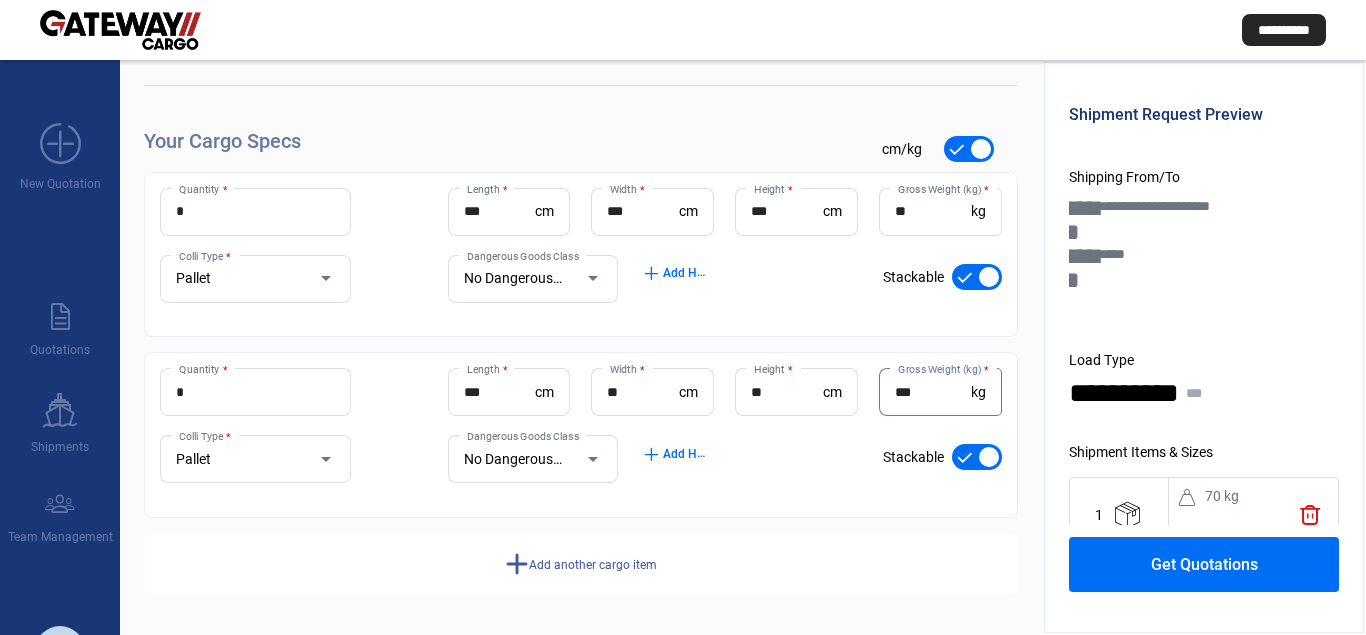 type on "***" 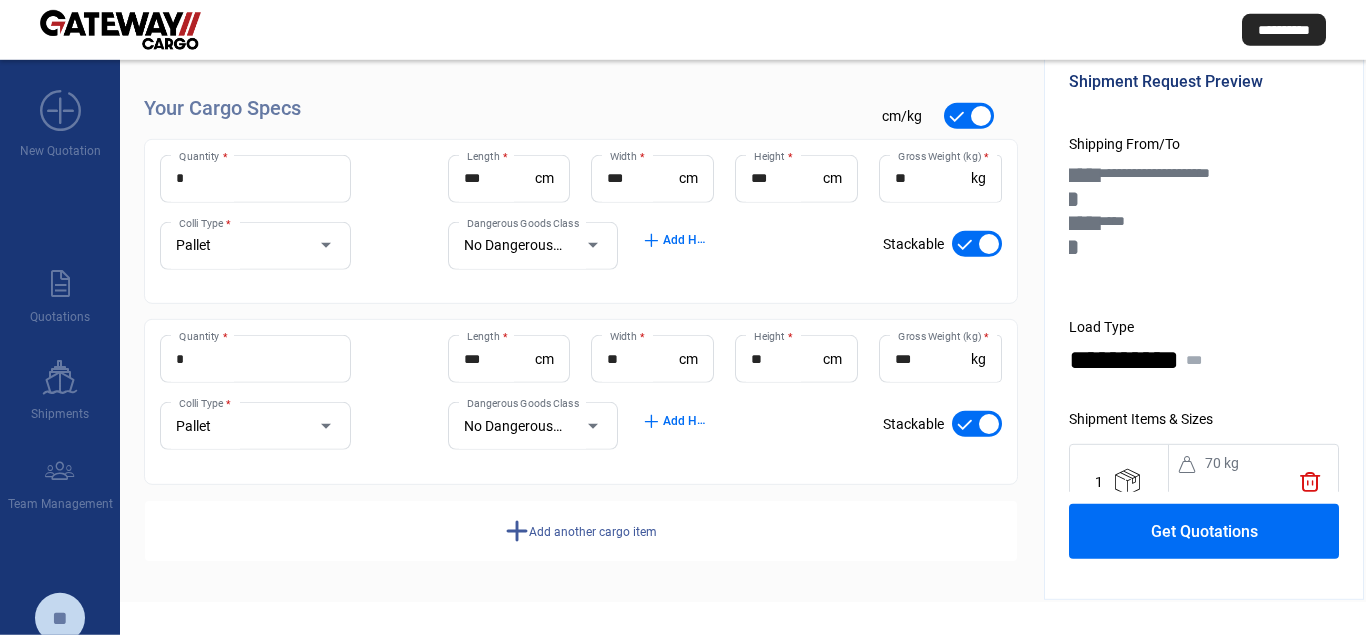 scroll, scrollTop: 0, scrollLeft: 0, axis: both 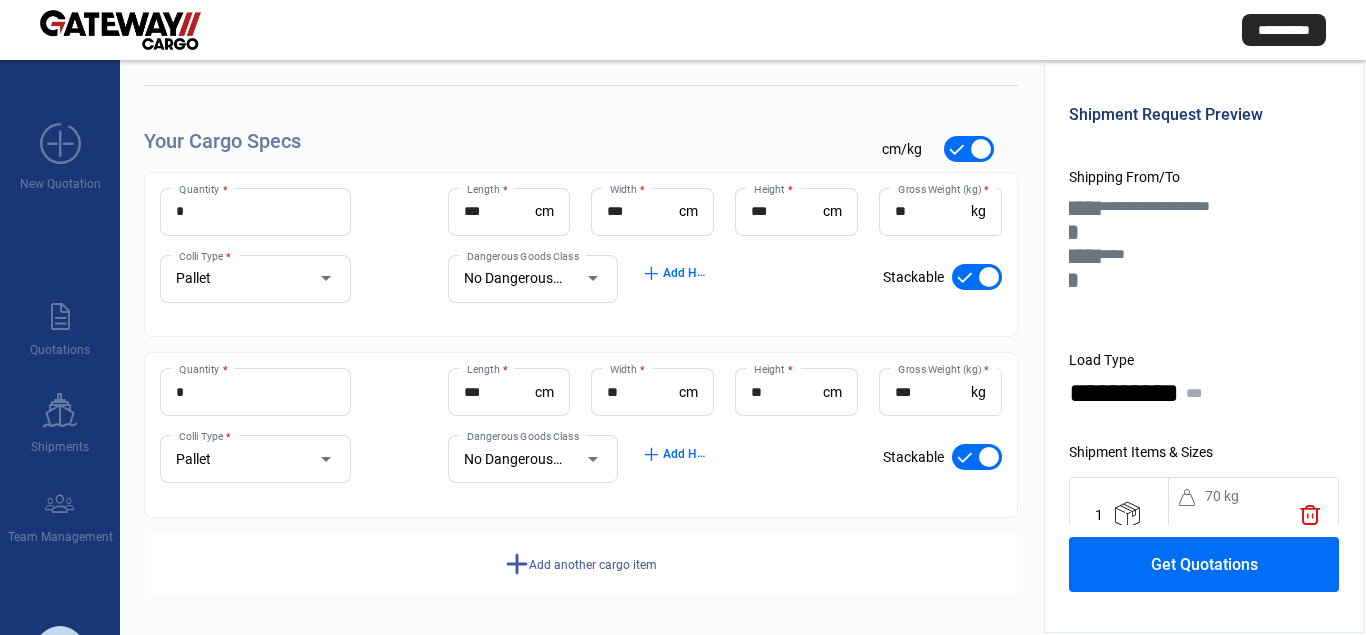 click on "Get Quotations" 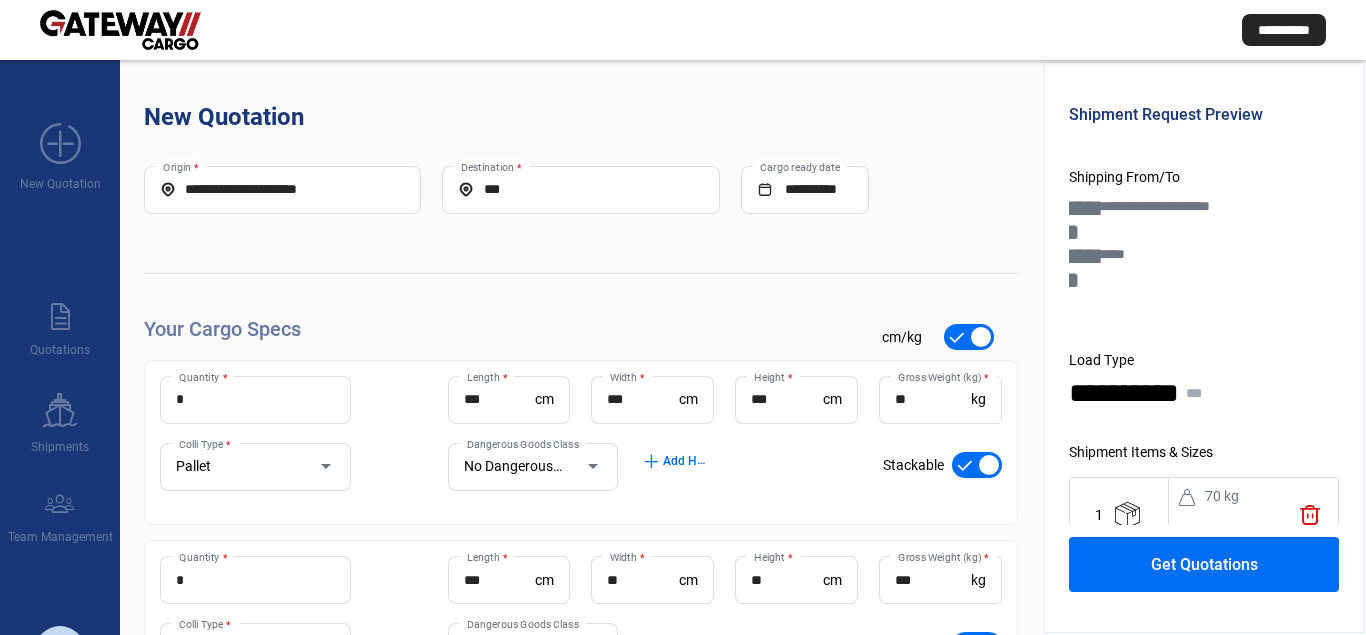 scroll, scrollTop: 0, scrollLeft: 0, axis: both 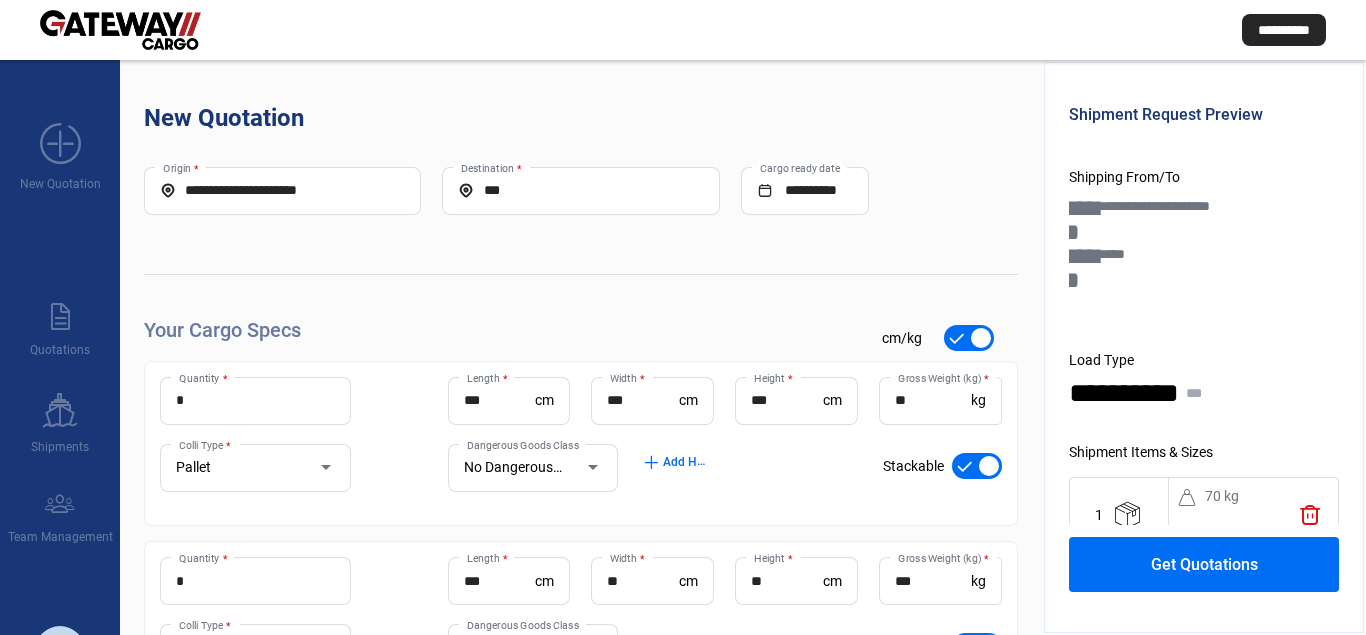 click on "Get Quotations" 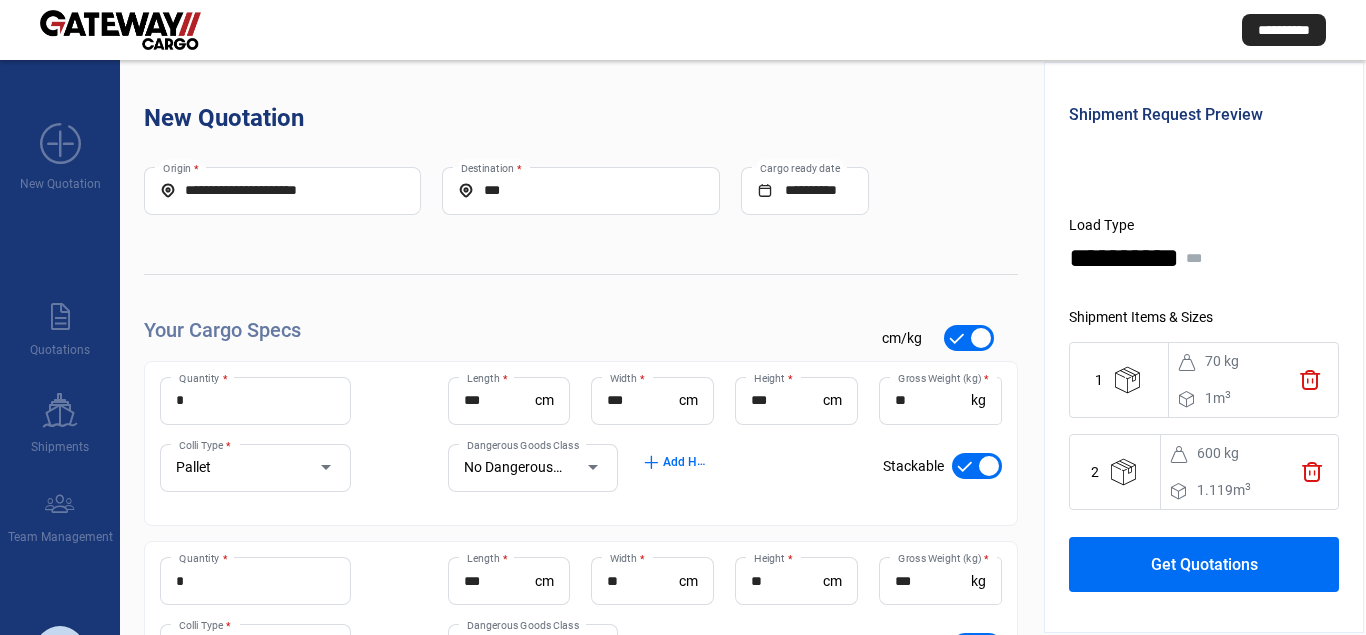 scroll, scrollTop: 137, scrollLeft: 0, axis: vertical 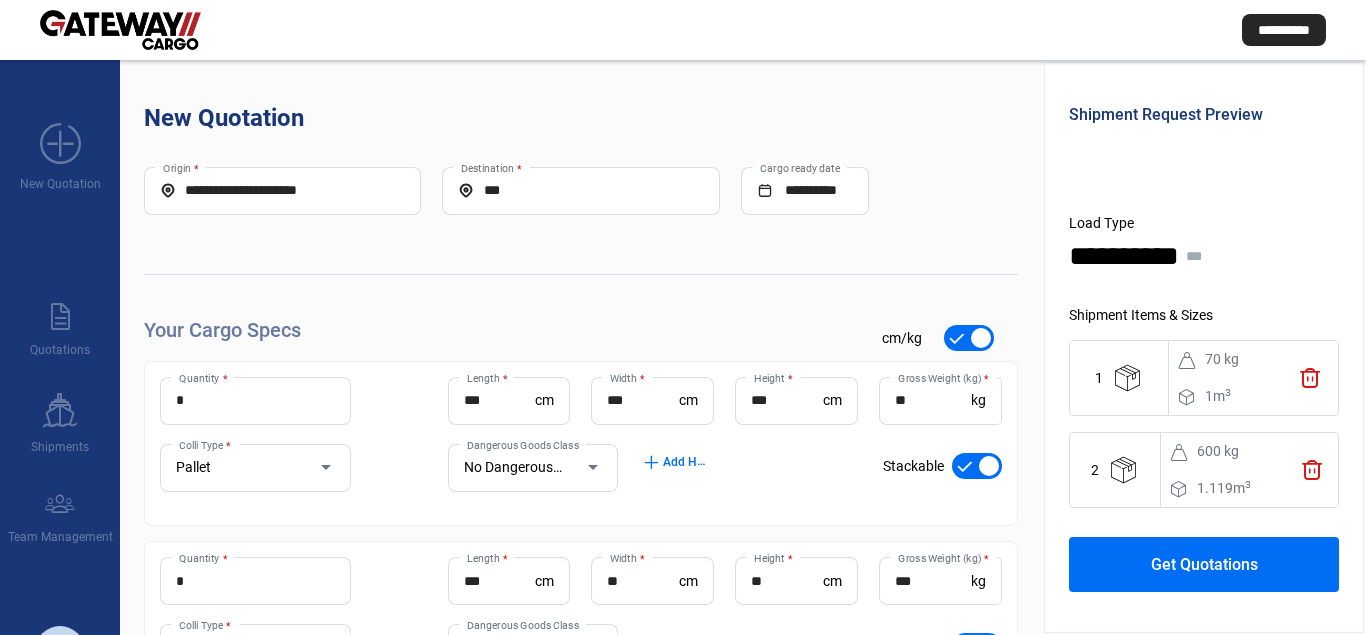 click on "**********" at bounding box center (1284, 30) 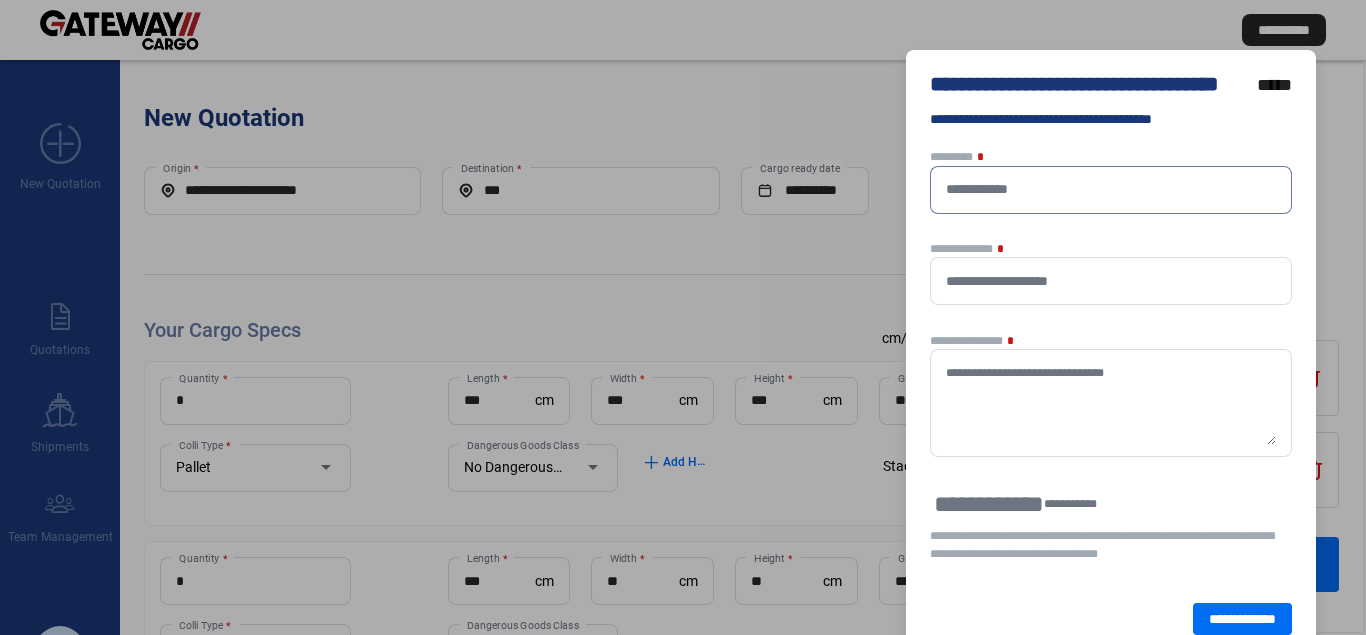 scroll, scrollTop: 137, scrollLeft: 0, axis: vertical 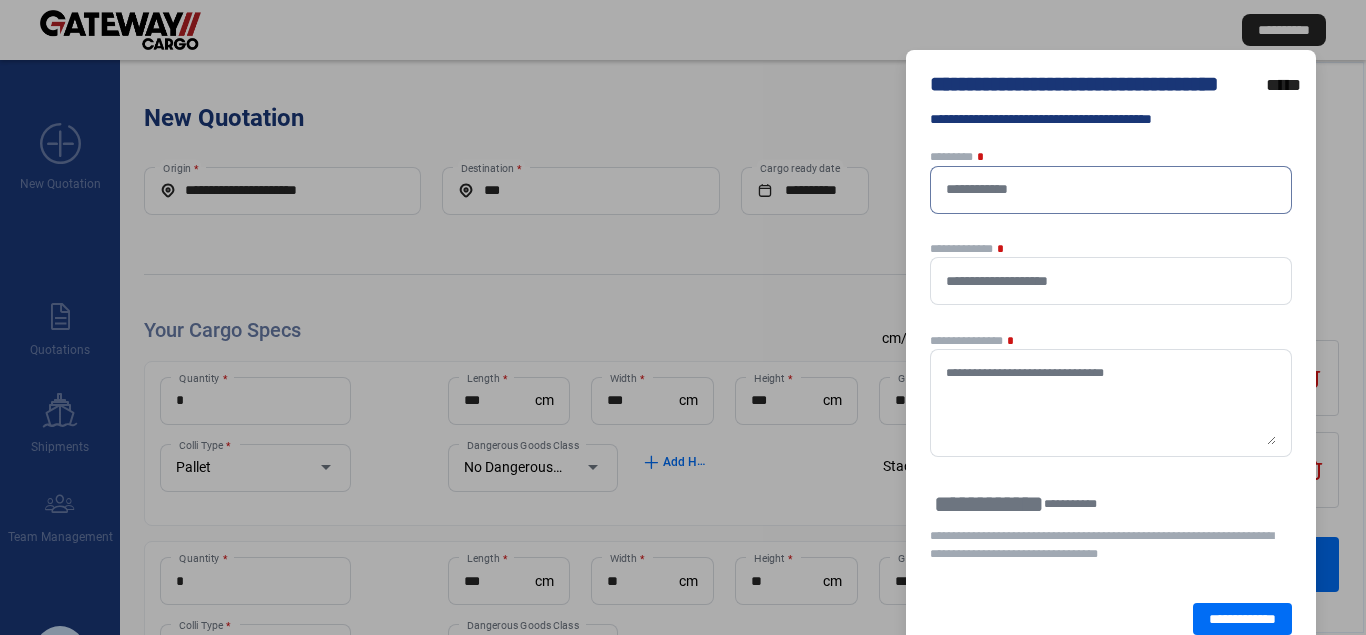 click on "*****" at bounding box center [1283, 85] 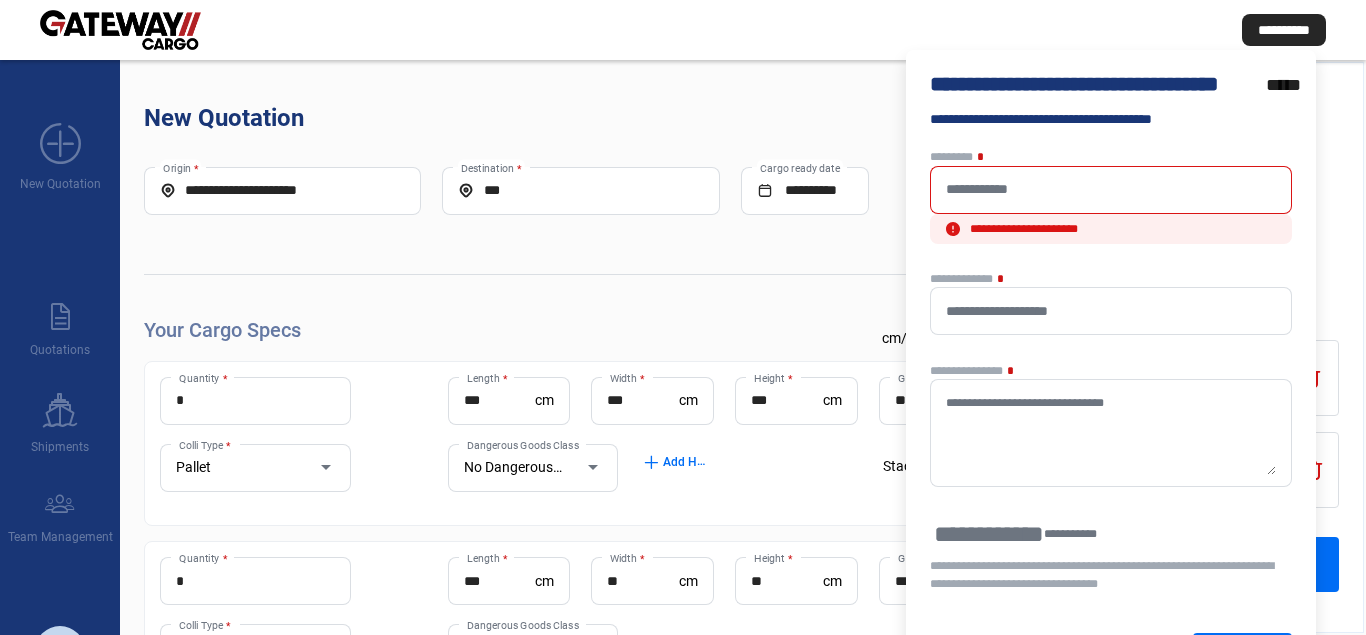 scroll, scrollTop: 137, scrollLeft: 0, axis: vertical 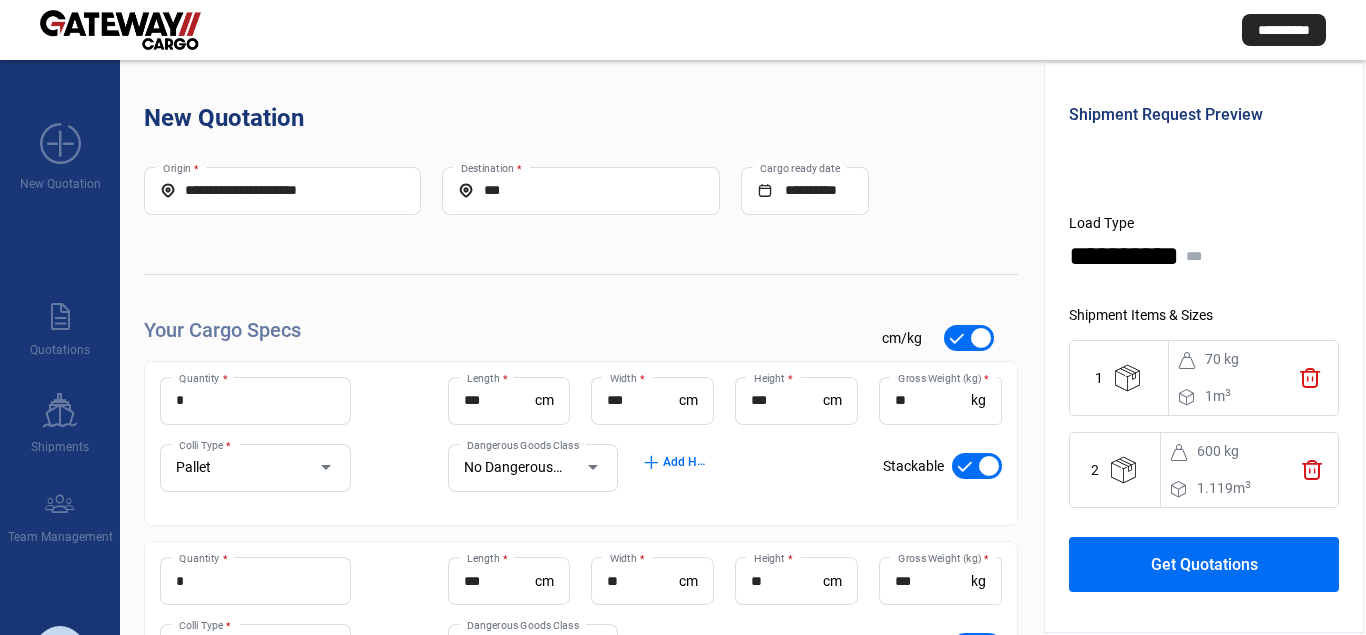 click on "Get Quotations" 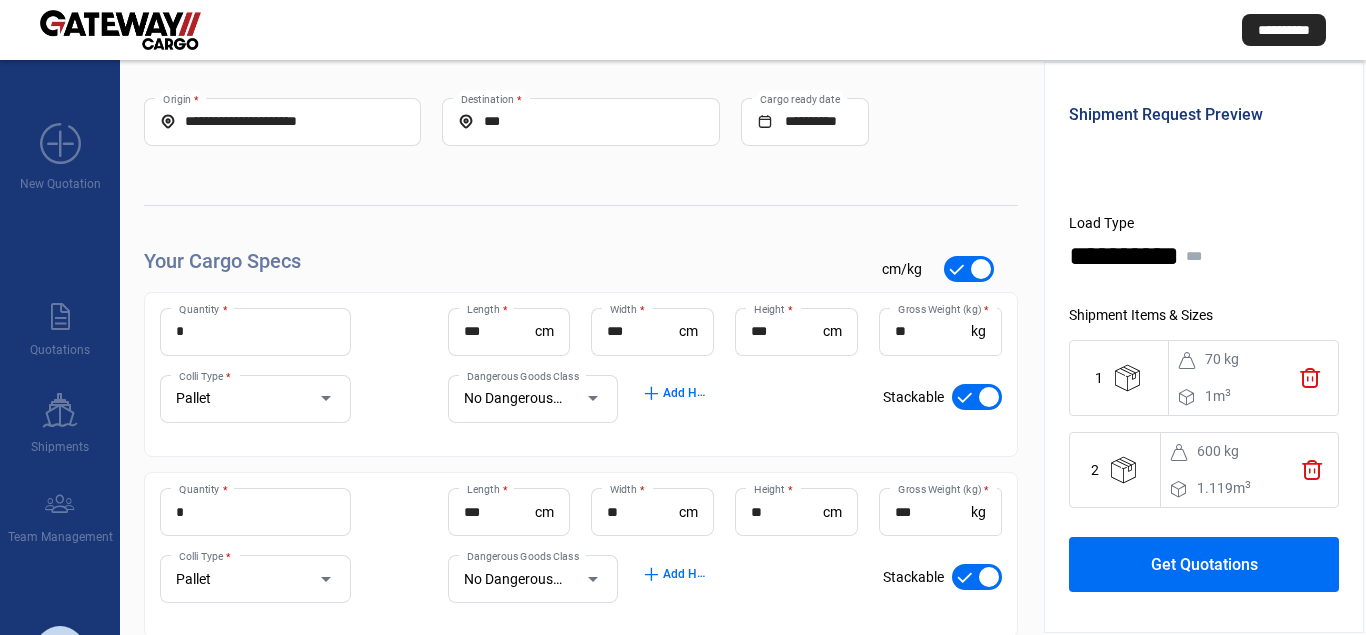 scroll, scrollTop: 0, scrollLeft: 0, axis: both 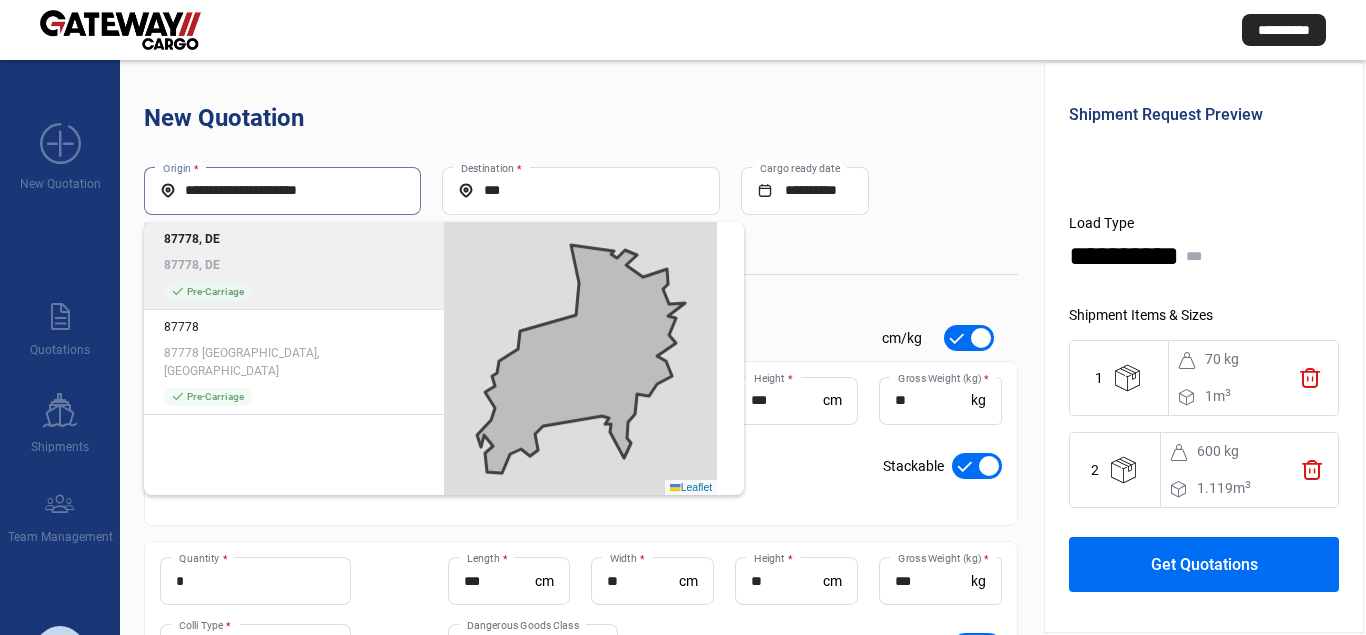 click on "**********" at bounding box center [282, 190] 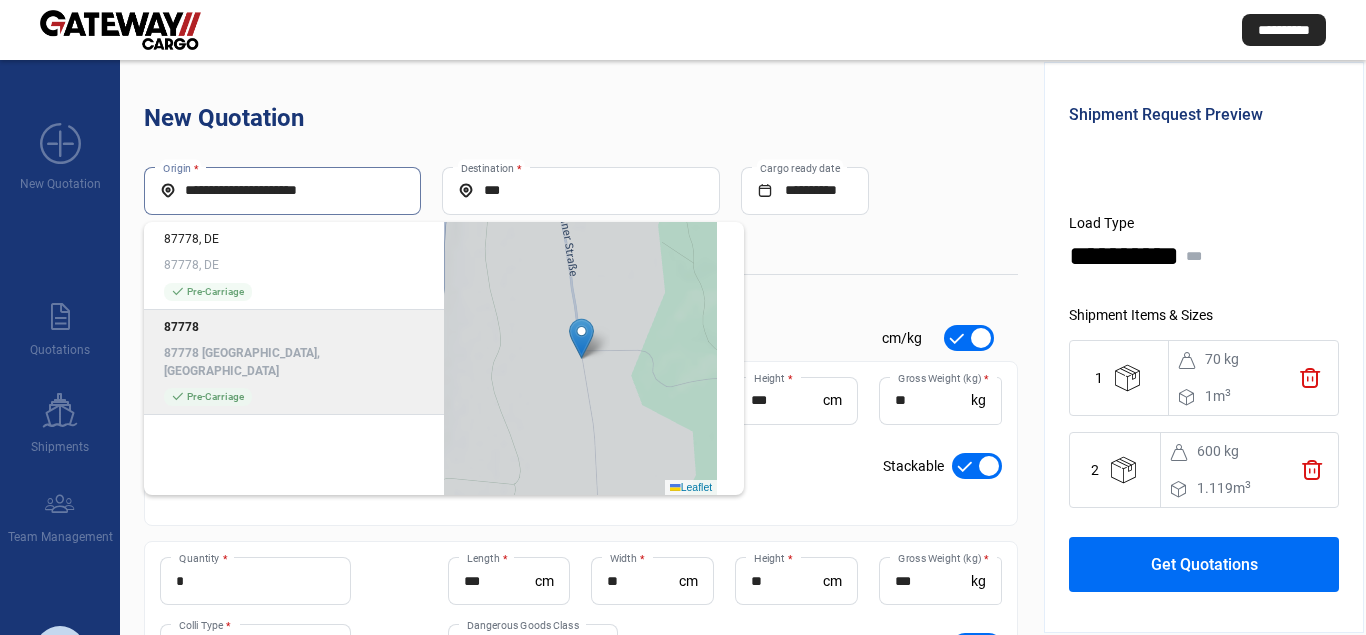 click on "87778 [GEOGRAPHIC_DATA], [GEOGRAPHIC_DATA]" 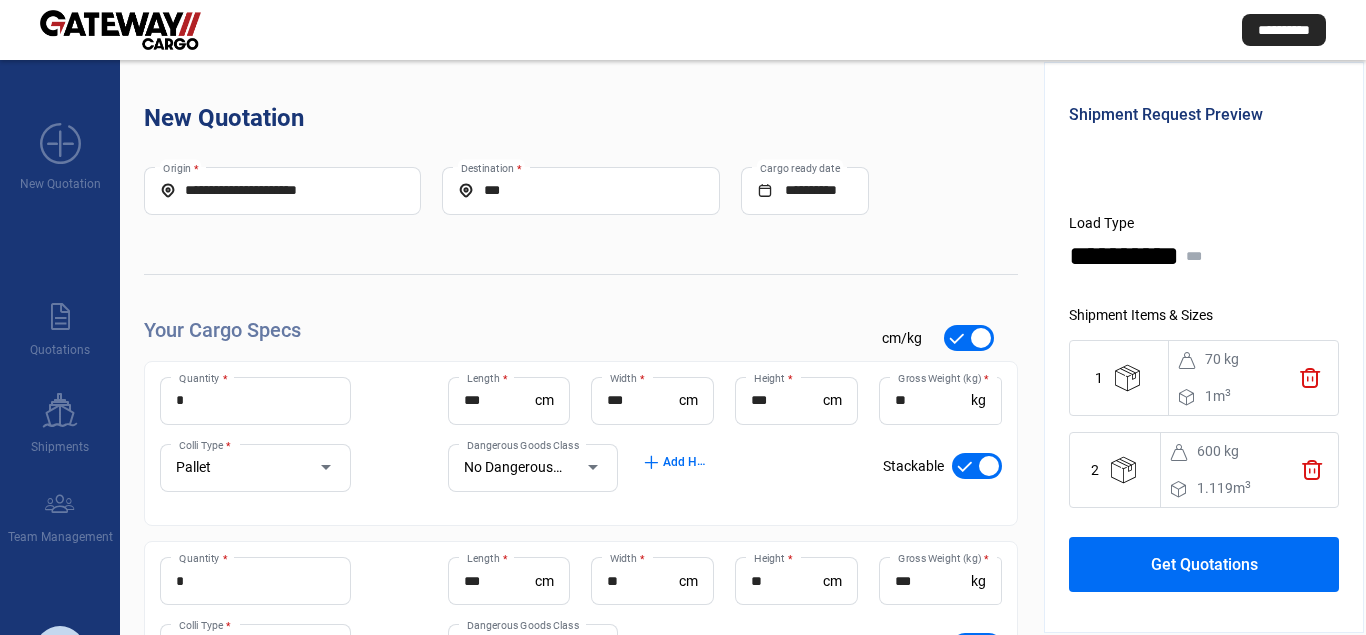 click on "***" at bounding box center [580, 190] 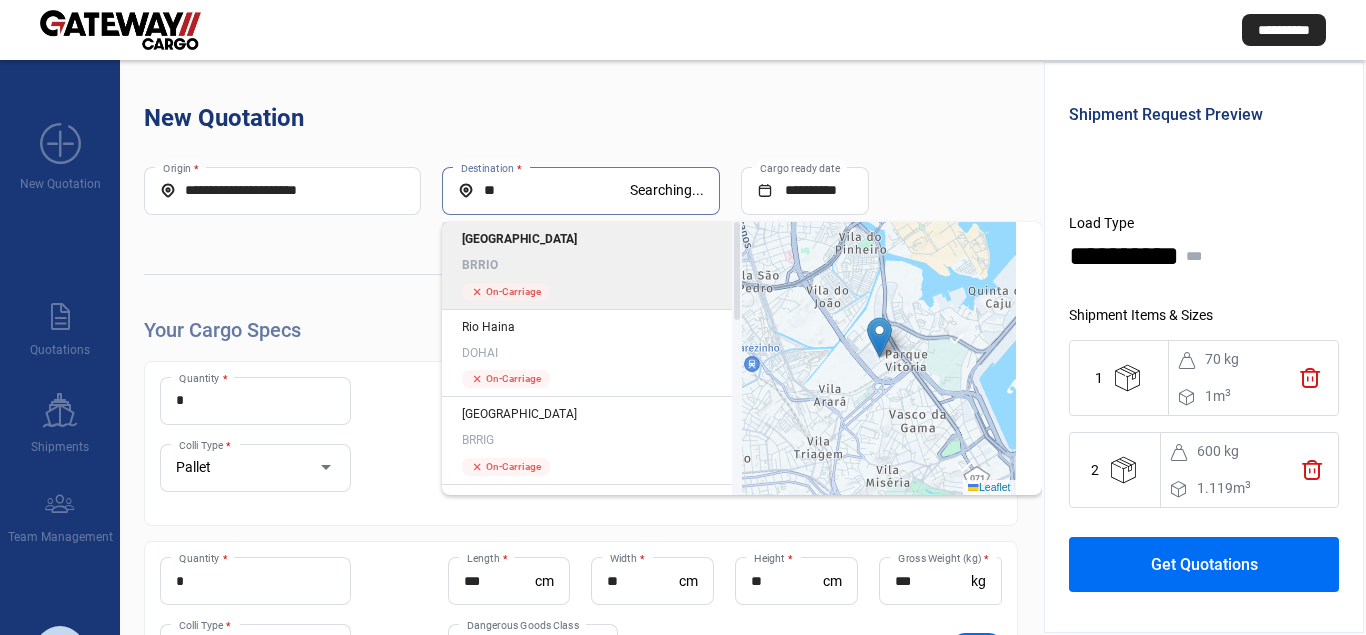 type on "*" 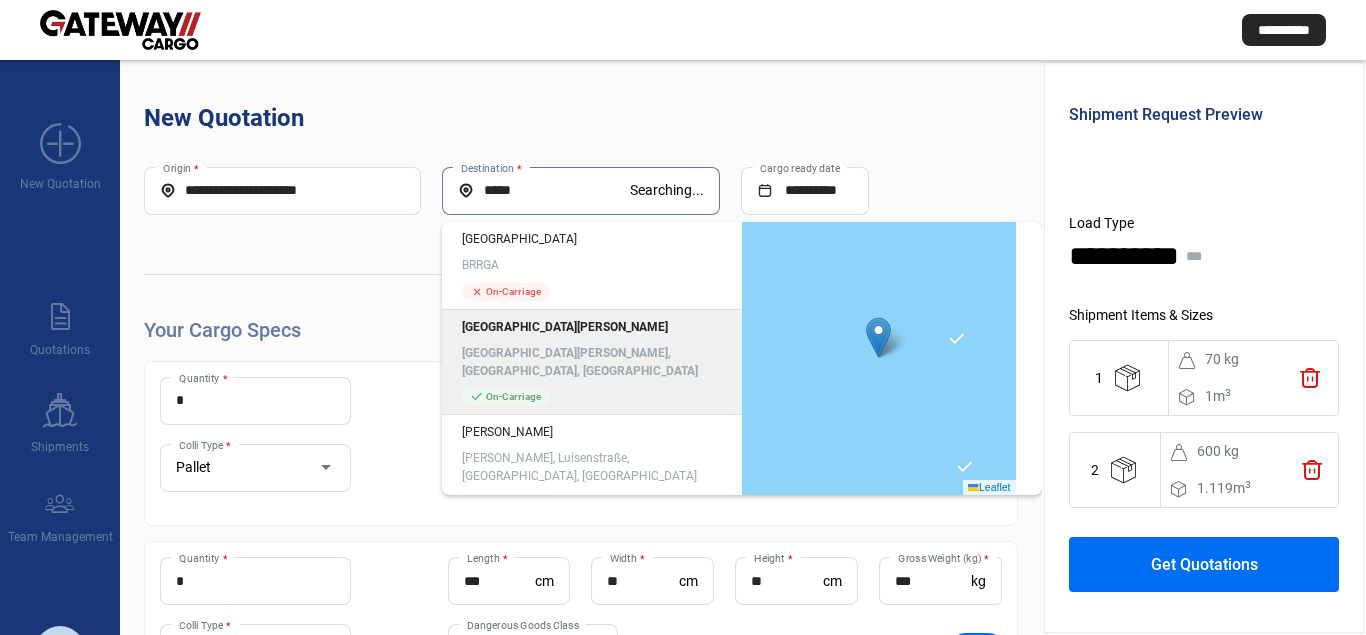 click on "[GEOGRAPHIC_DATA][PERSON_NAME], [GEOGRAPHIC_DATA], [GEOGRAPHIC_DATA]" 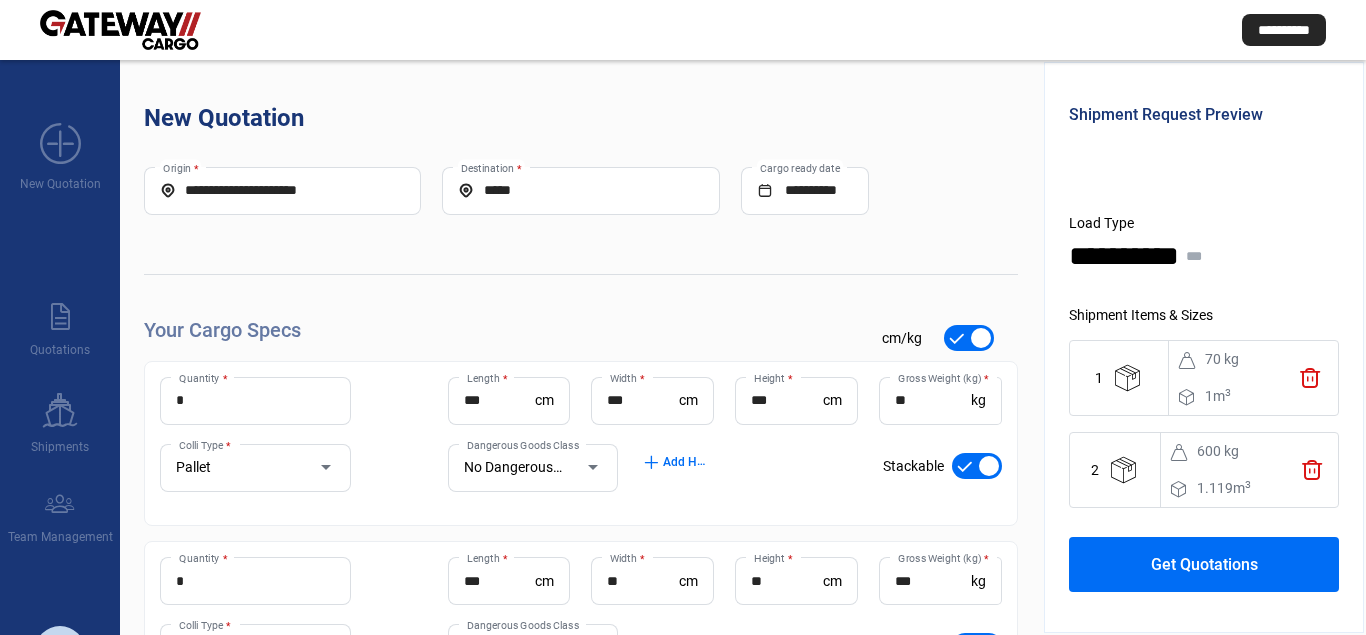 click on "Get Quotations" 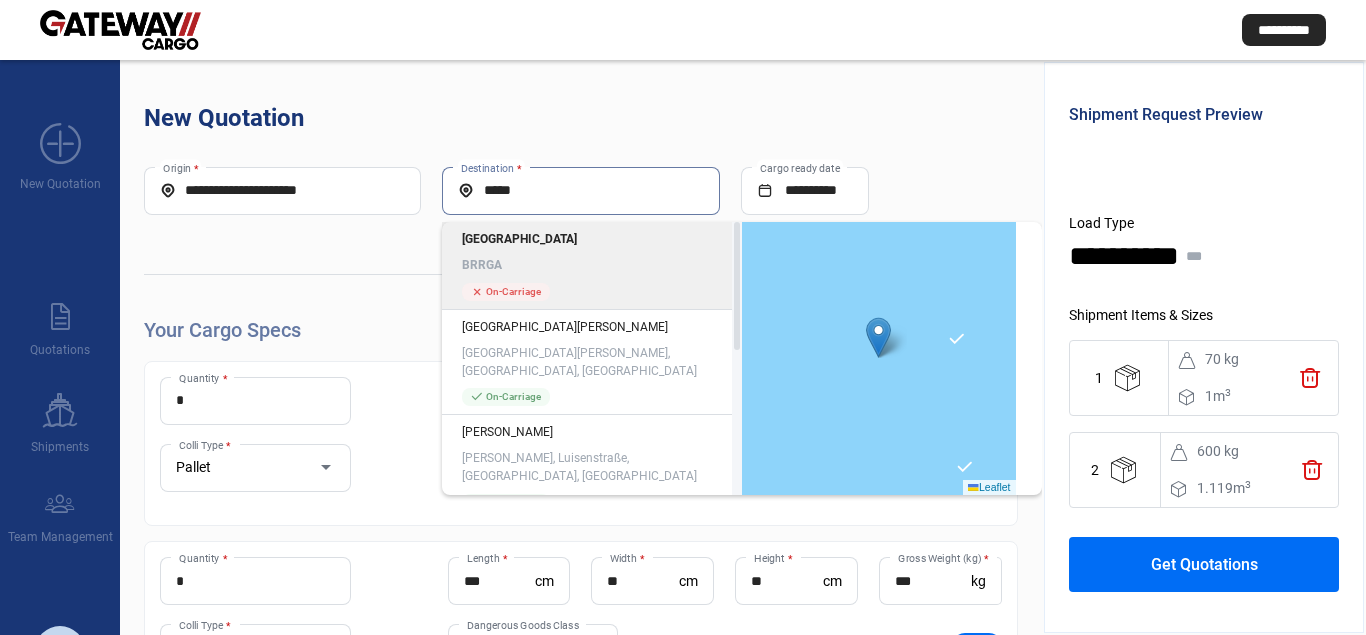 click on "*****  Destination *" 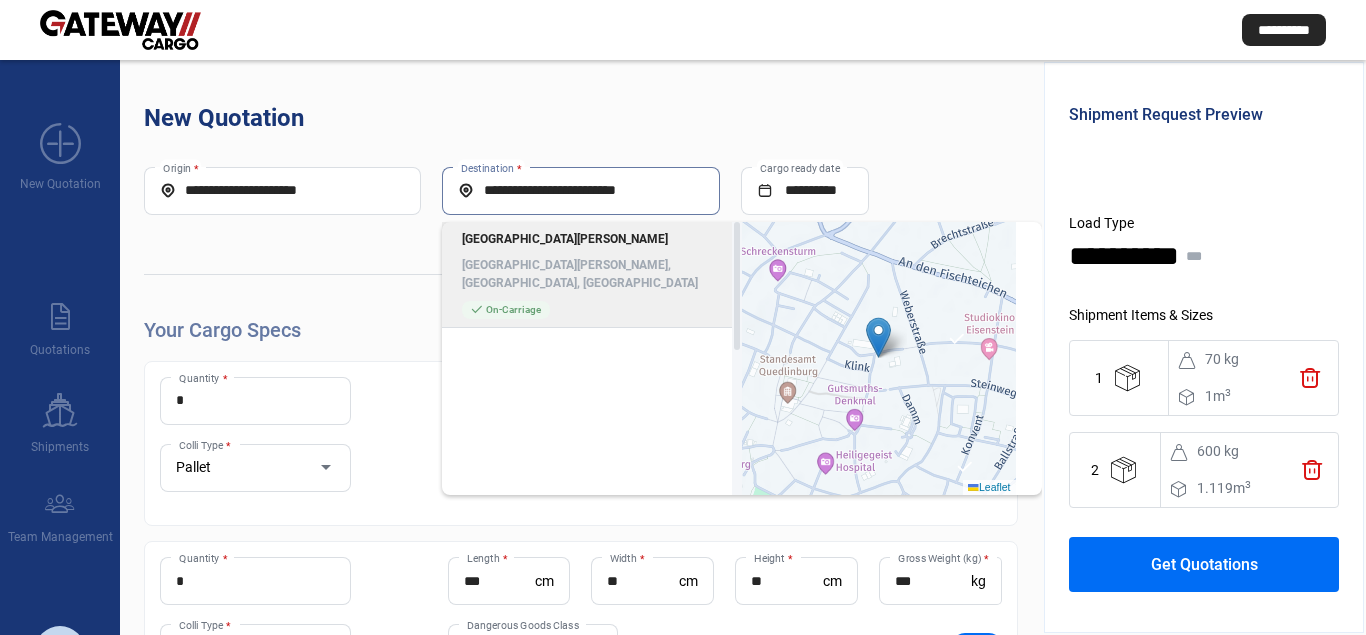 scroll, scrollTop: 0, scrollLeft: 0, axis: both 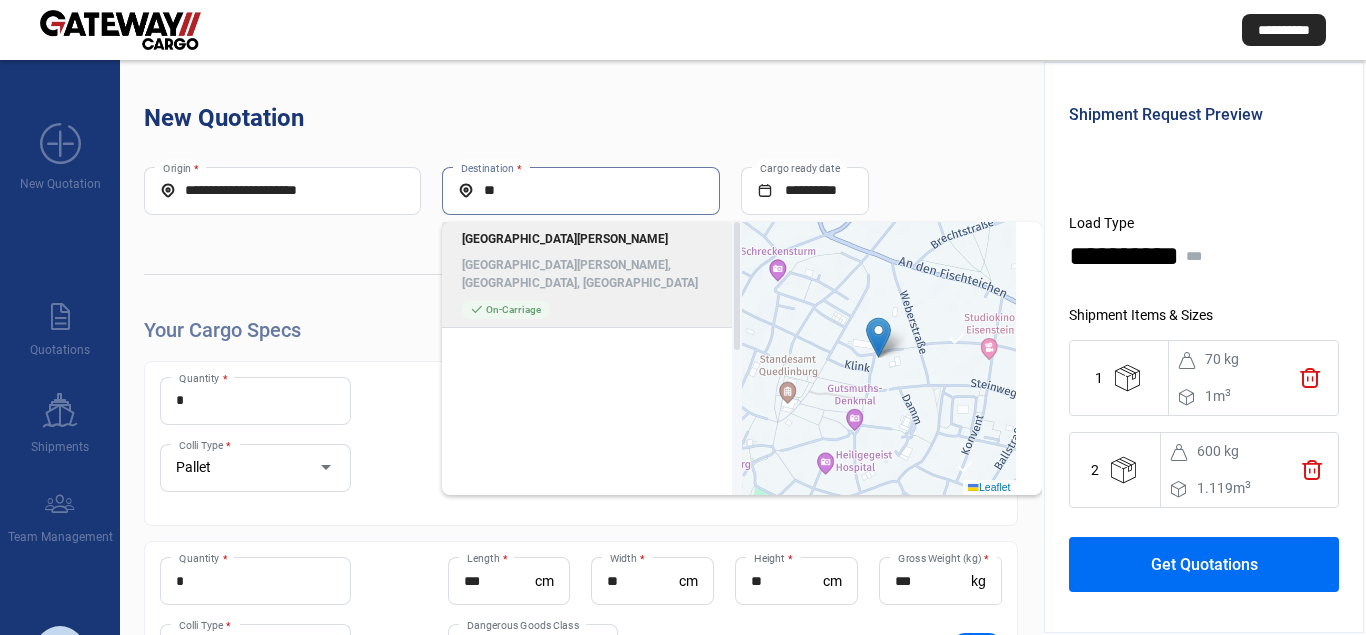 type on "*" 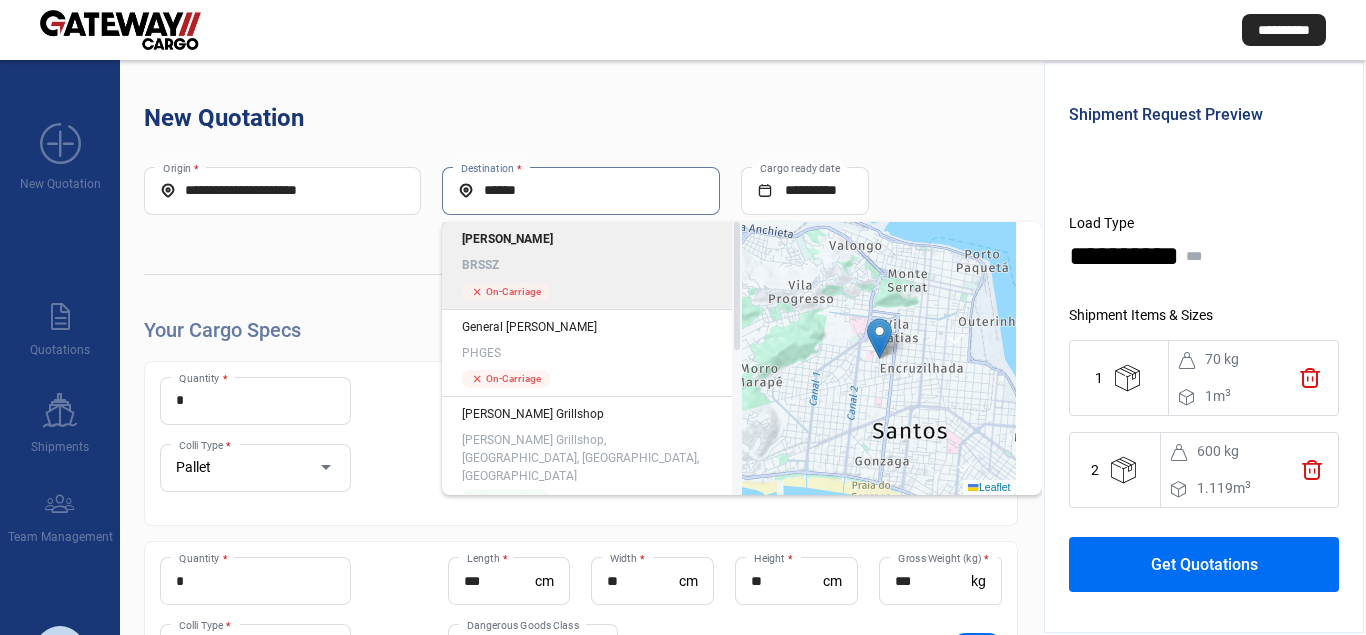 click on "BRSSZ" 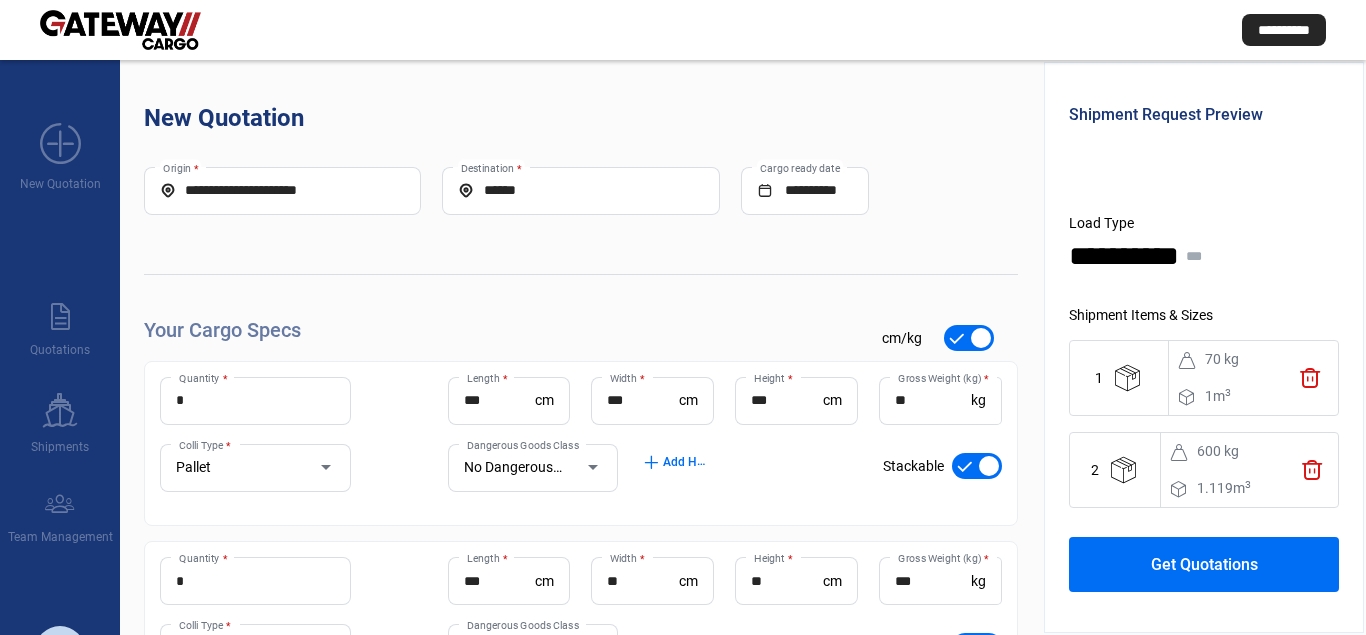 click on "Get Quotations" 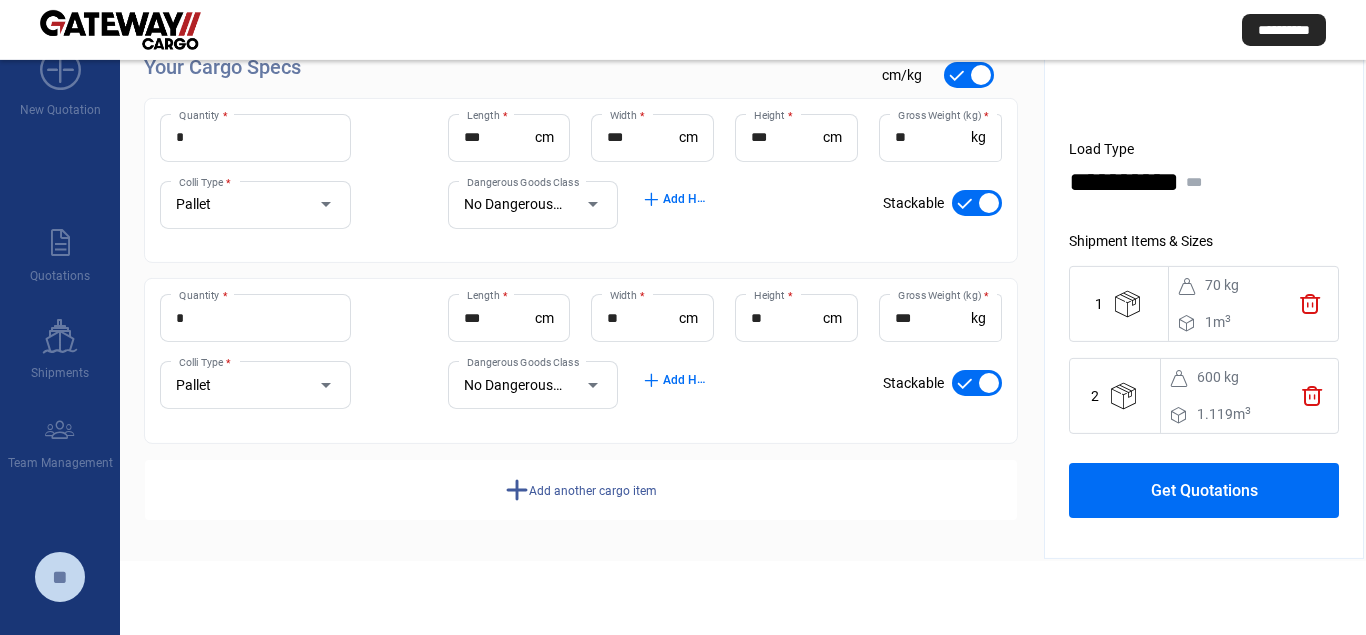 scroll, scrollTop: 0, scrollLeft: 0, axis: both 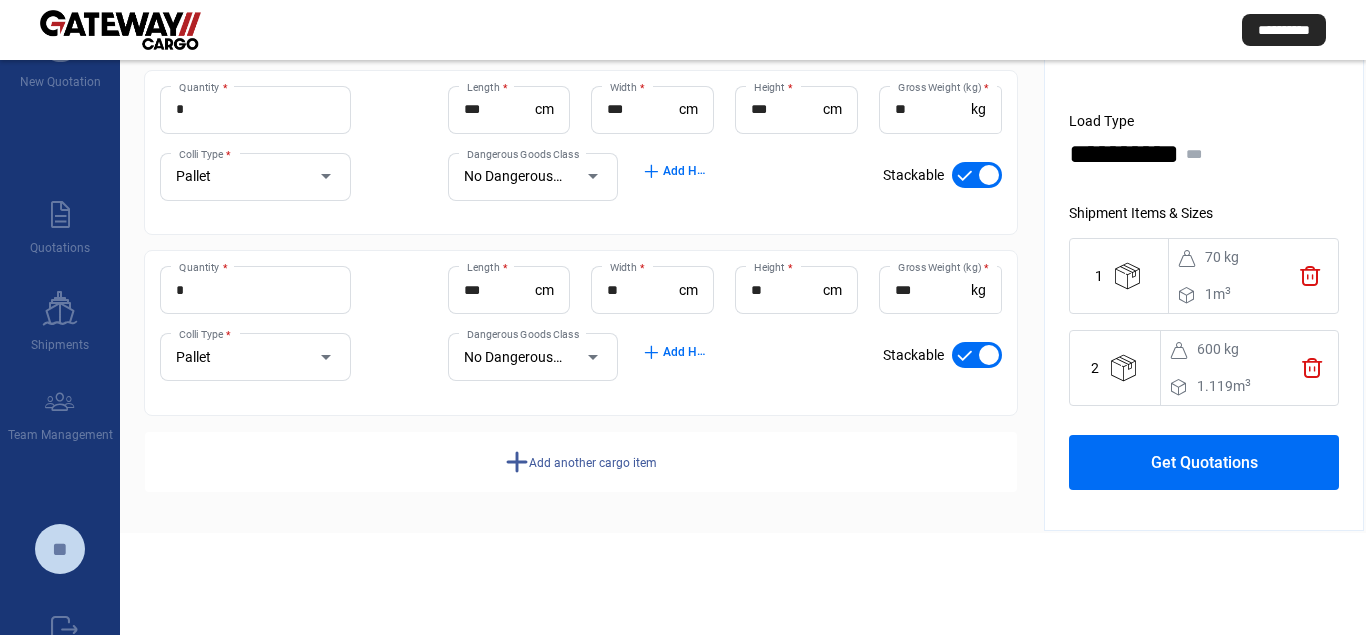 click on "Get Quotations" 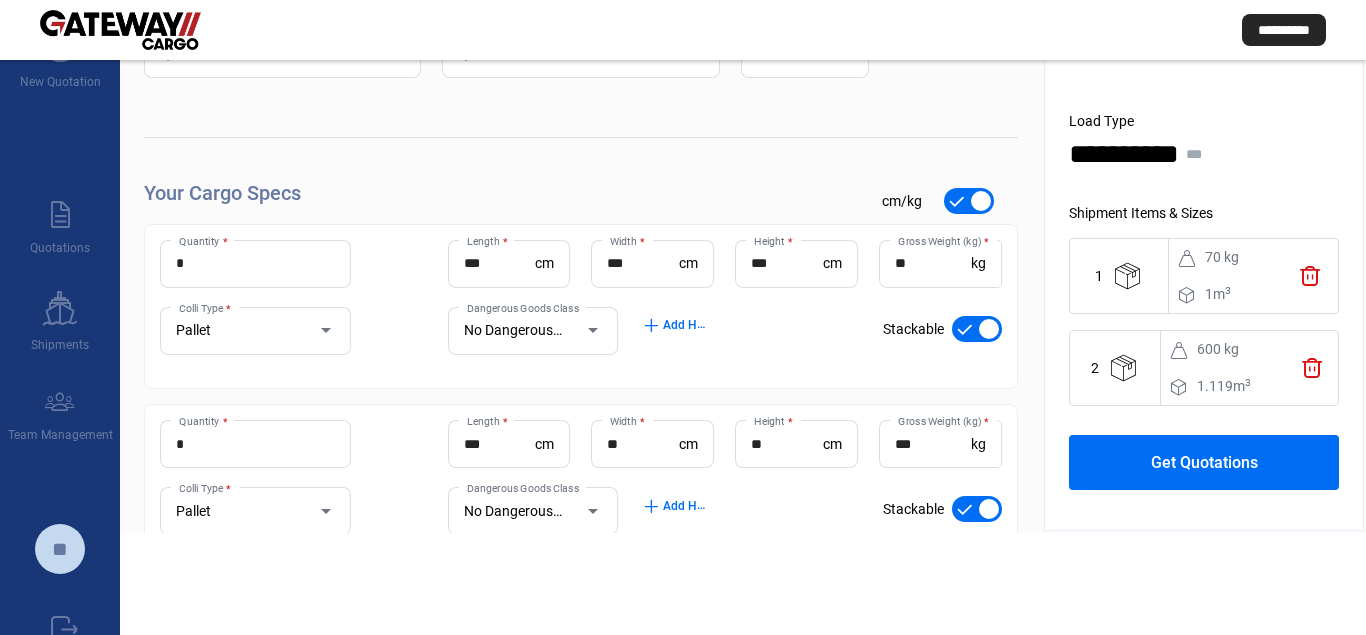 scroll, scrollTop: 0, scrollLeft: 0, axis: both 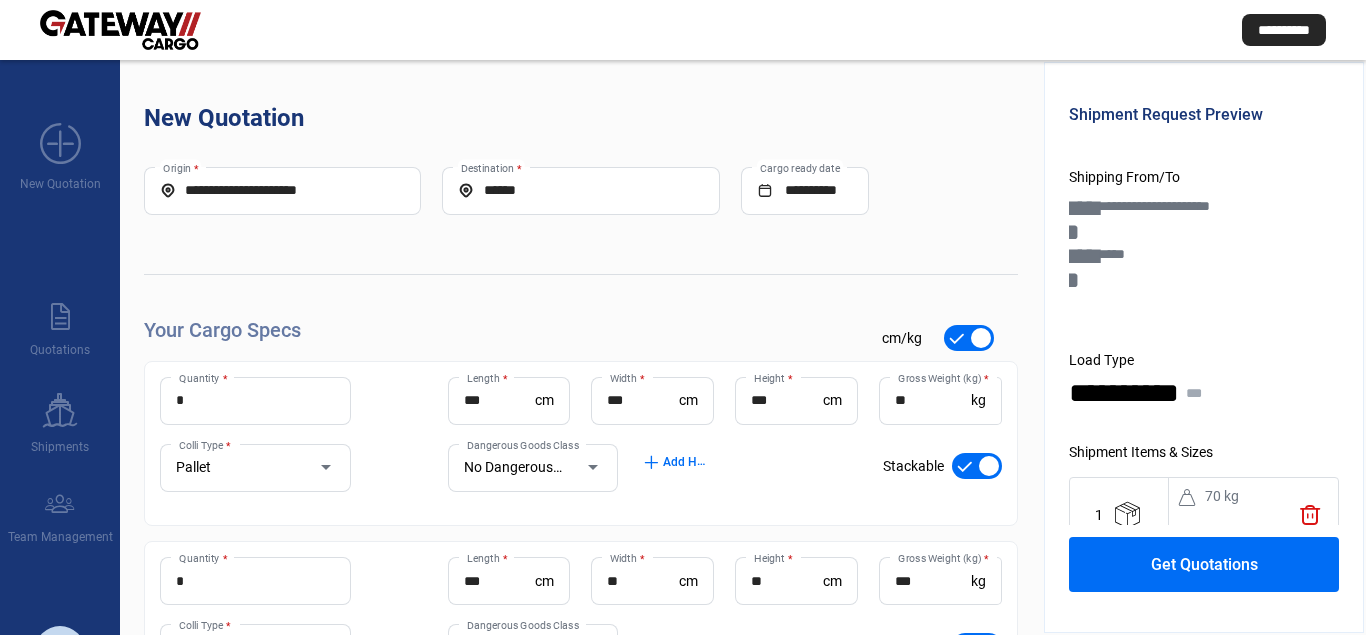 click on "**********" at bounding box center [282, 190] 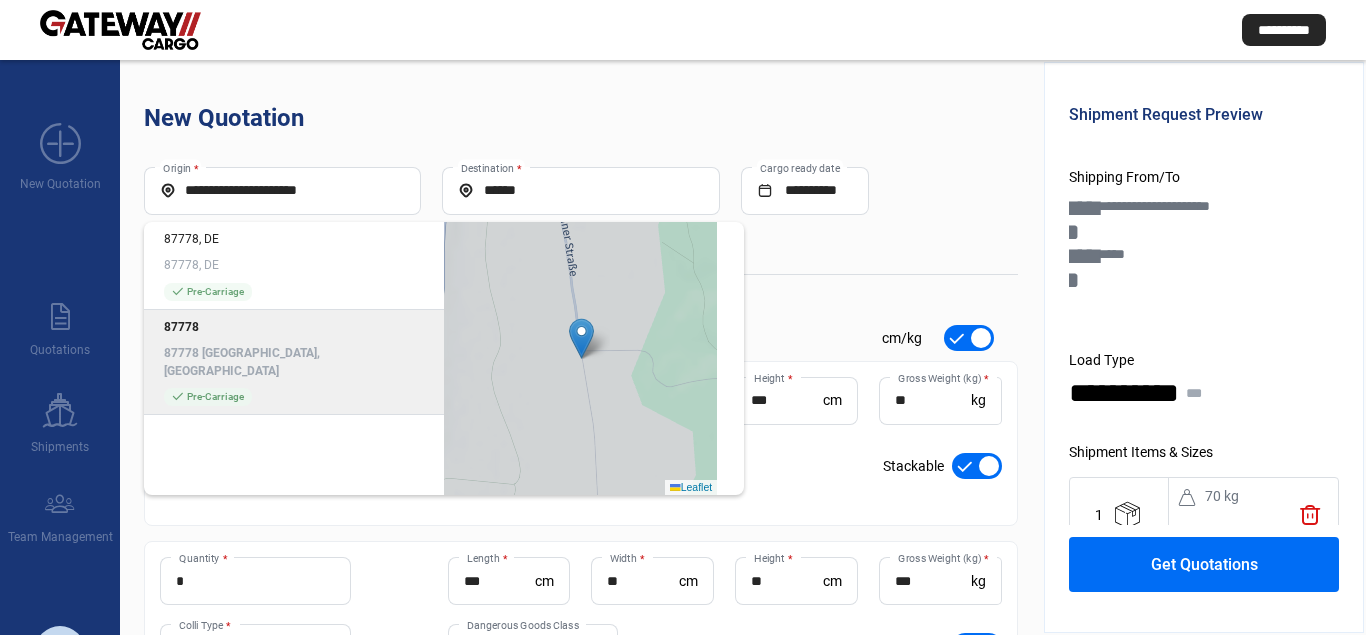 click on "87778 [GEOGRAPHIC_DATA], [GEOGRAPHIC_DATA]" 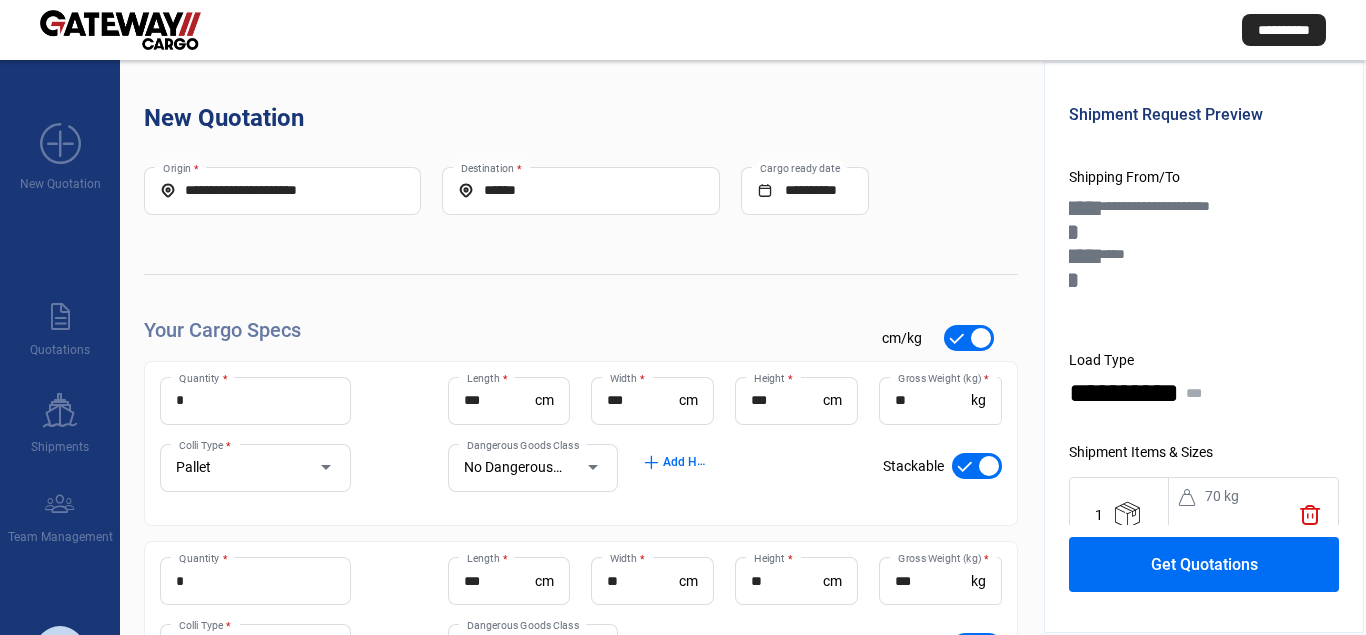 click on "******" at bounding box center [580, 190] 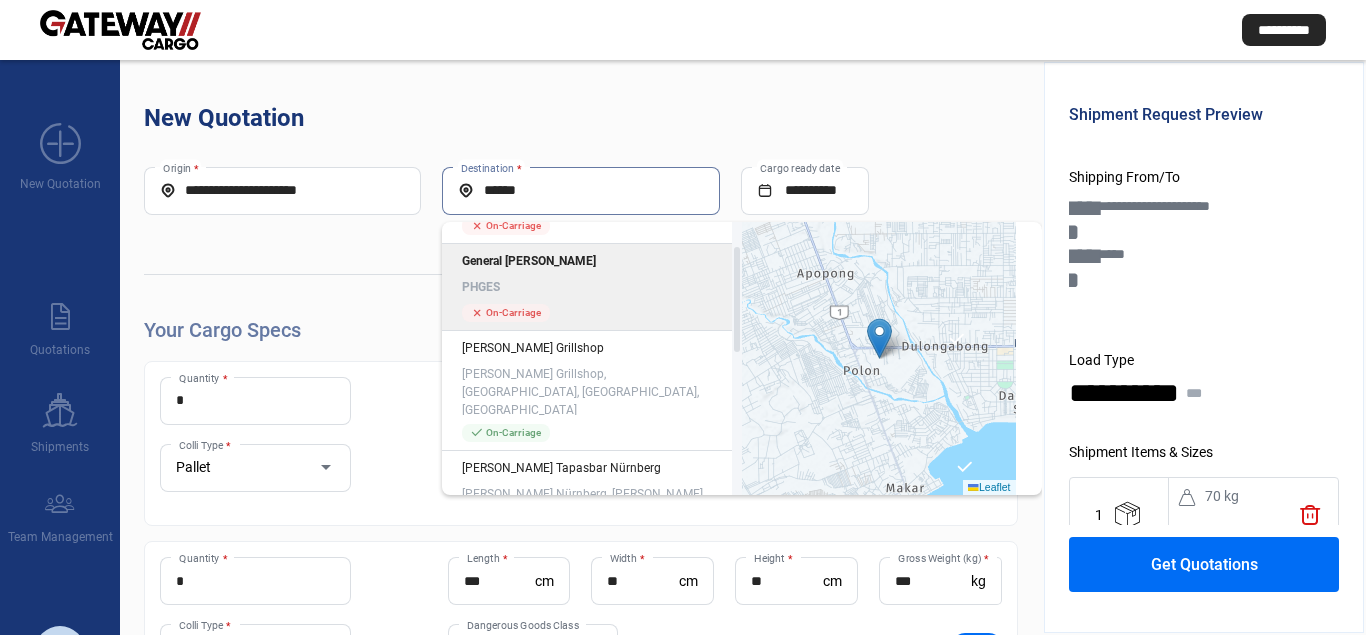 scroll, scrollTop: 0, scrollLeft: 0, axis: both 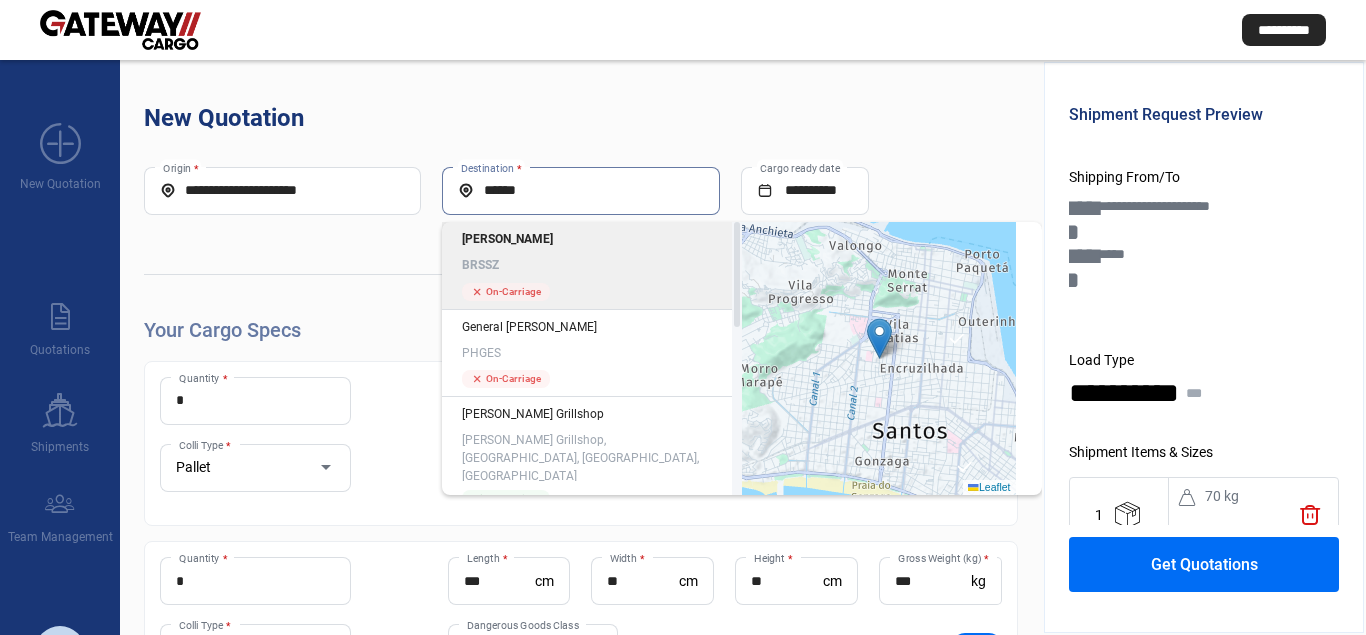 click on "BRSSZ" 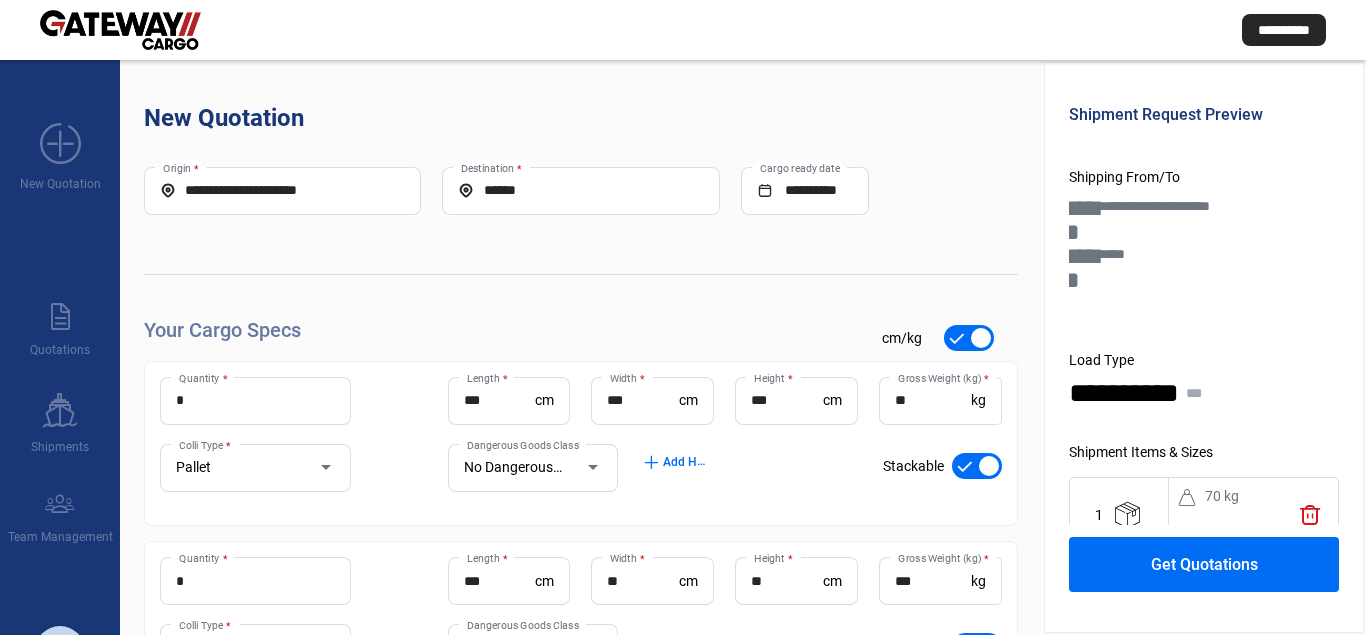 click on "Get Quotations" 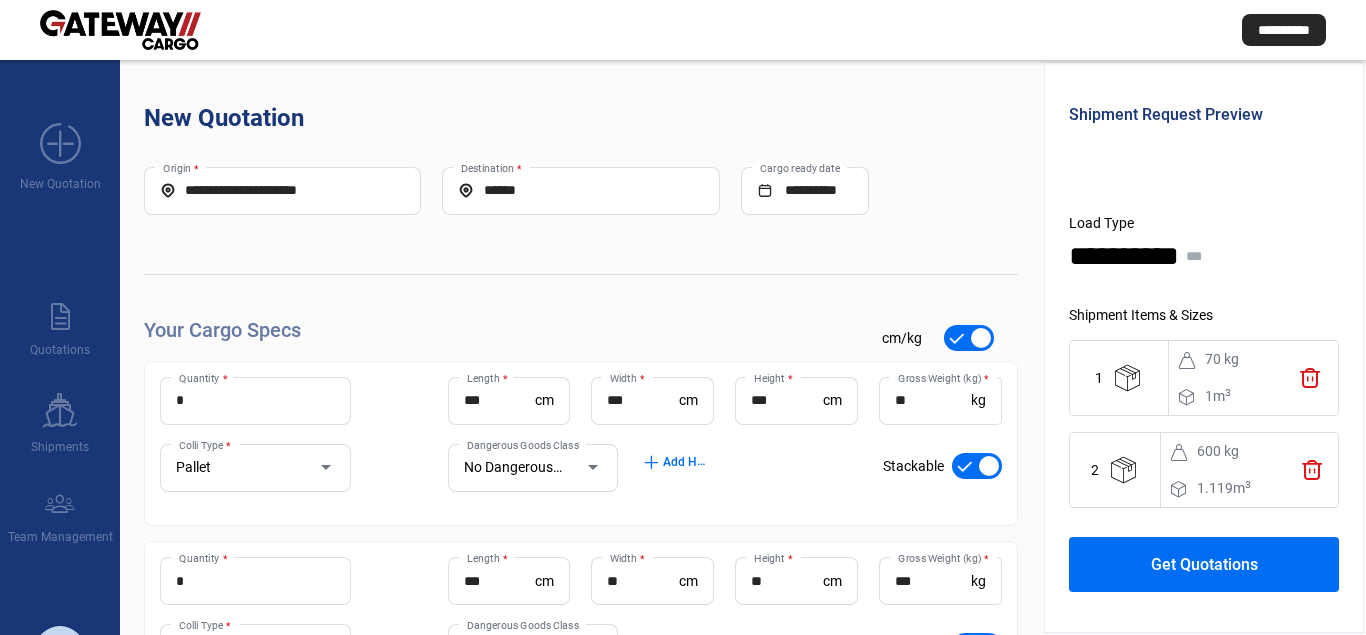 scroll, scrollTop: 0, scrollLeft: 0, axis: both 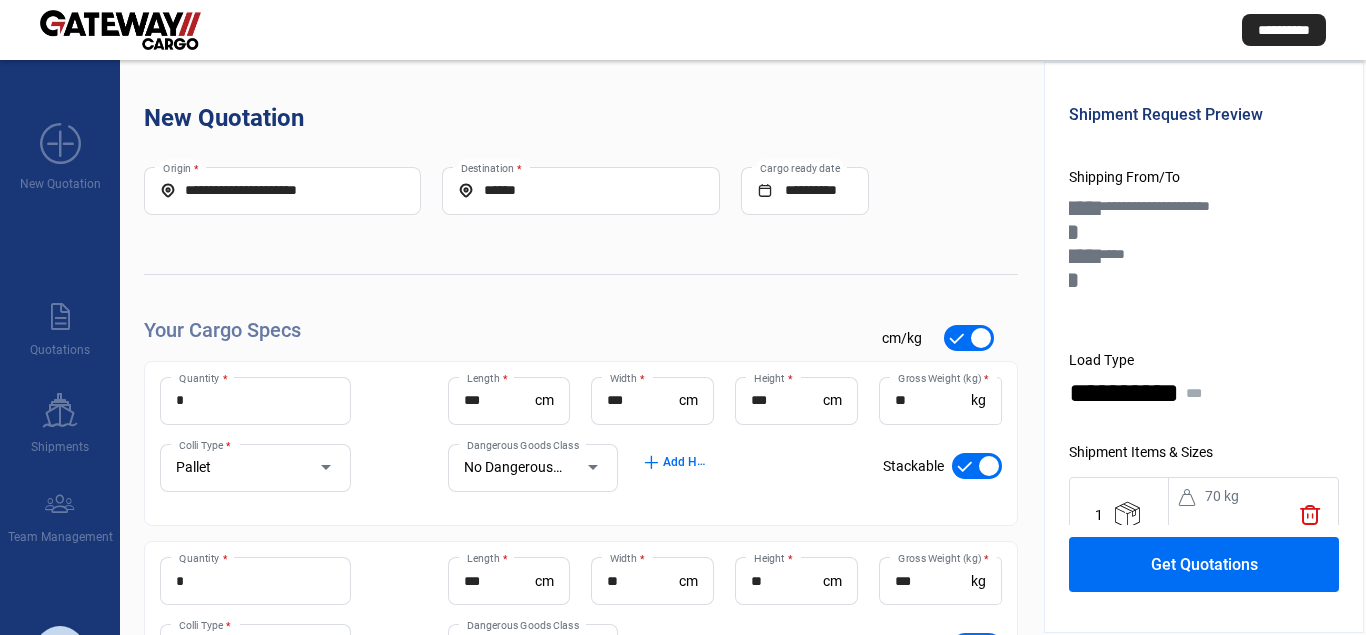 click on "******" at bounding box center [580, 190] 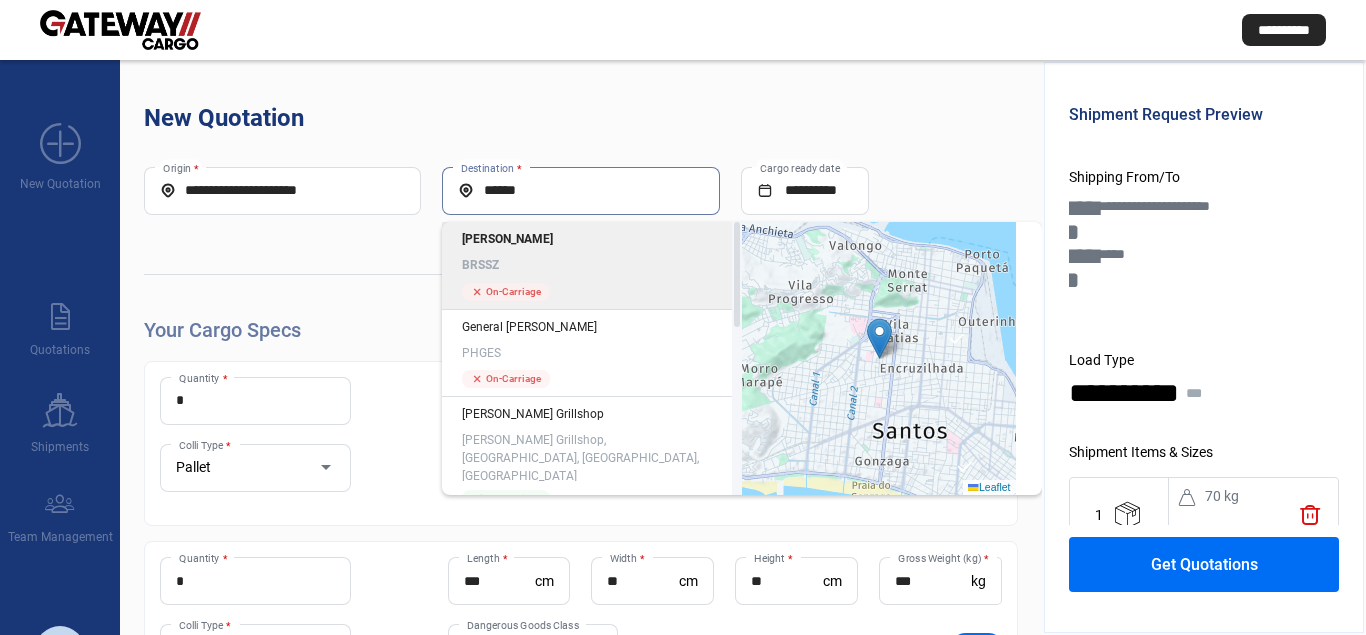 drag, startPoint x: 543, startPoint y: 186, endPoint x: 429, endPoint y: 174, distance: 114.62984 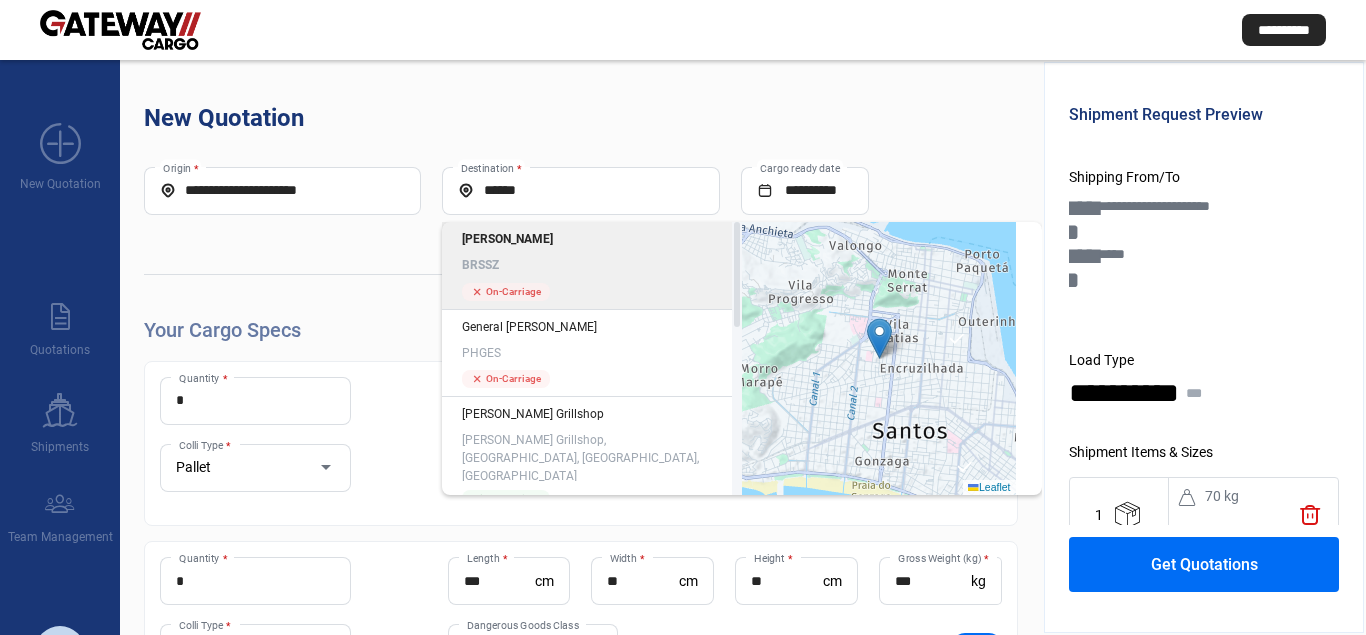 click on "cross" 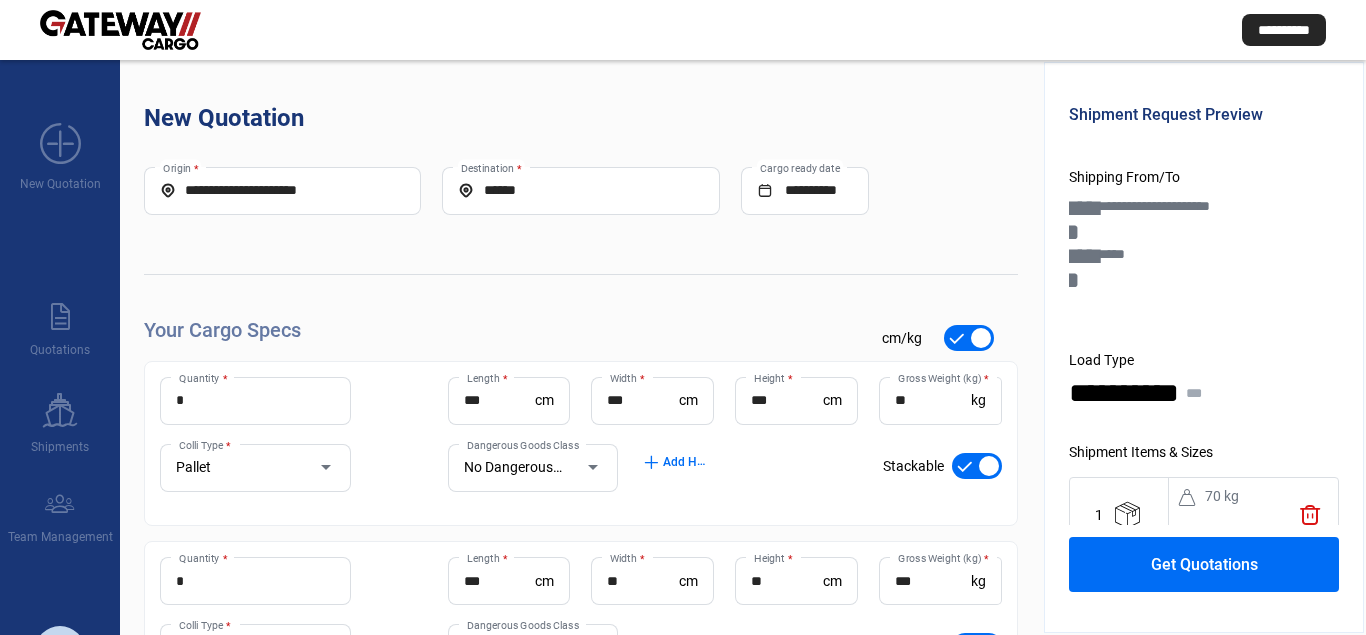 scroll, scrollTop: 189, scrollLeft: 0, axis: vertical 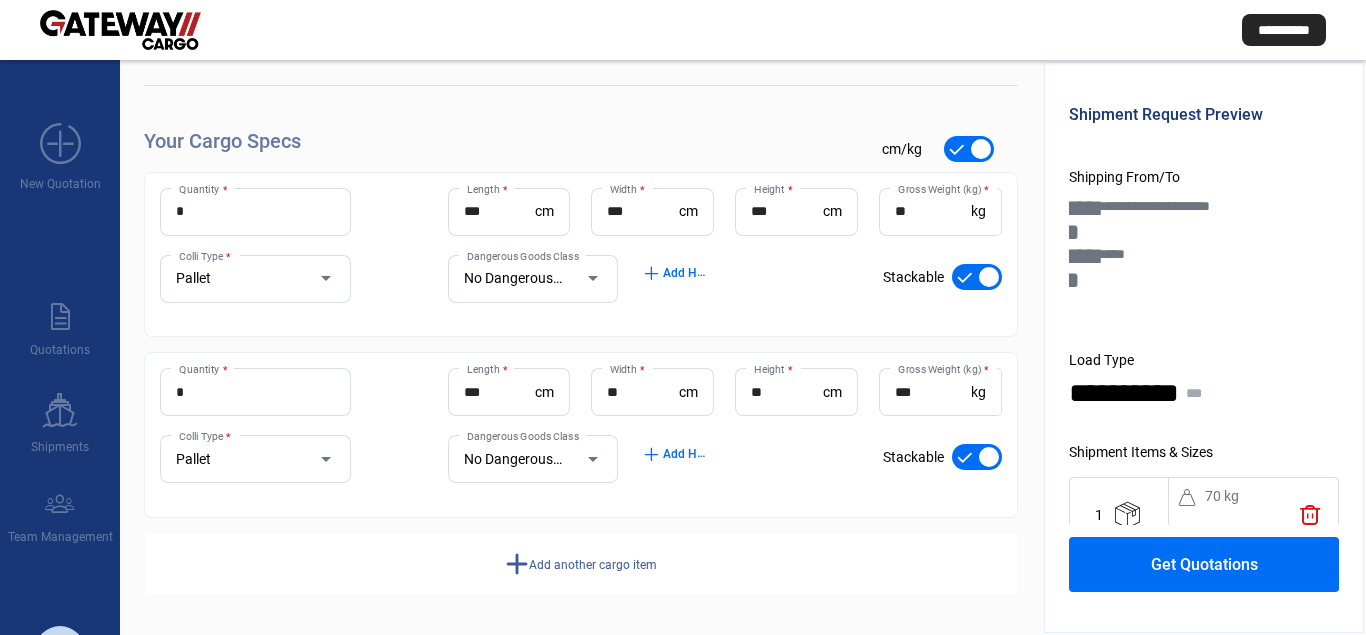 click on "Get Quotations" 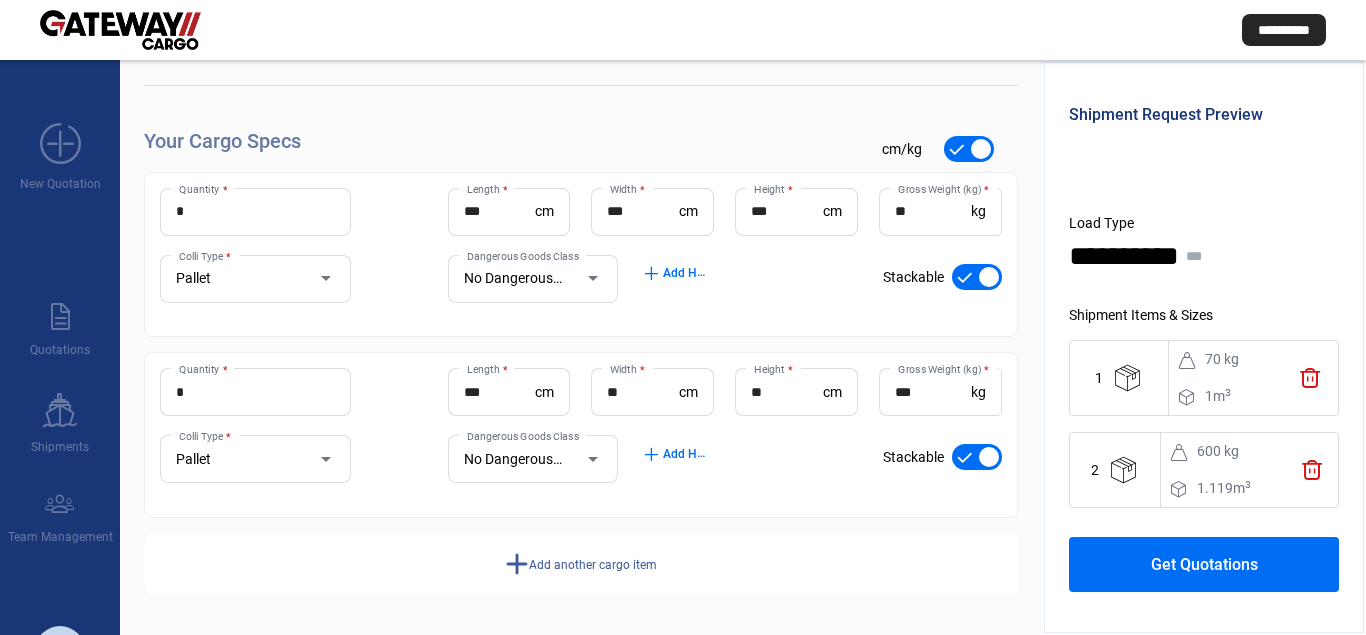 type 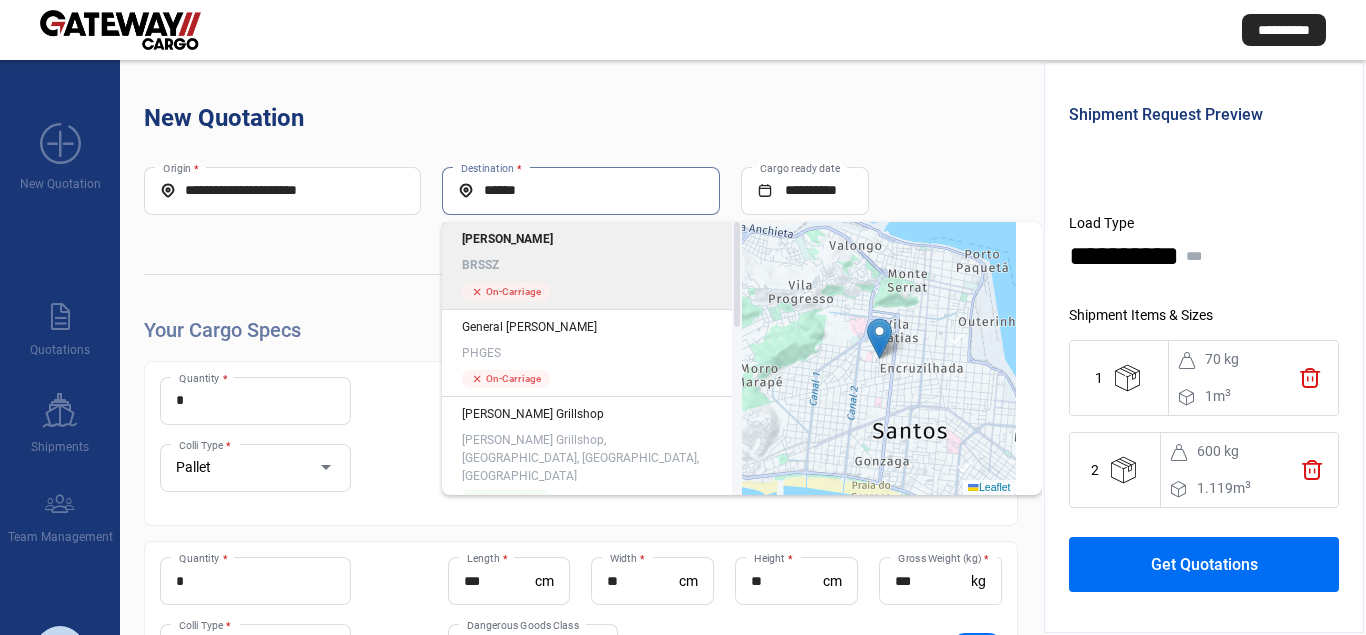 drag, startPoint x: 565, startPoint y: 187, endPoint x: 317, endPoint y: 149, distance: 250.8944 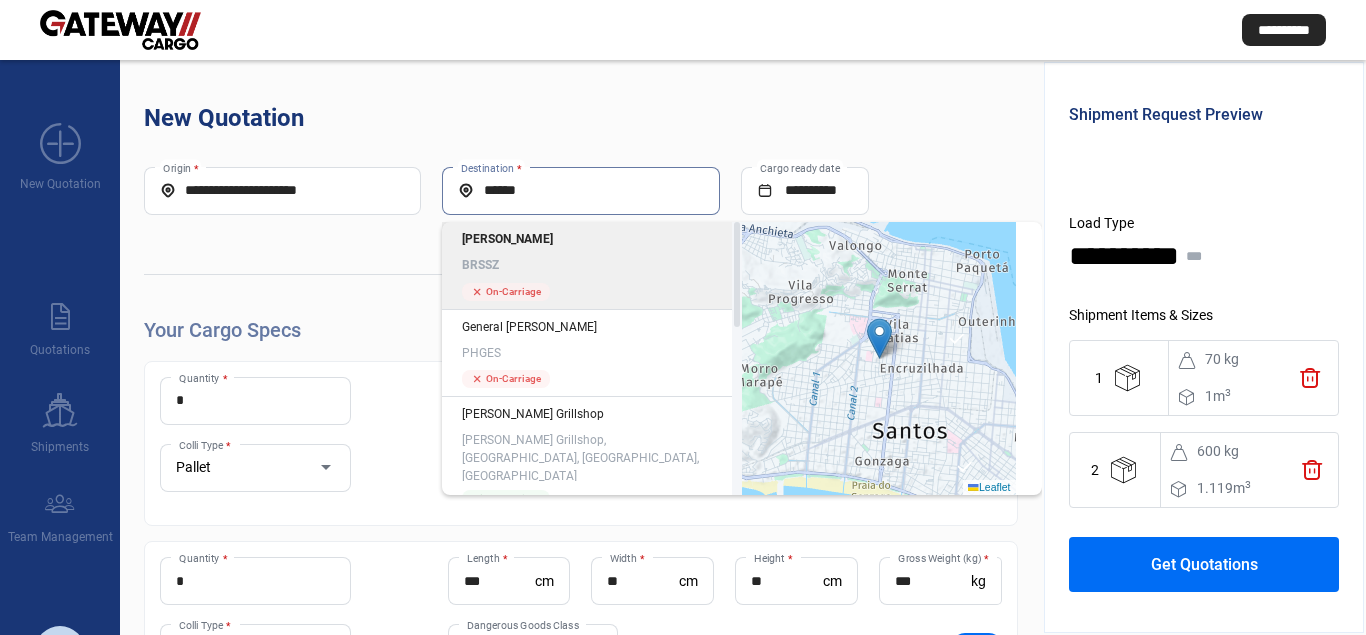 click on "******" at bounding box center [580, 190] 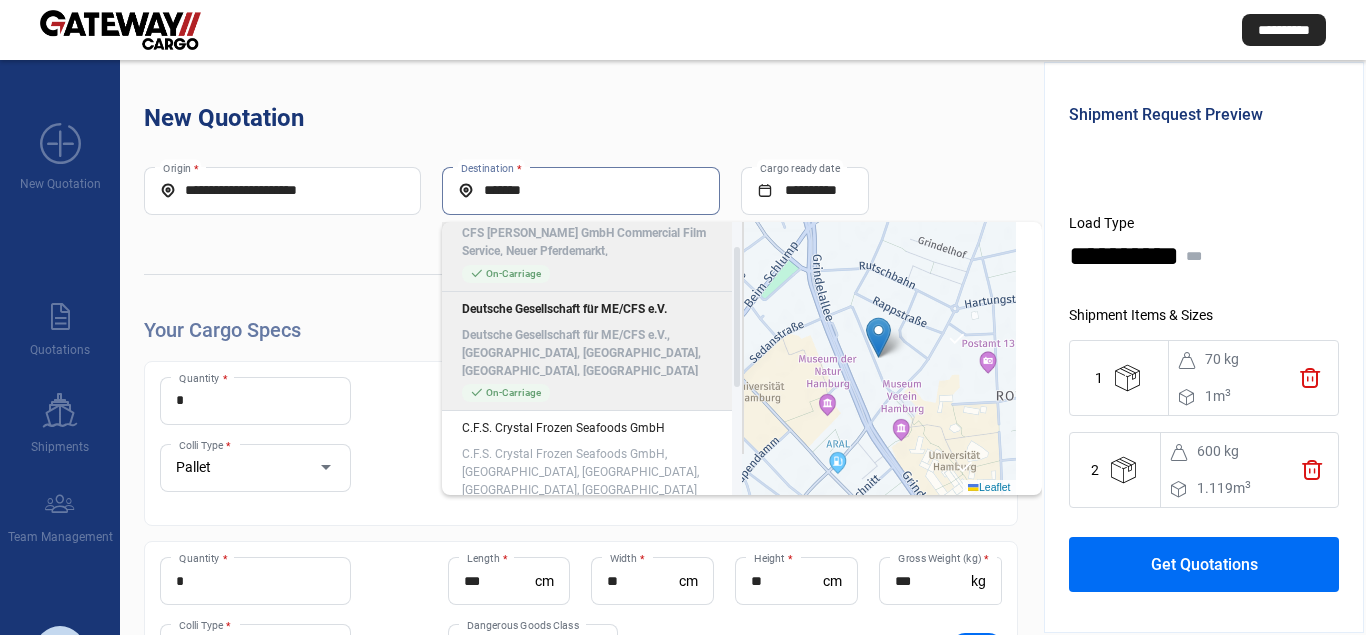 scroll, scrollTop: 24, scrollLeft: 0, axis: vertical 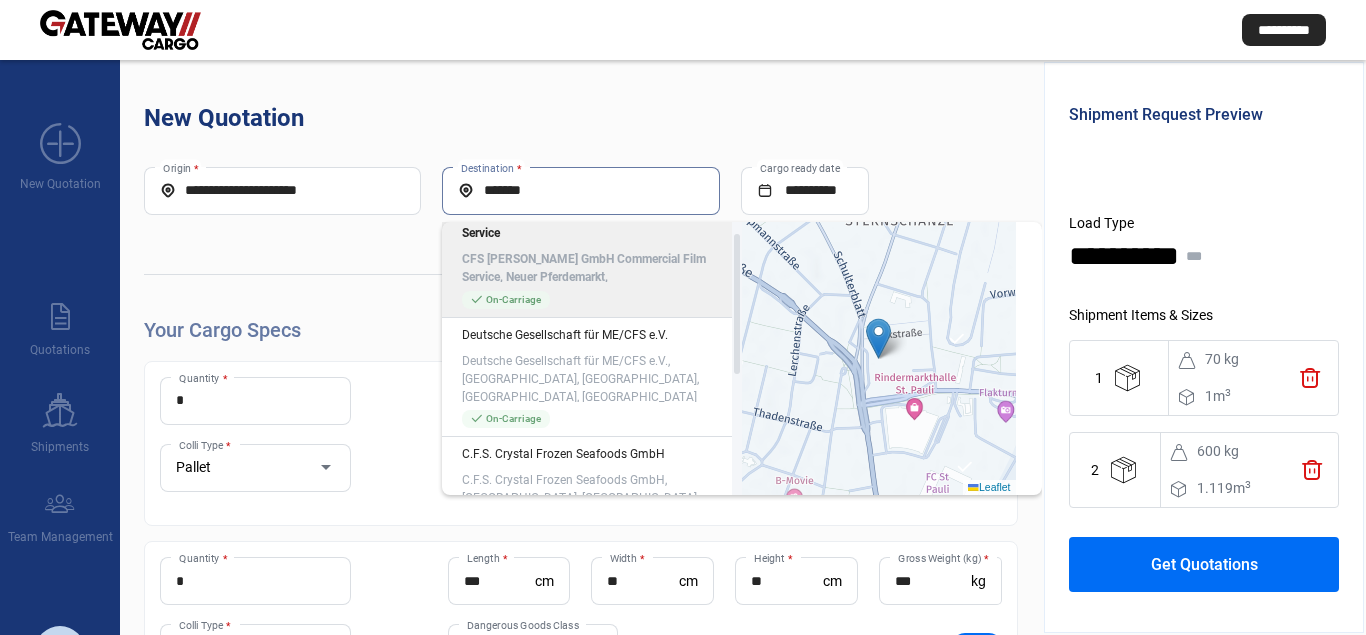 drag, startPoint x: 570, startPoint y: 190, endPoint x: 515, endPoint y: 190, distance: 55 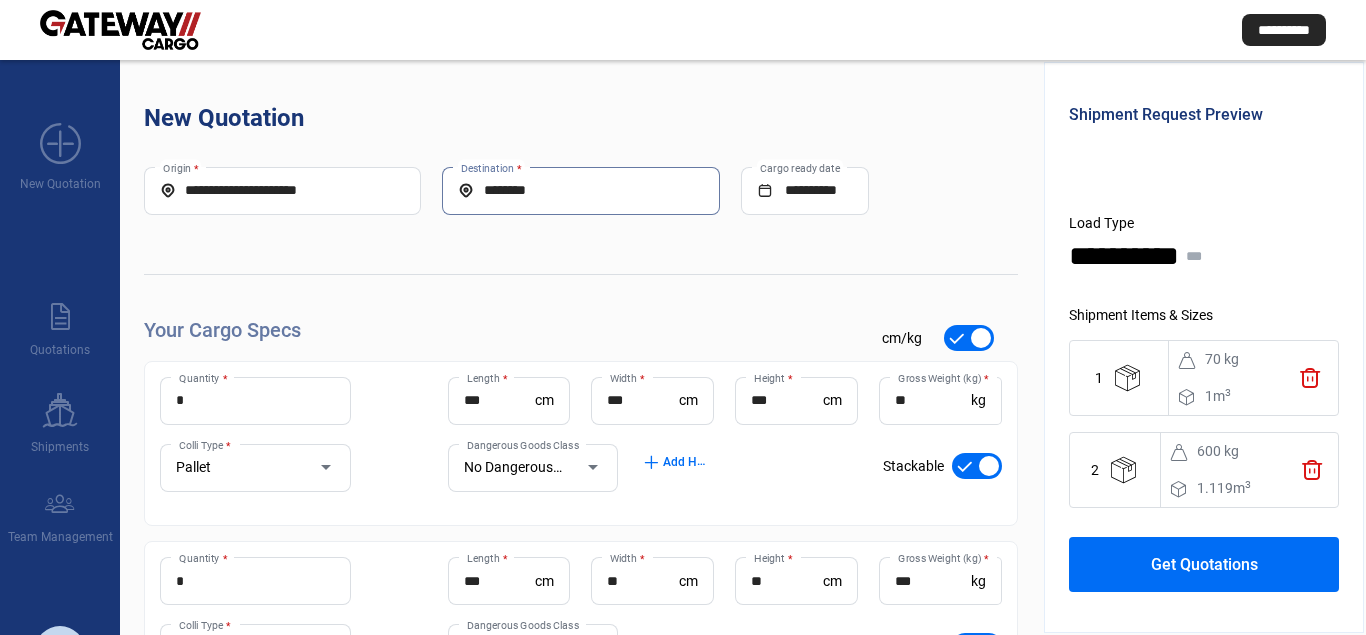 click on "********" at bounding box center [580, 190] 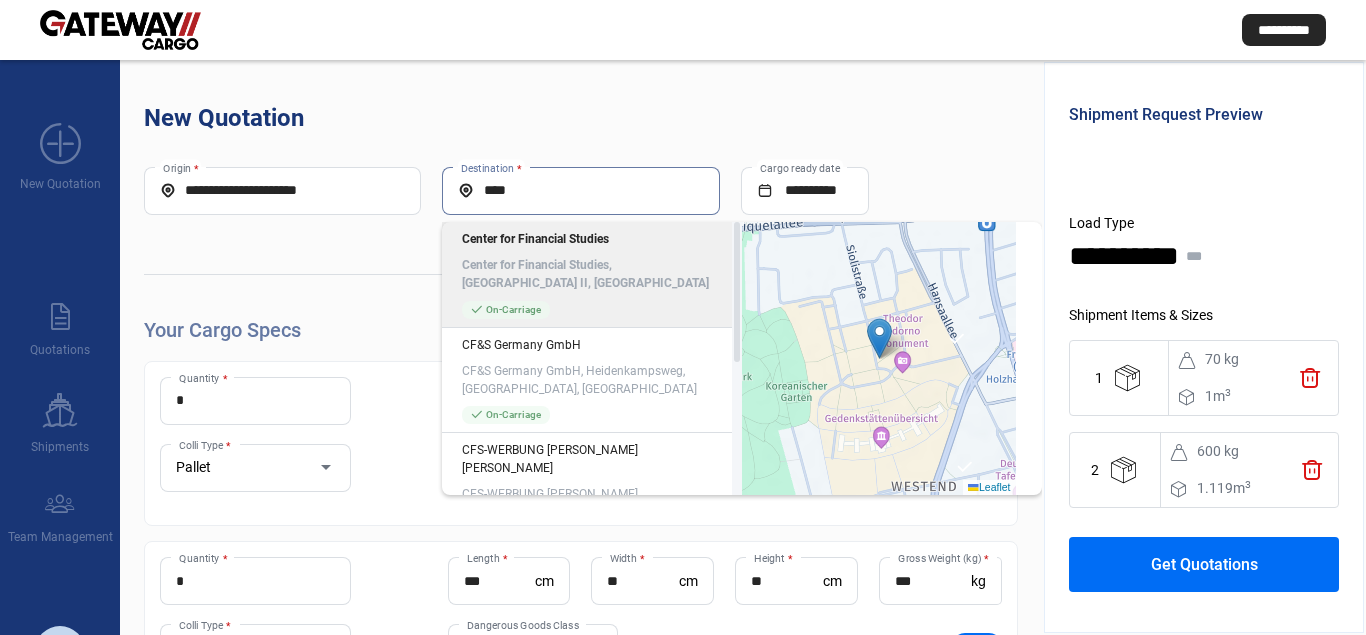 drag, startPoint x: 564, startPoint y: 189, endPoint x: 337, endPoint y: 126, distance: 235.58014 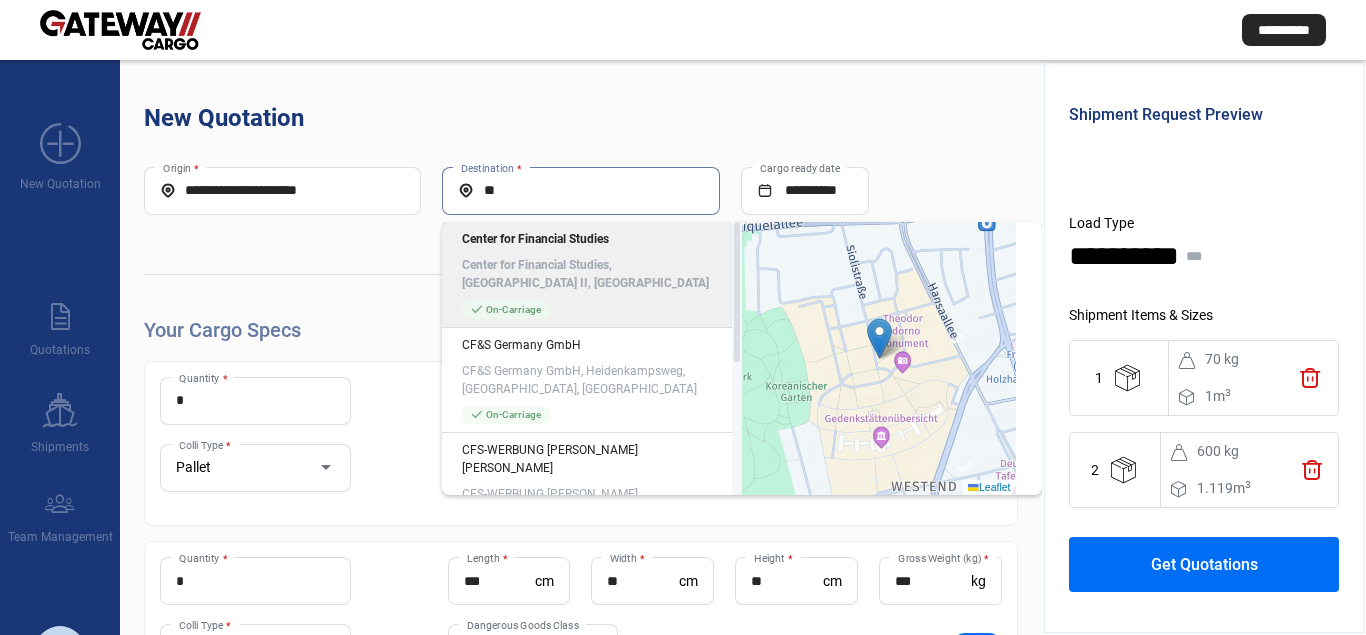 type on "*" 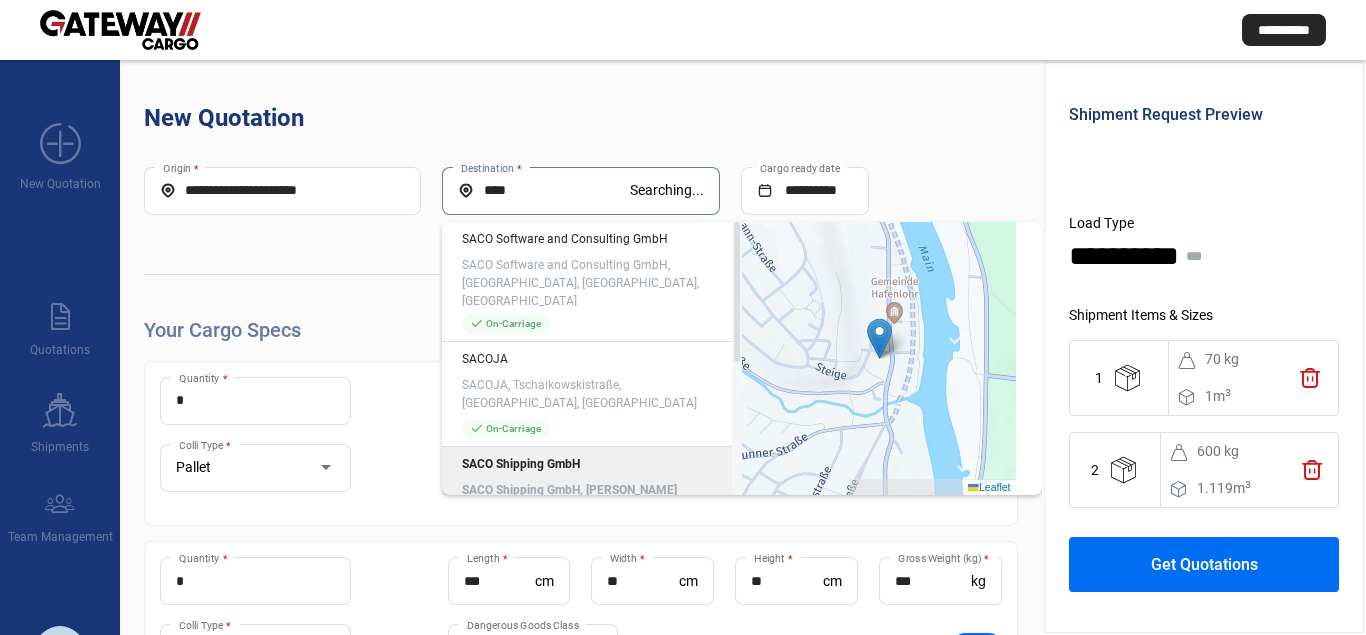 type on "****" 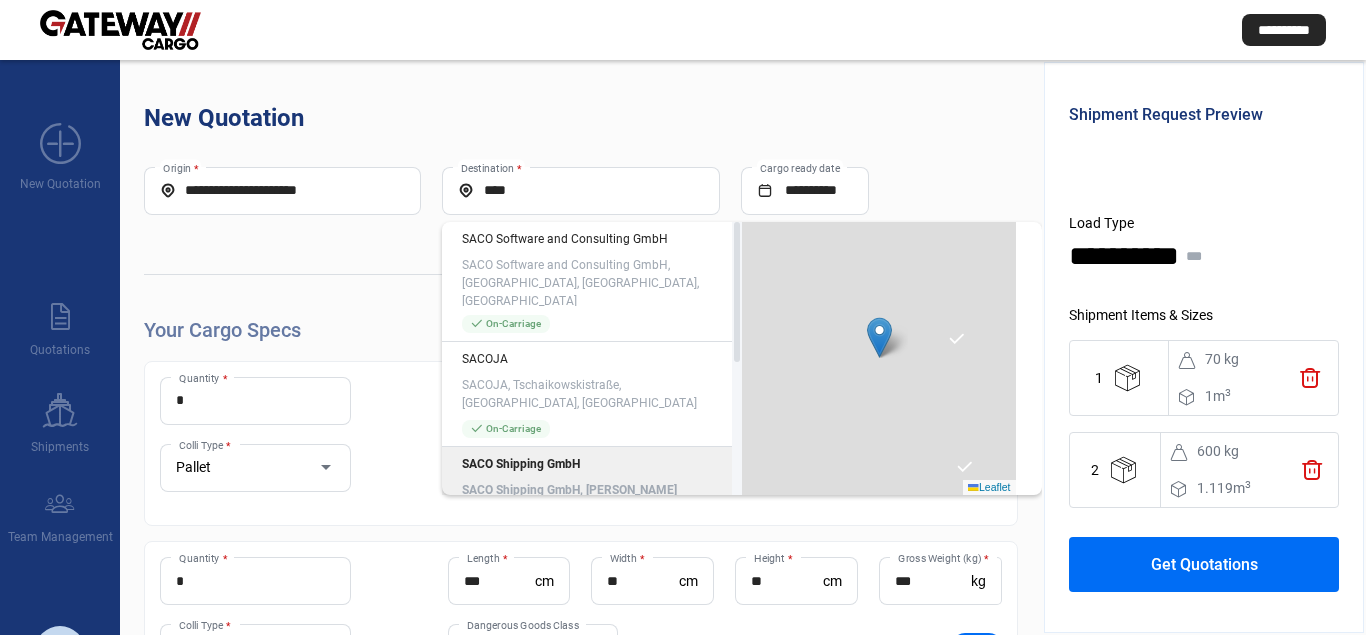 scroll, scrollTop: 155, scrollLeft: 0, axis: vertical 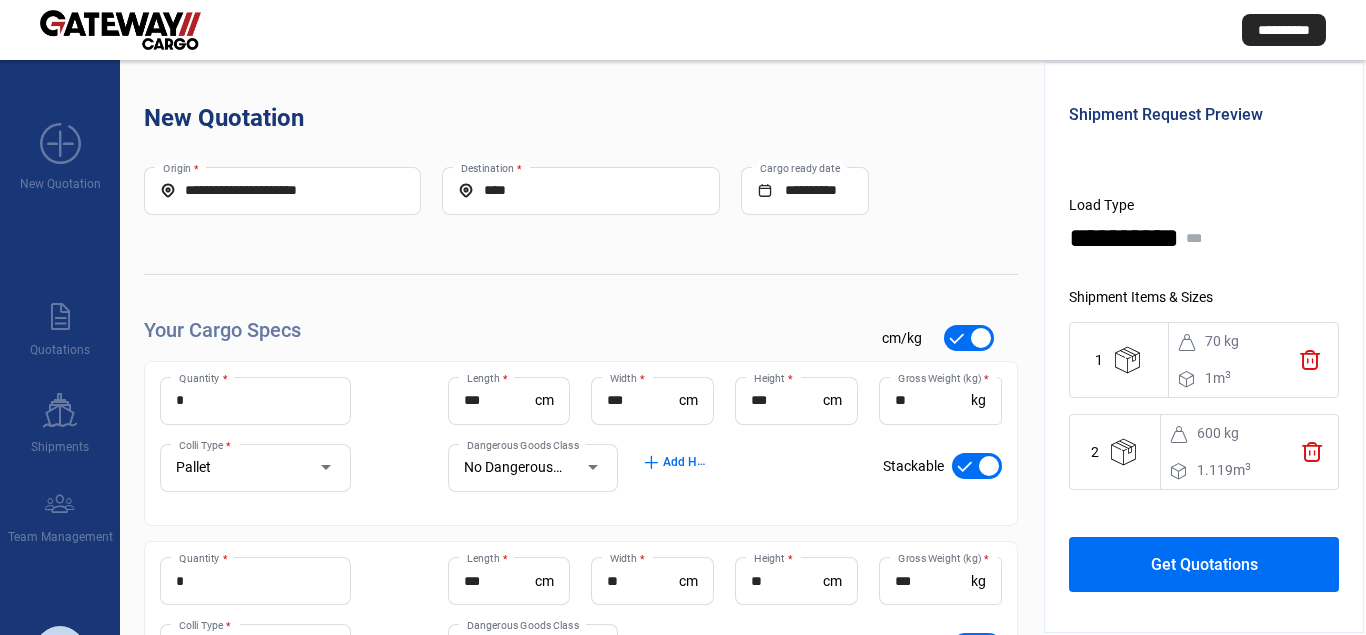 click on "Get Quotations" 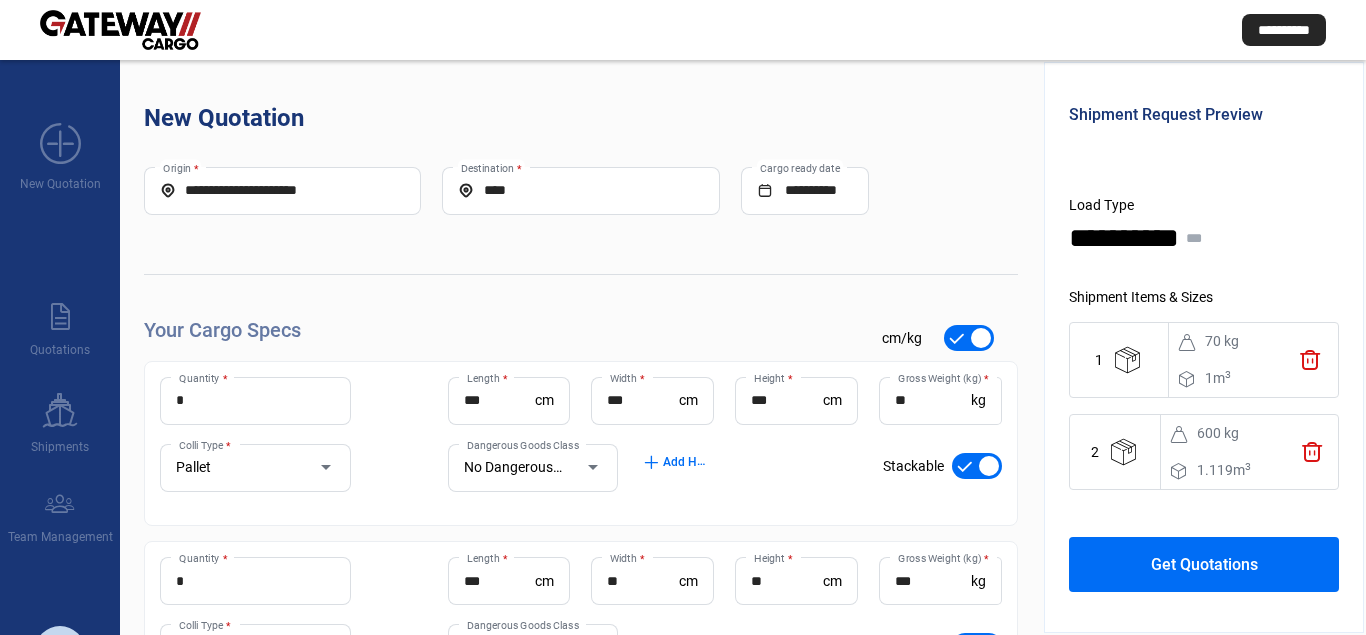 scroll, scrollTop: 204, scrollLeft: 0, axis: vertical 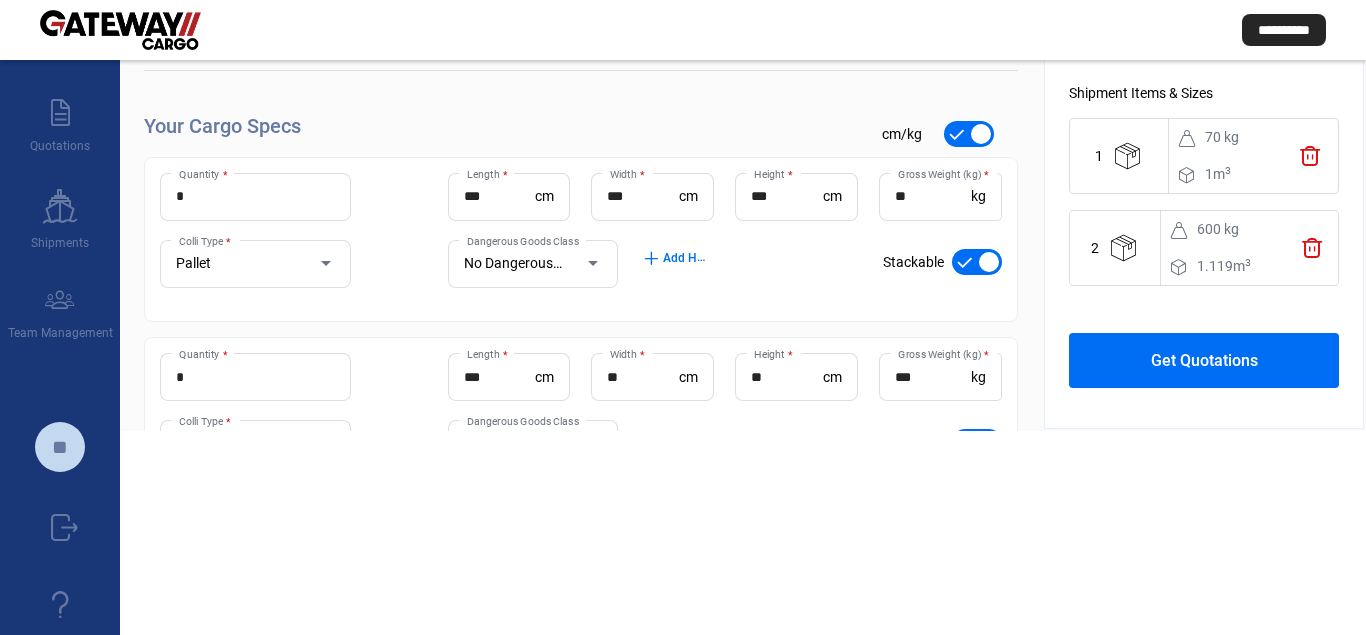 click on "Get Quotations" 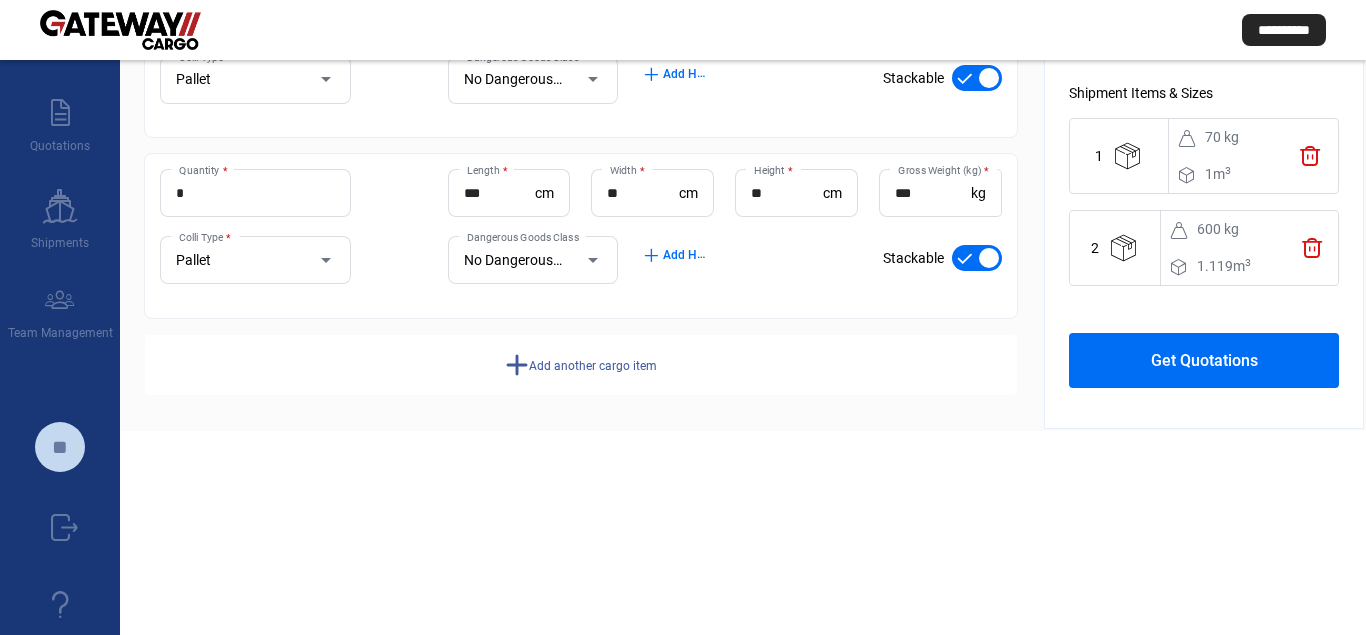 scroll, scrollTop: 189, scrollLeft: 0, axis: vertical 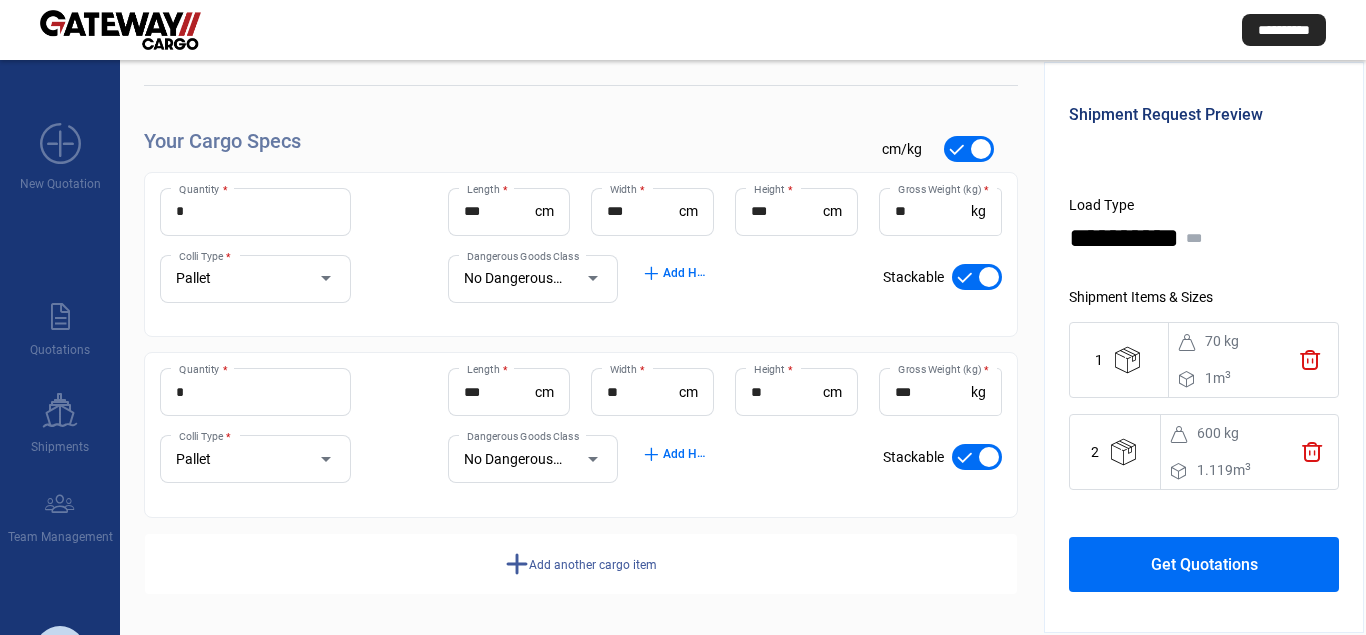 click on "Get Quotations" 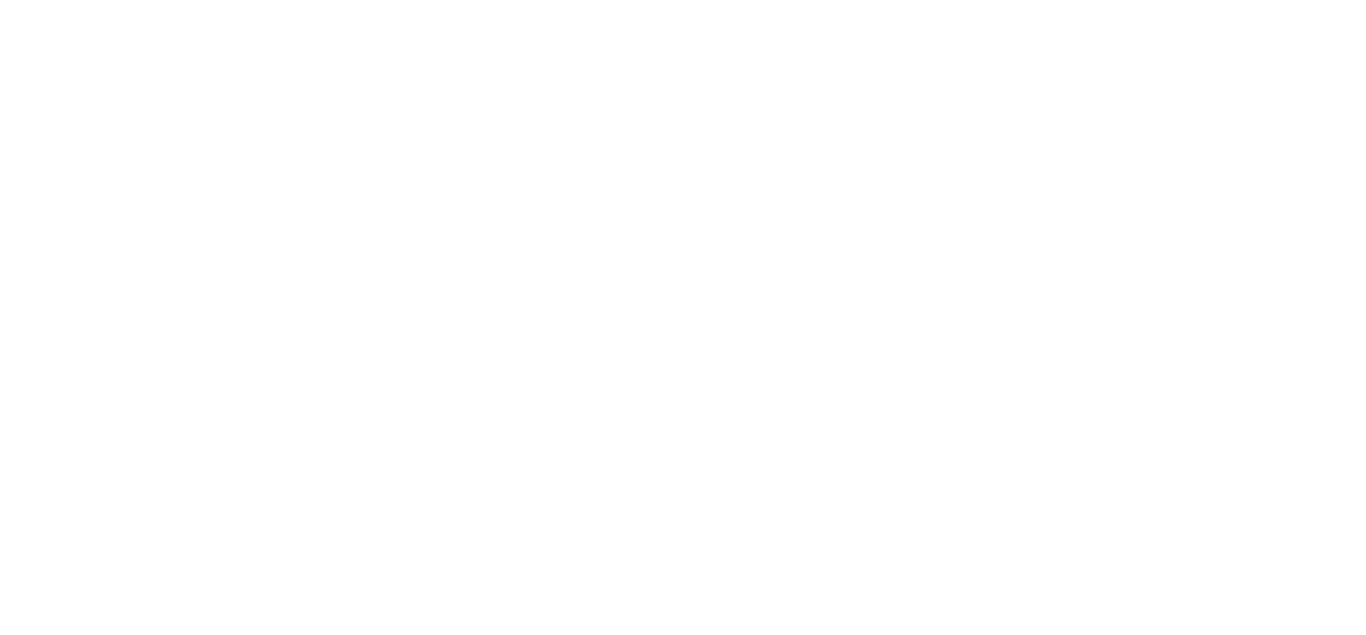 scroll, scrollTop: 0, scrollLeft: 0, axis: both 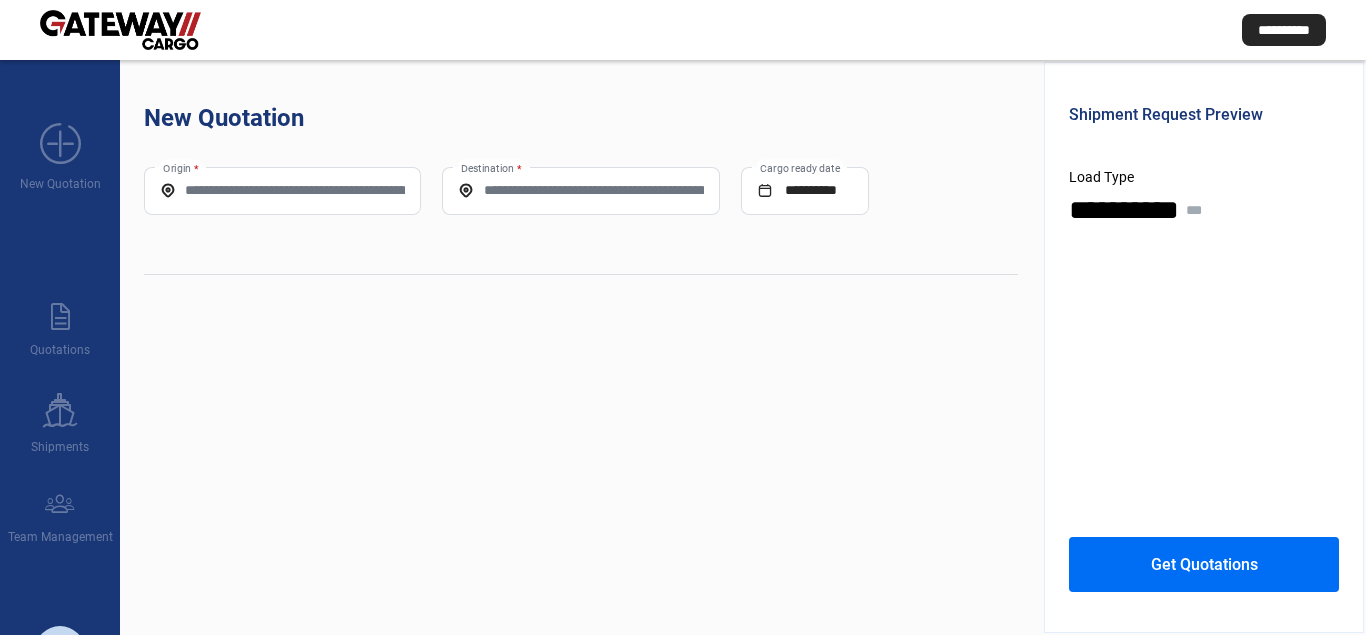 click on "**********" 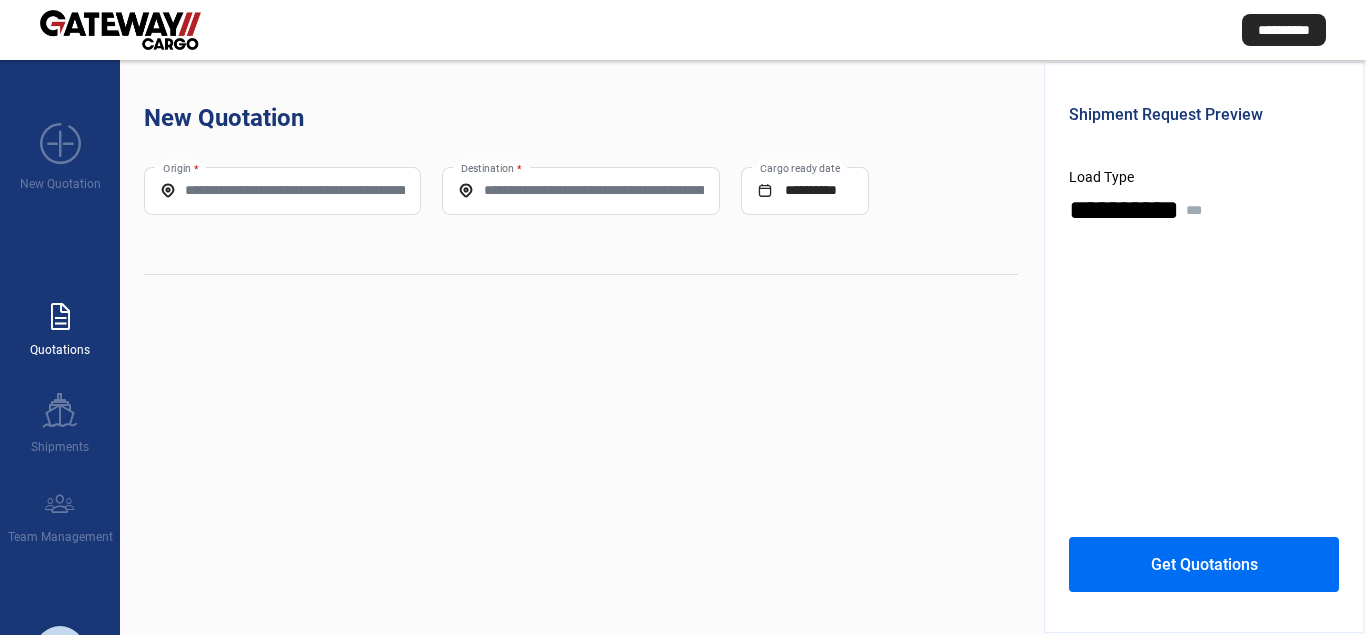 click on "paper_text  Quotations" at bounding box center [60, 320] 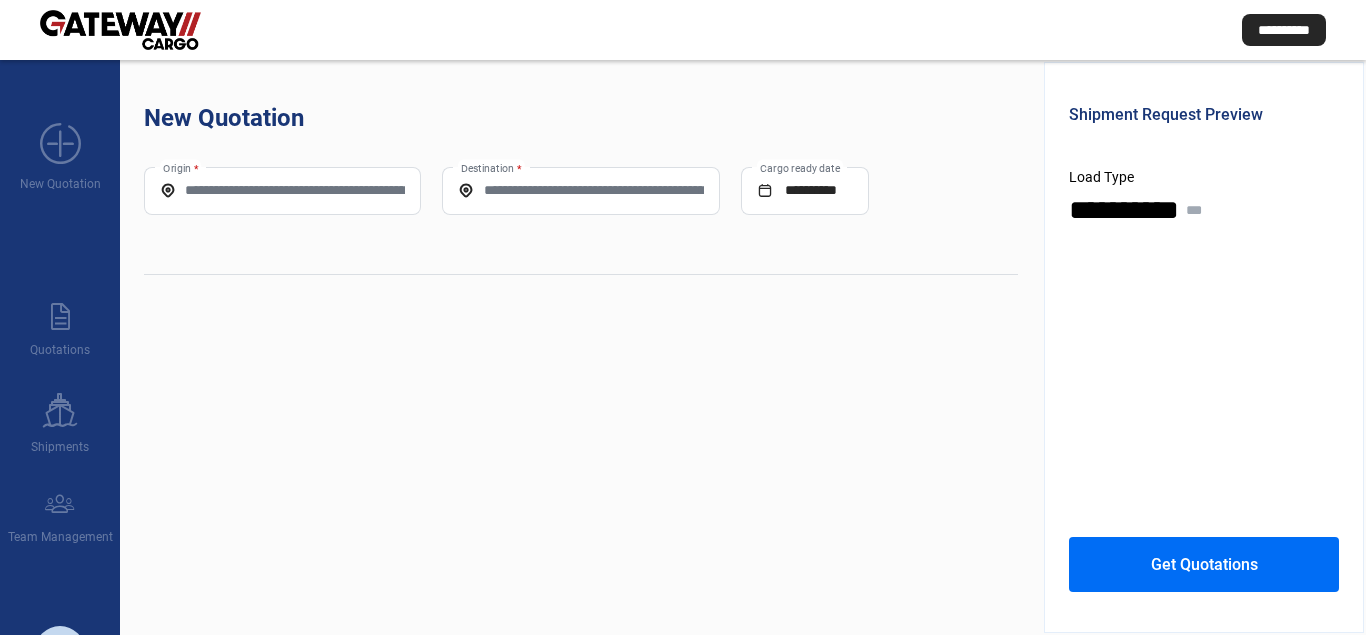 click on "Get Quotations" 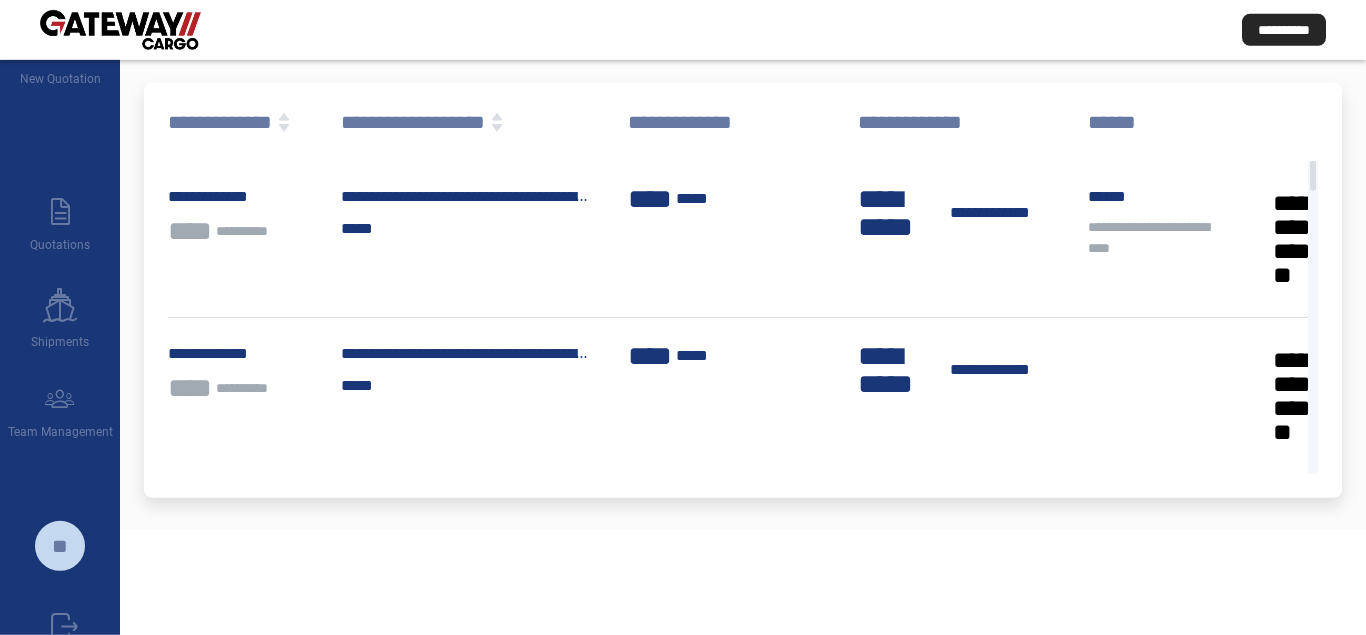 scroll, scrollTop: 65, scrollLeft: 0, axis: vertical 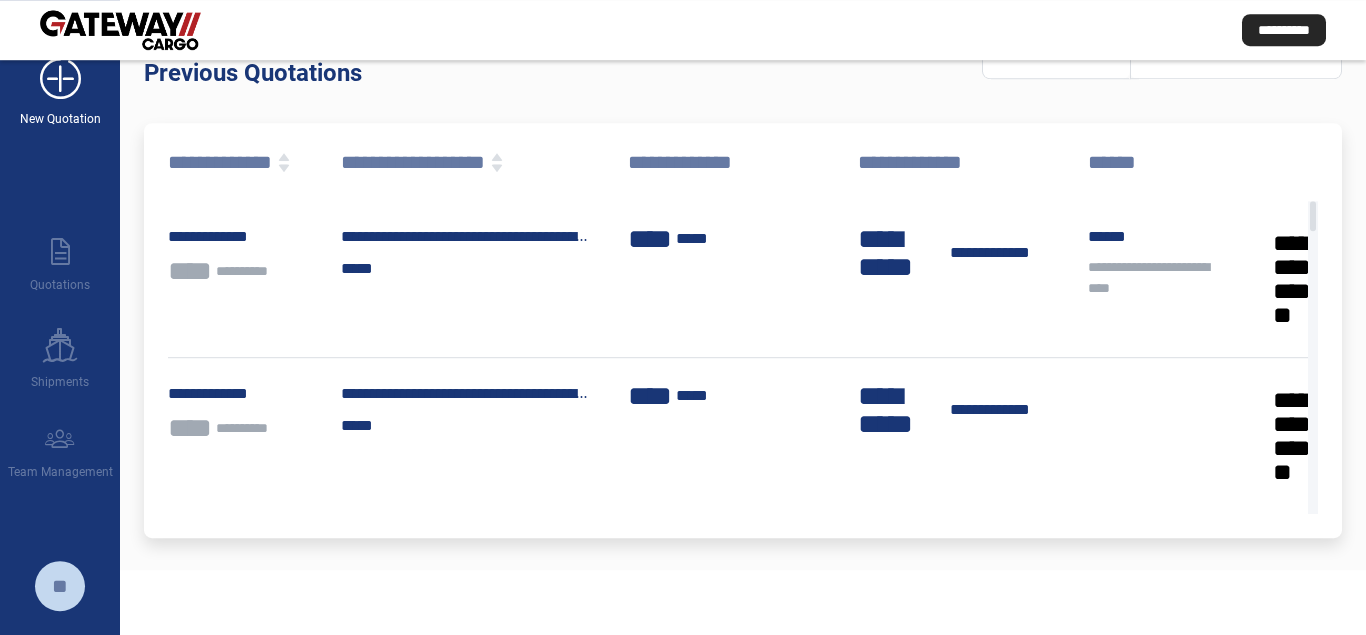 click on "add_new" at bounding box center [60, 79] 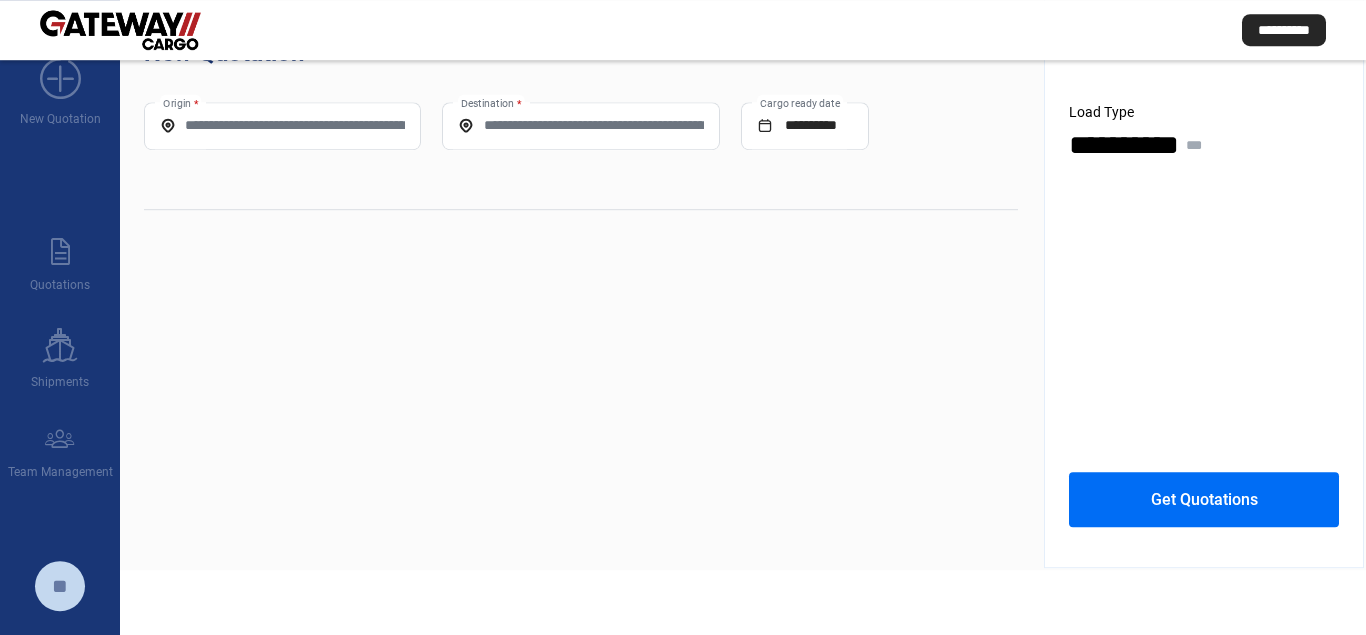 click on "Destination *" at bounding box center (580, 125) 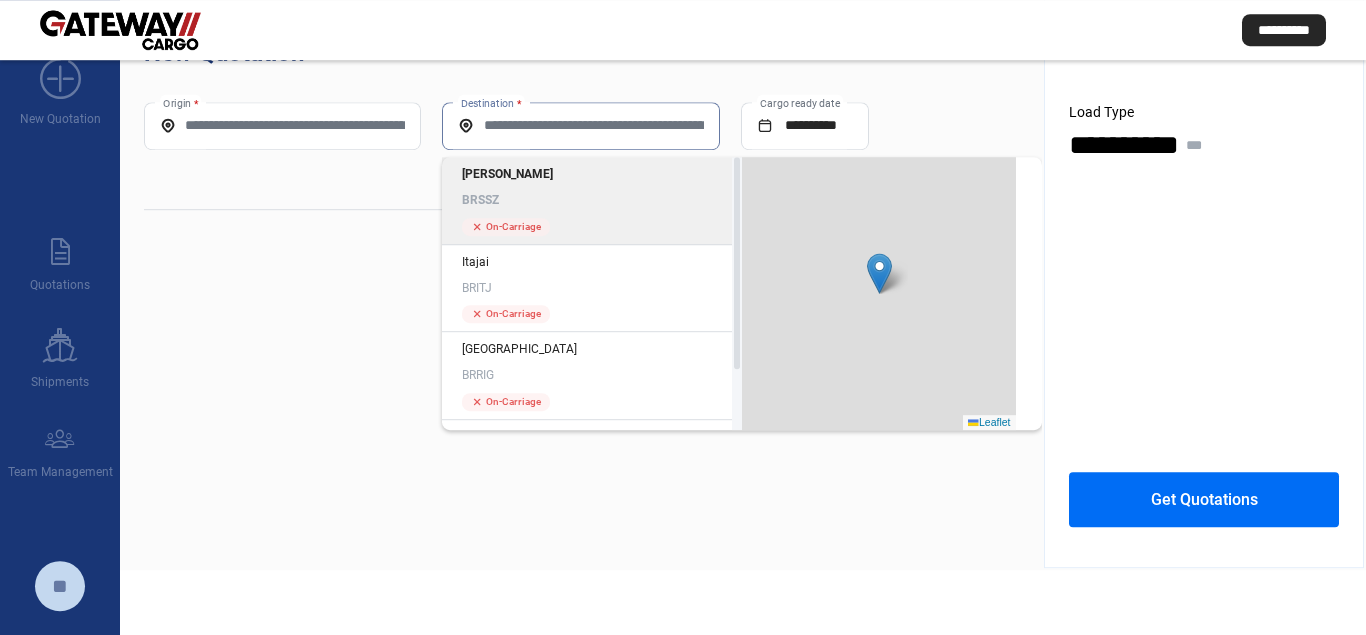 click on "Destination *" at bounding box center (580, 125) 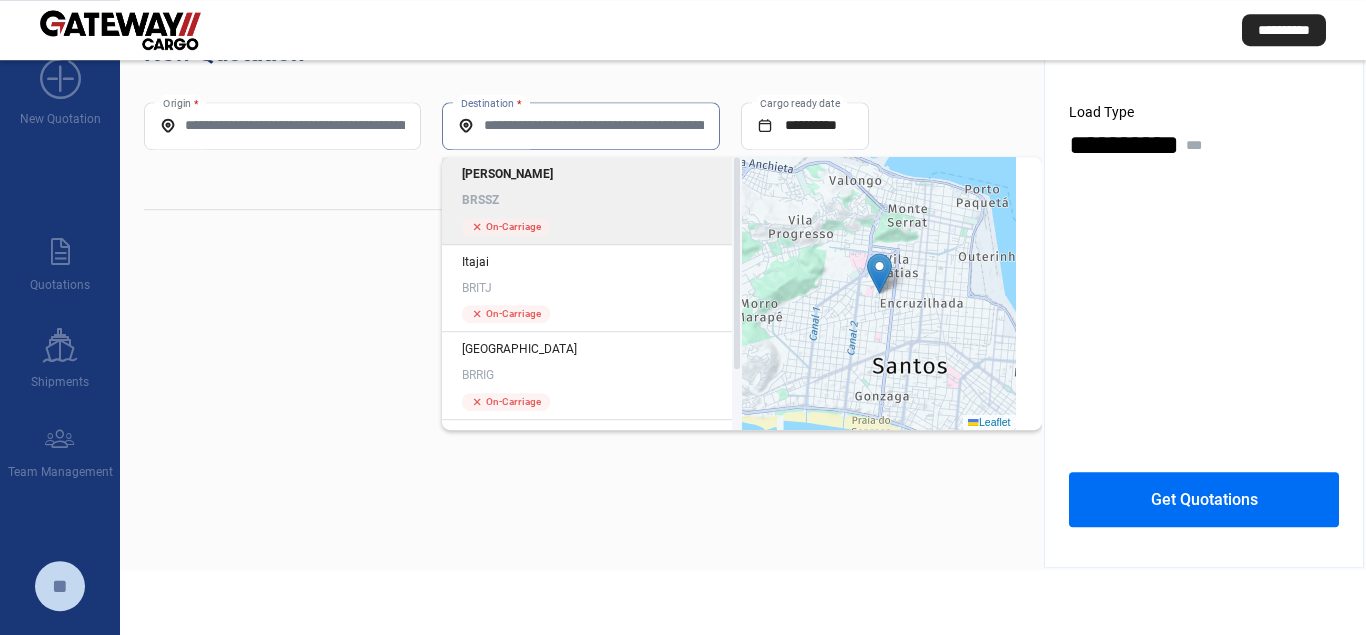drag, startPoint x: 488, startPoint y: 124, endPoint x: 733, endPoint y: 127, distance: 245.01837 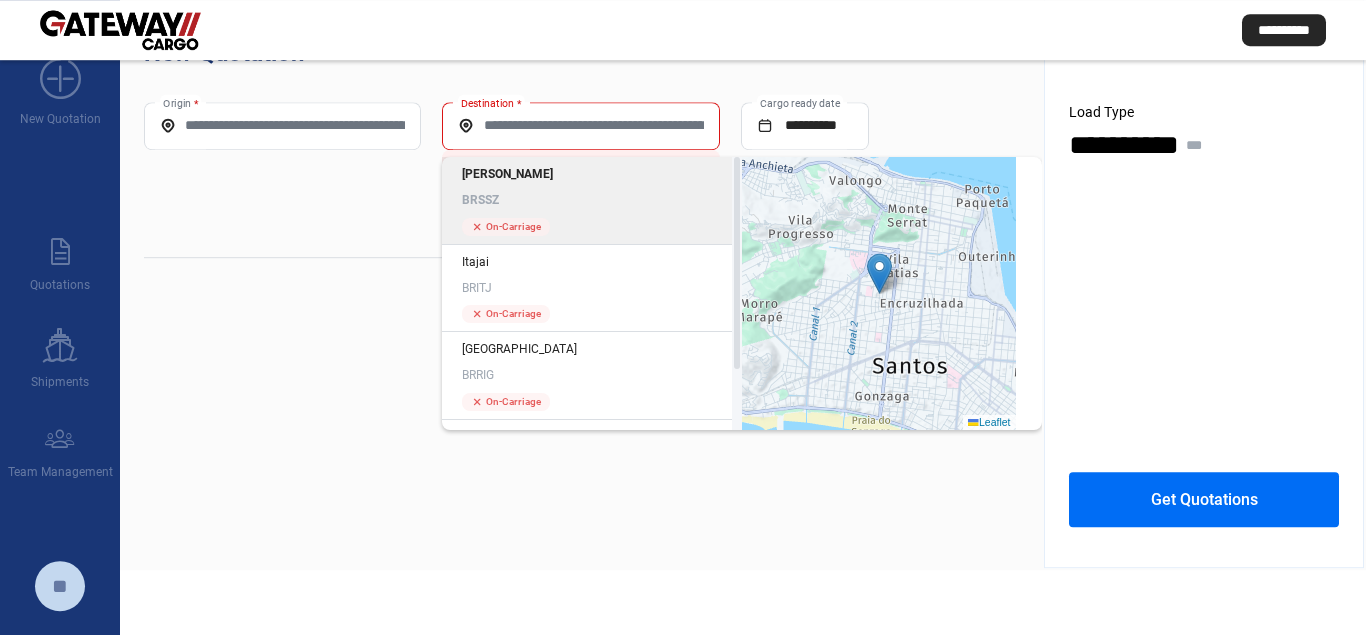 click on "Destination *" 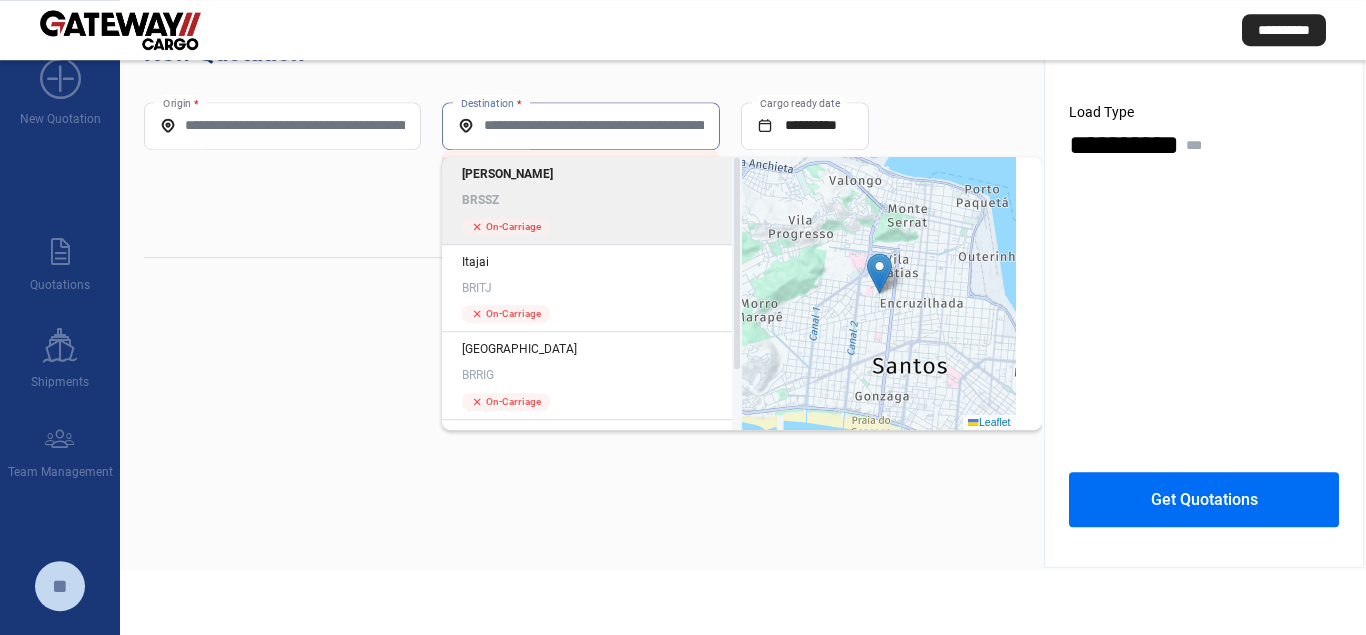 click on "Destination *" at bounding box center [580, 125] 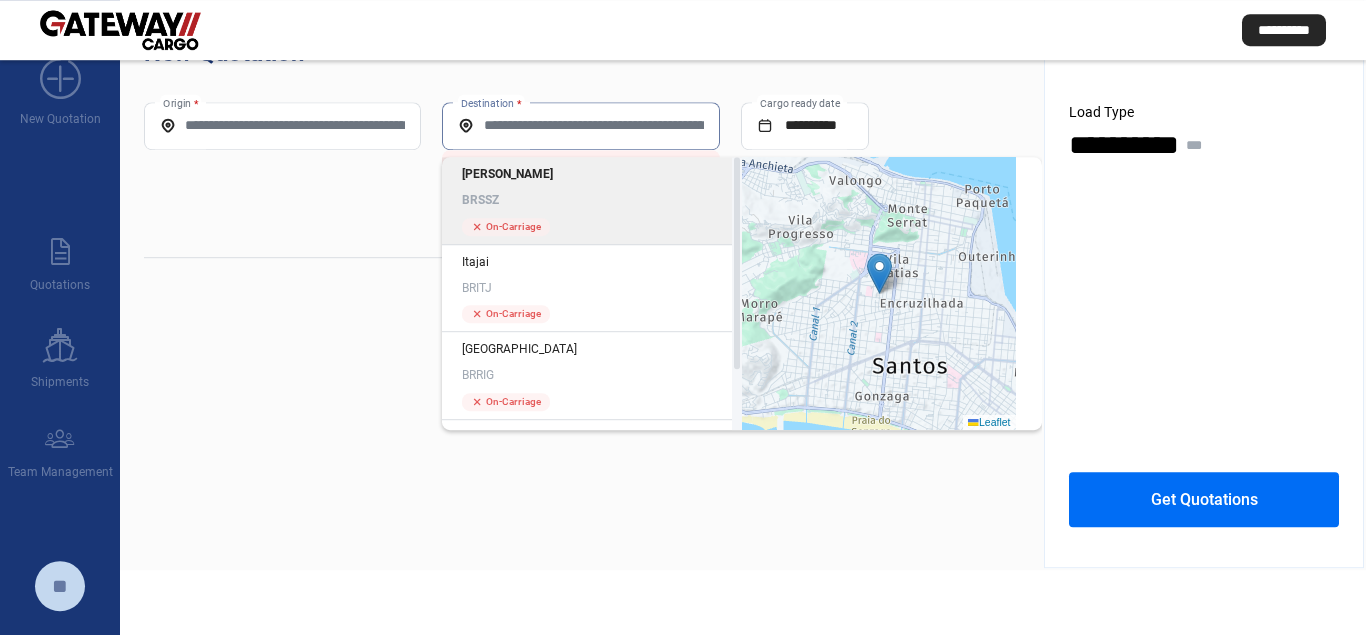 scroll, scrollTop: 0, scrollLeft: 0, axis: both 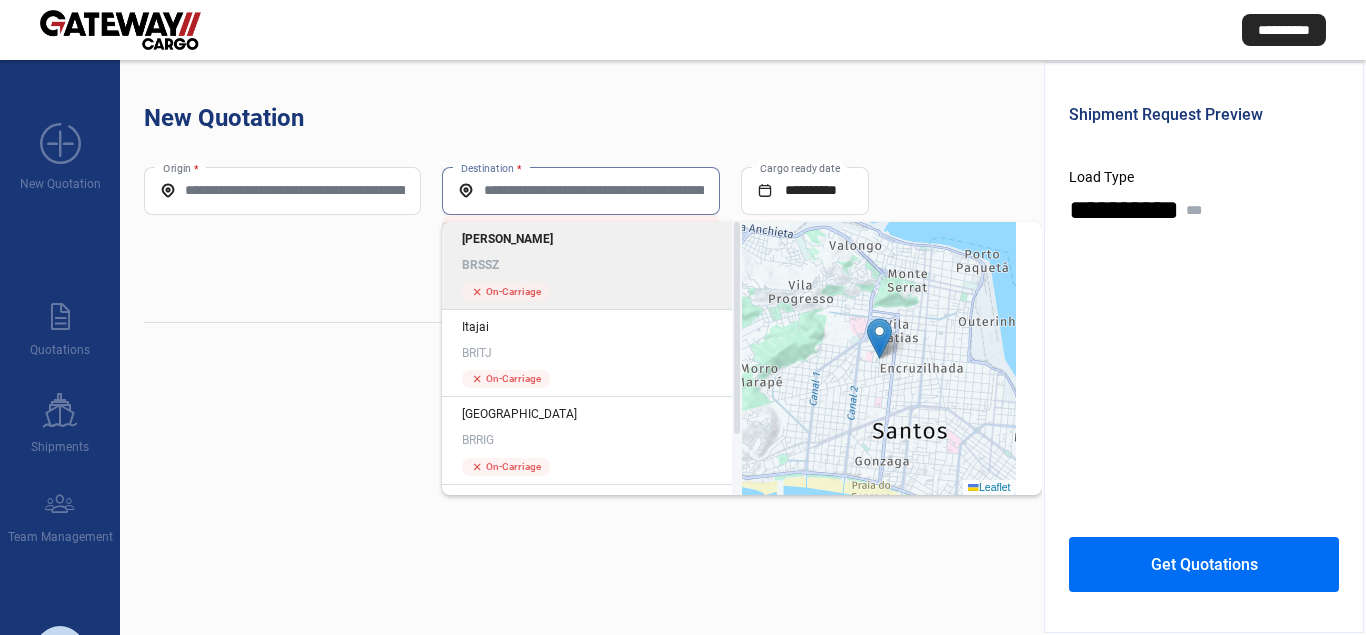 click on "Origin *" at bounding box center (282, 190) 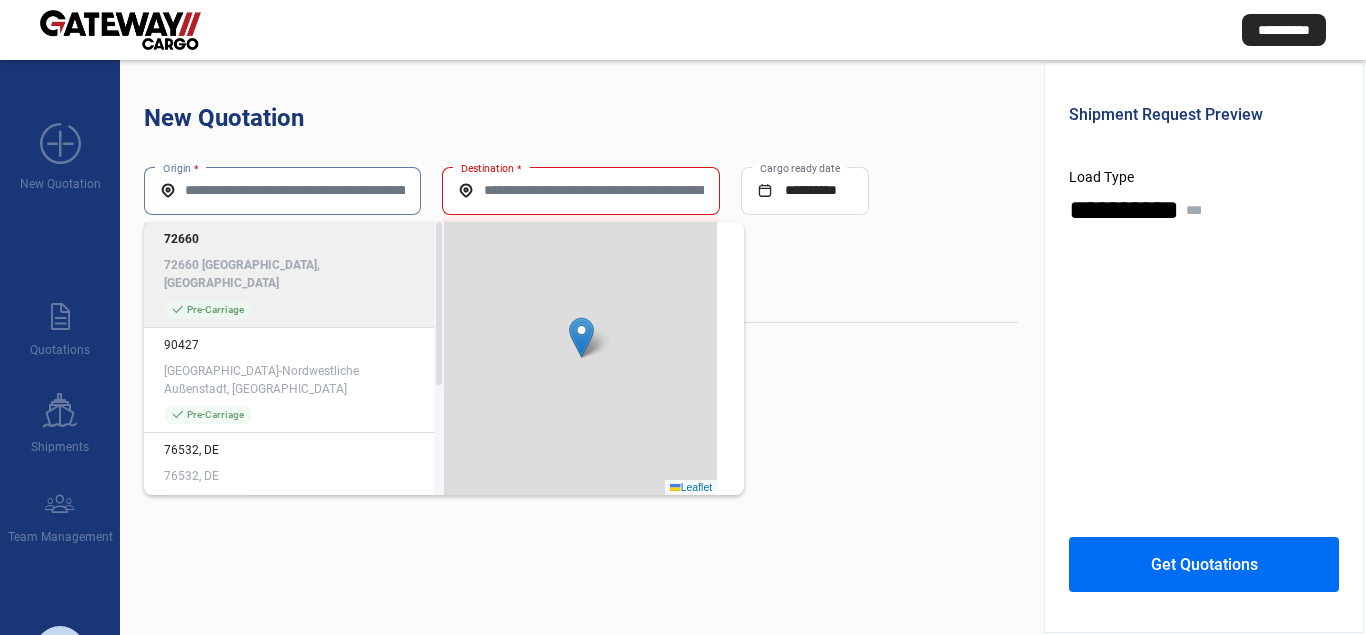 paste on "*****" 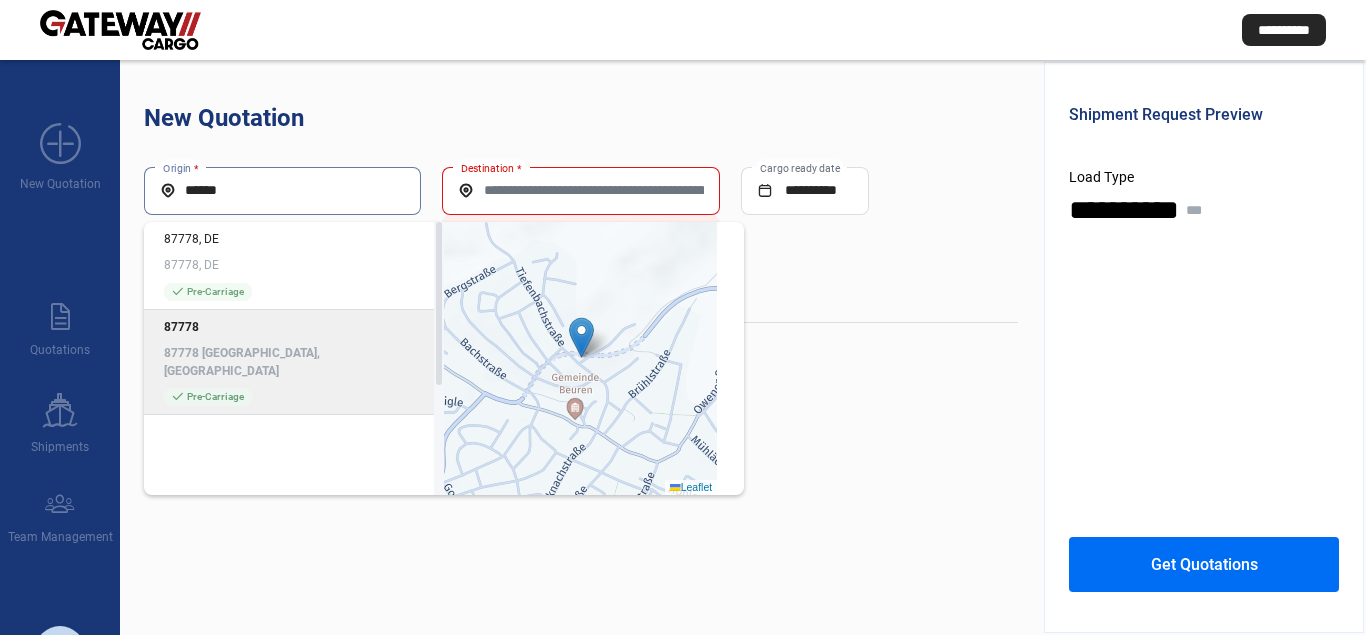 click on "87778 [GEOGRAPHIC_DATA], [GEOGRAPHIC_DATA]" 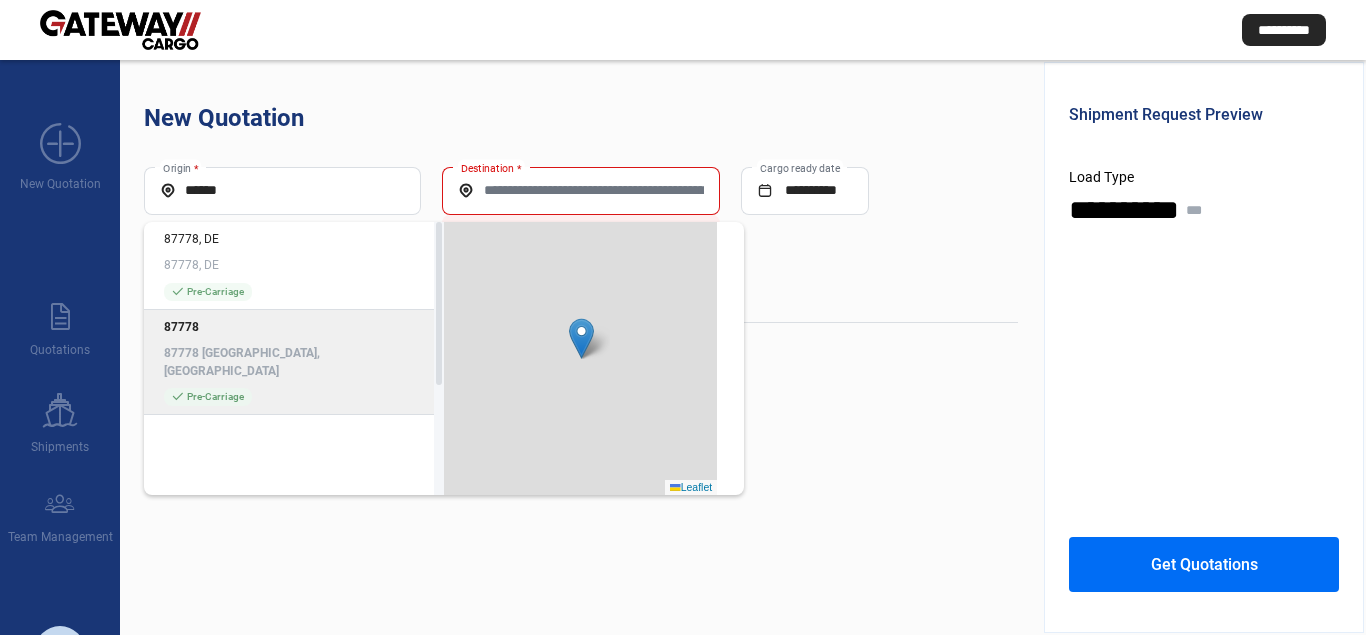 type on "**********" 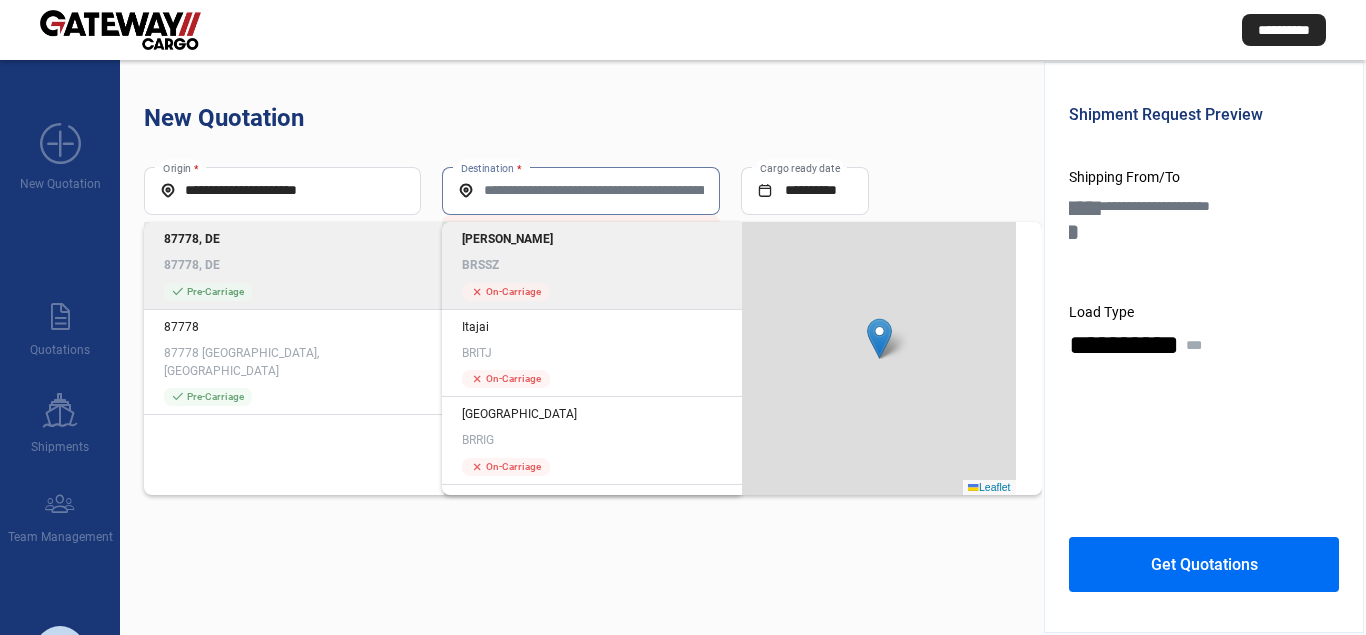 click on "Destination *" at bounding box center (580, 190) 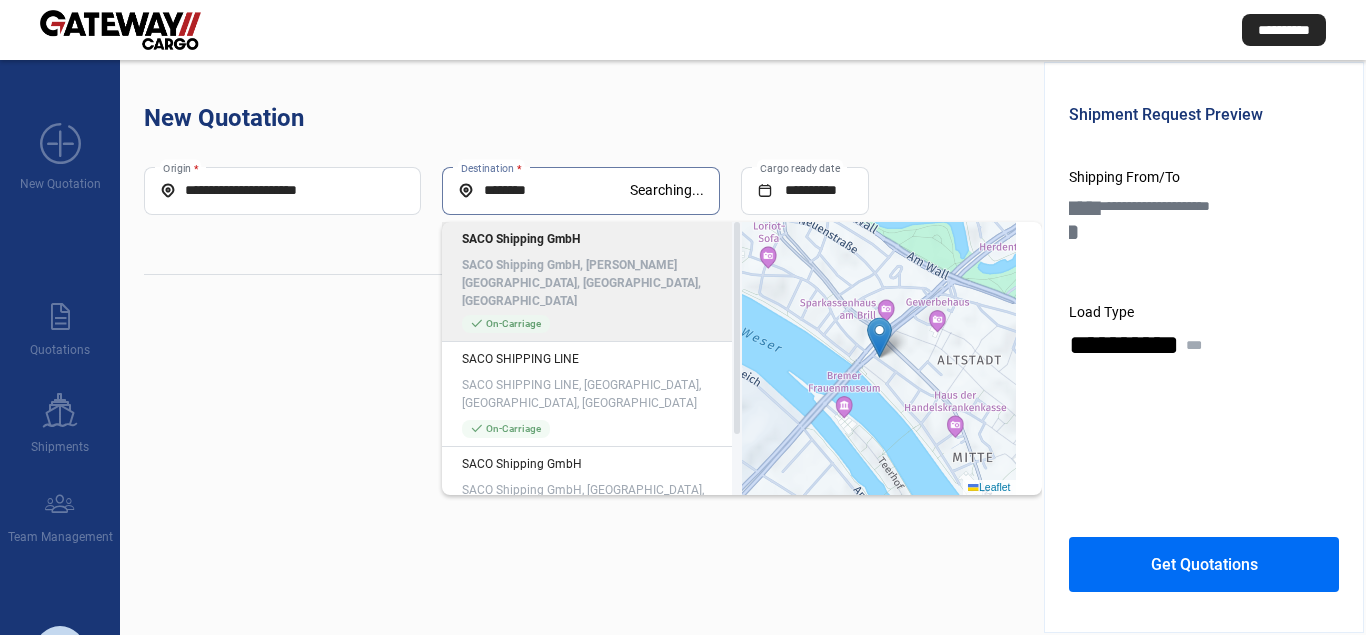 click on "SACO Shipping GmbH, [PERSON_NAME][GEOGRAPHIC_DATA], [GEOGRAPHIC_DATA], [GEOGRAPHIC_DATA]" 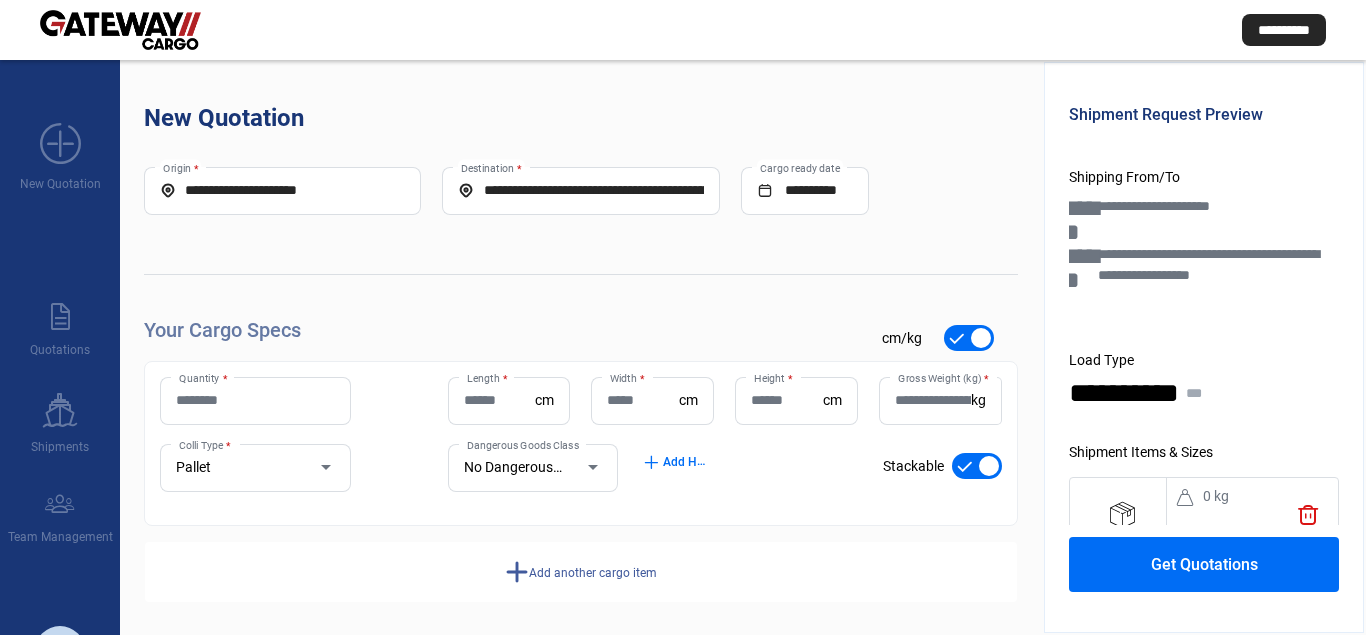 click on "Quantity *" at bounding box center (255, 400) 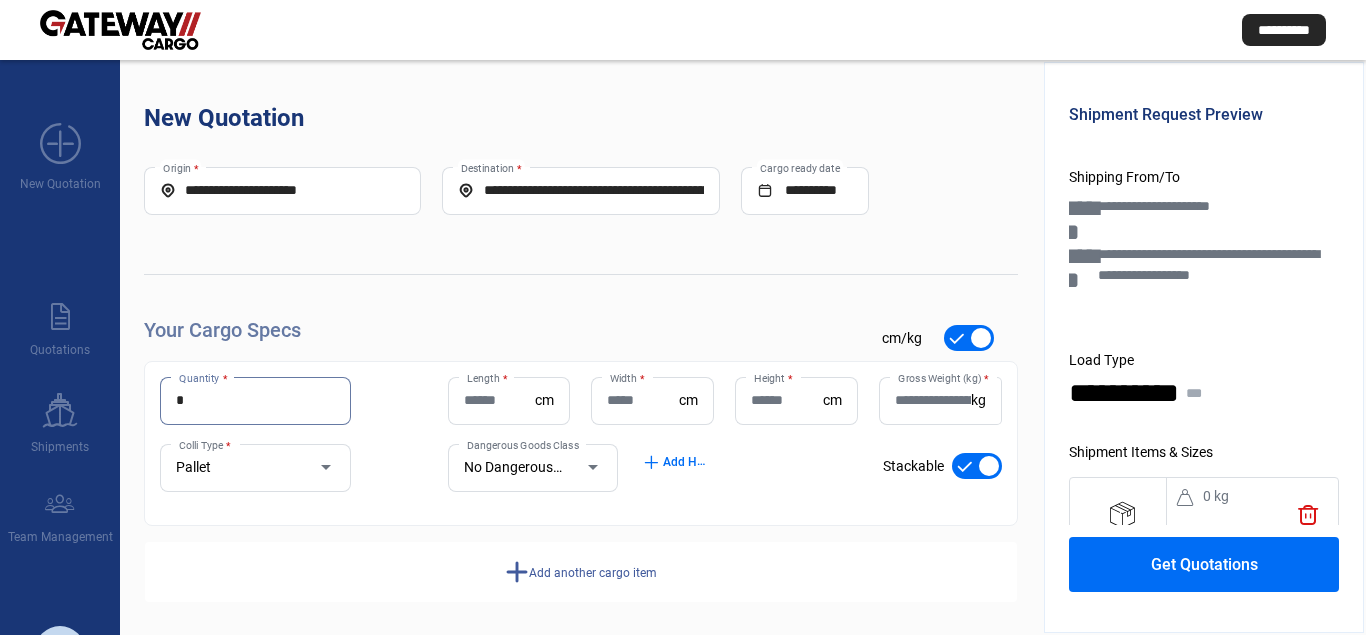 type on "*" 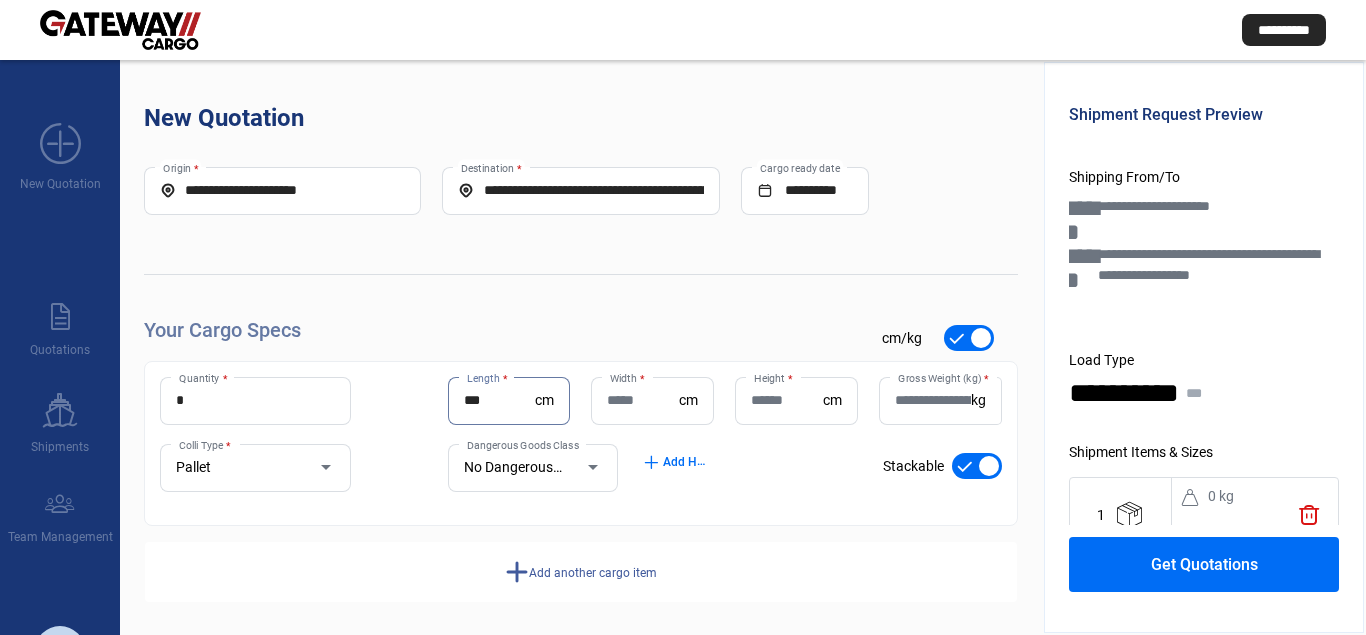 type on "***" 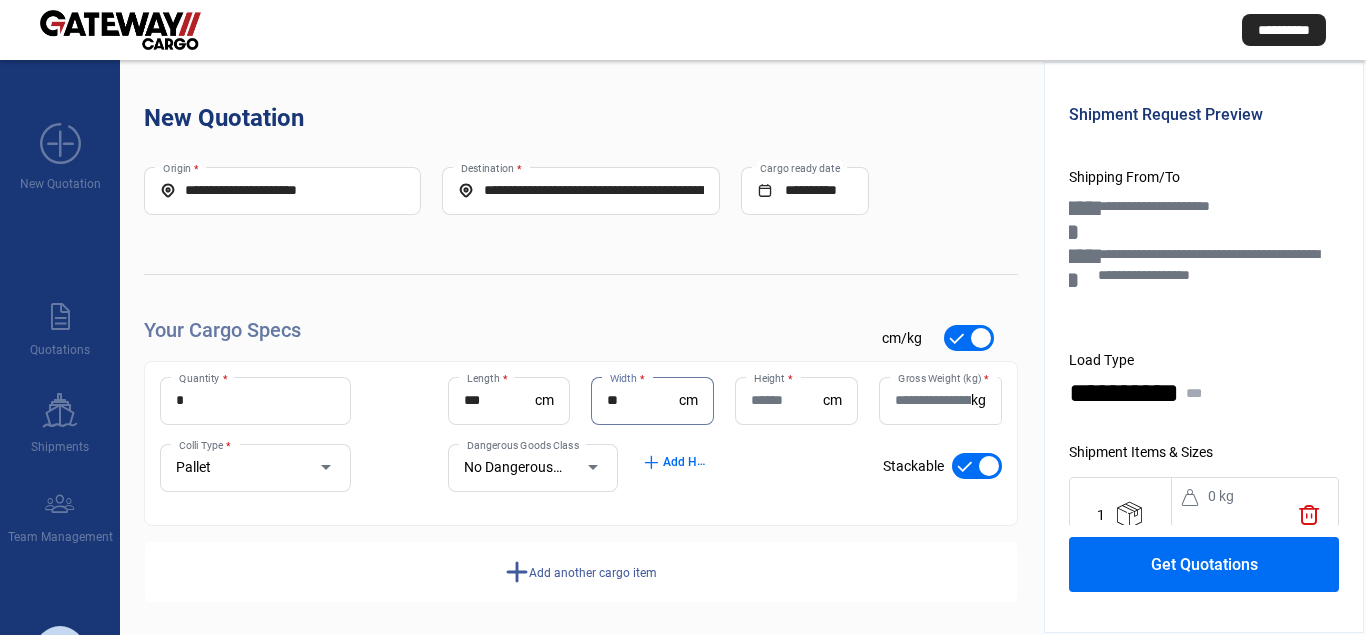 type on "**" 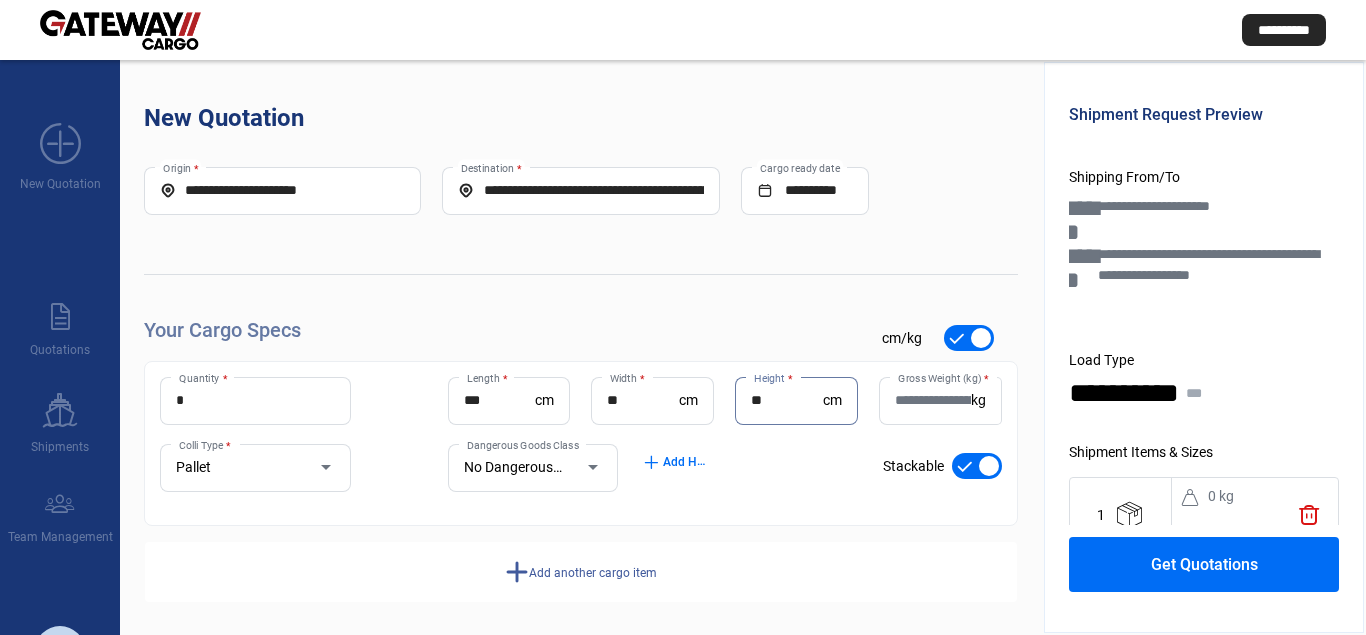 type on "**" 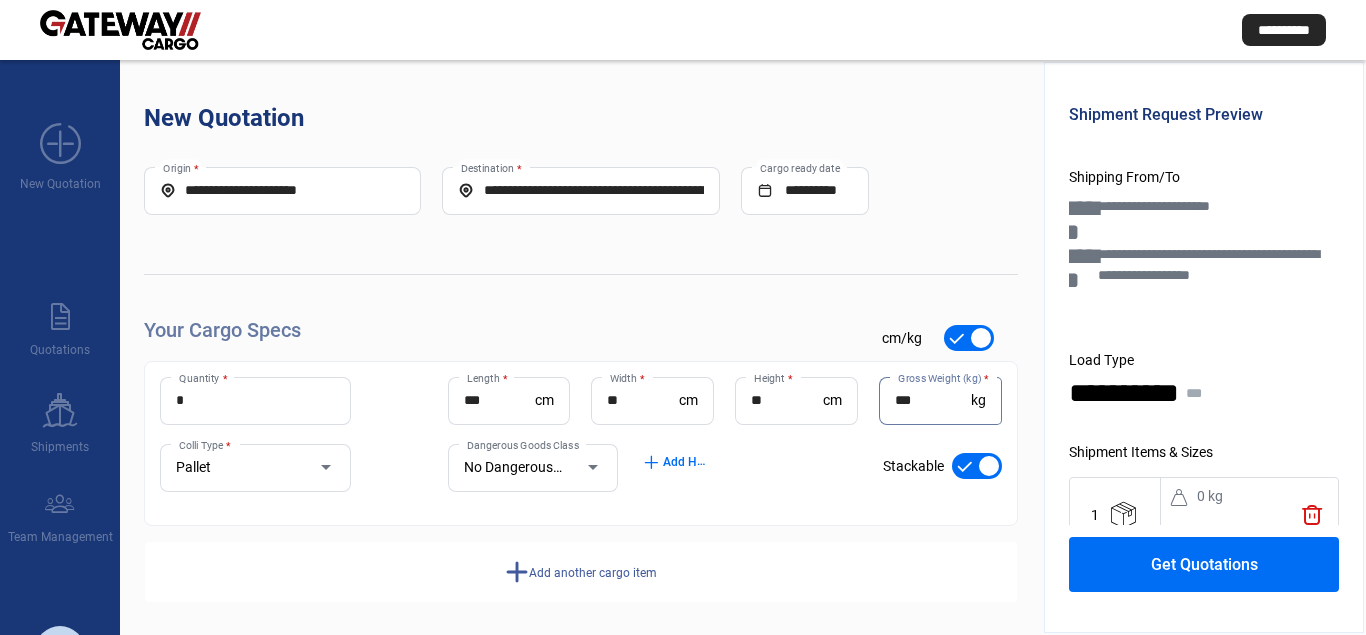 type on "***" 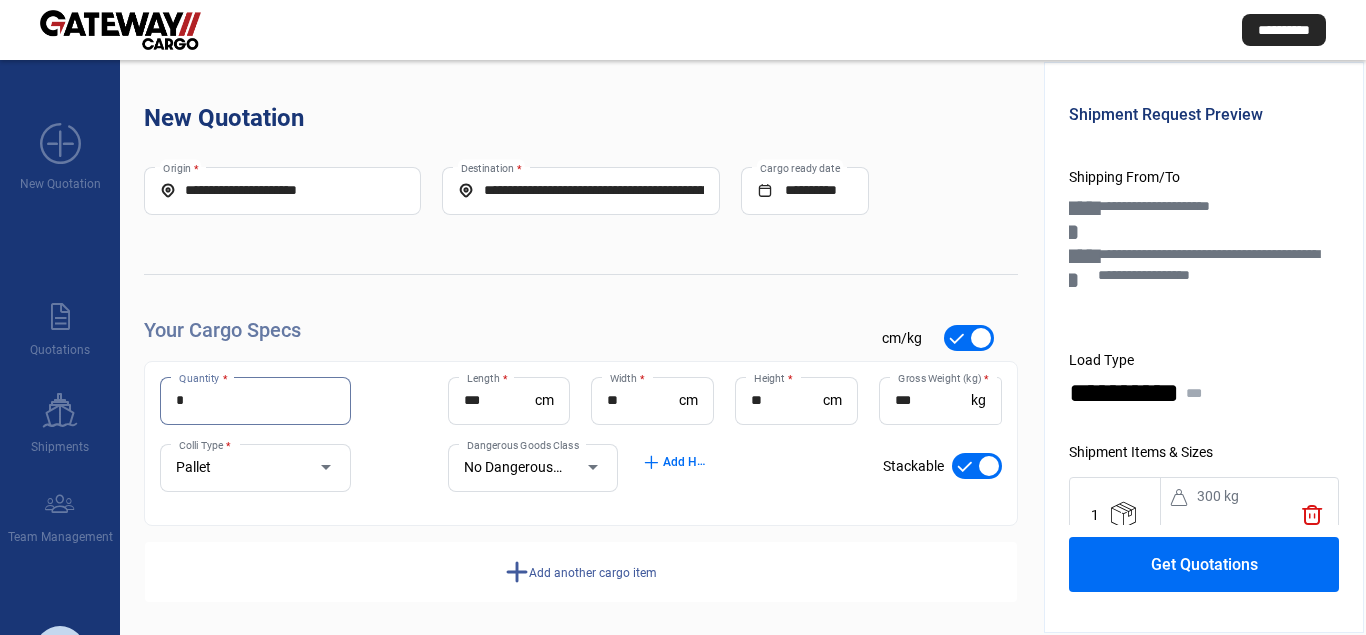 drag, startPoint x: 247, startPoint y: 406, endPoint x: 106, endPoint y: 386, distance: 142.41138 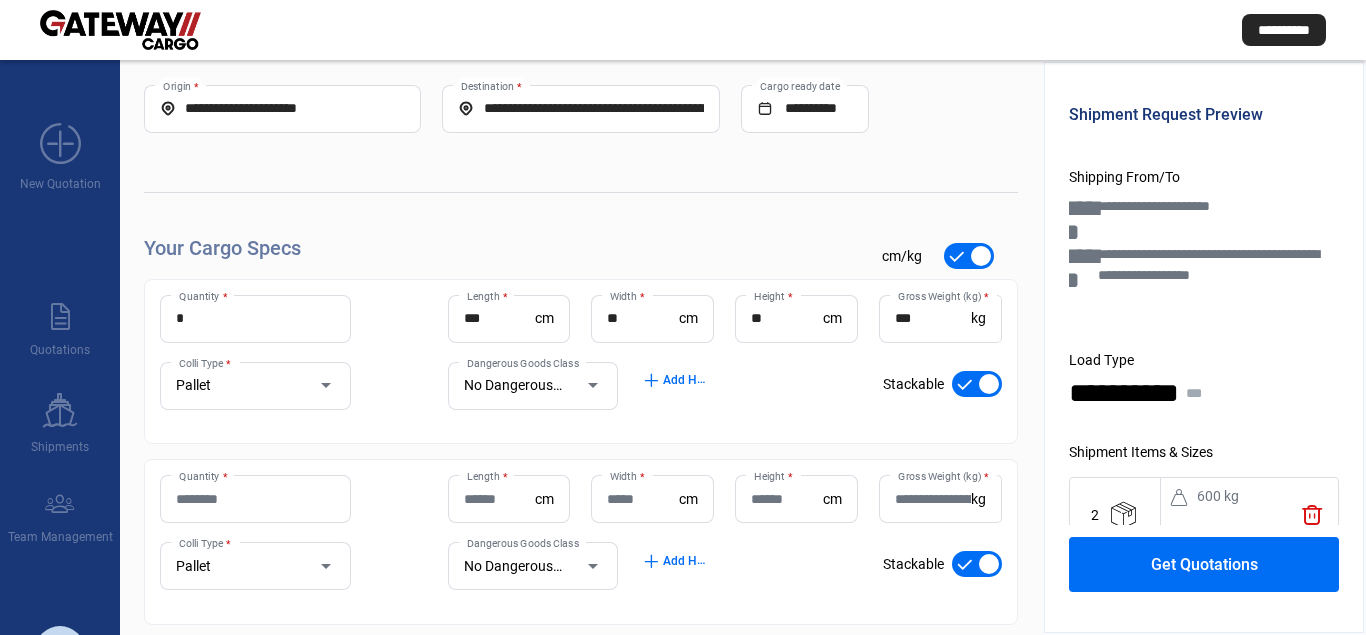 scroll, scrollTop: 102, scrollLeft: 0, axis: vertical 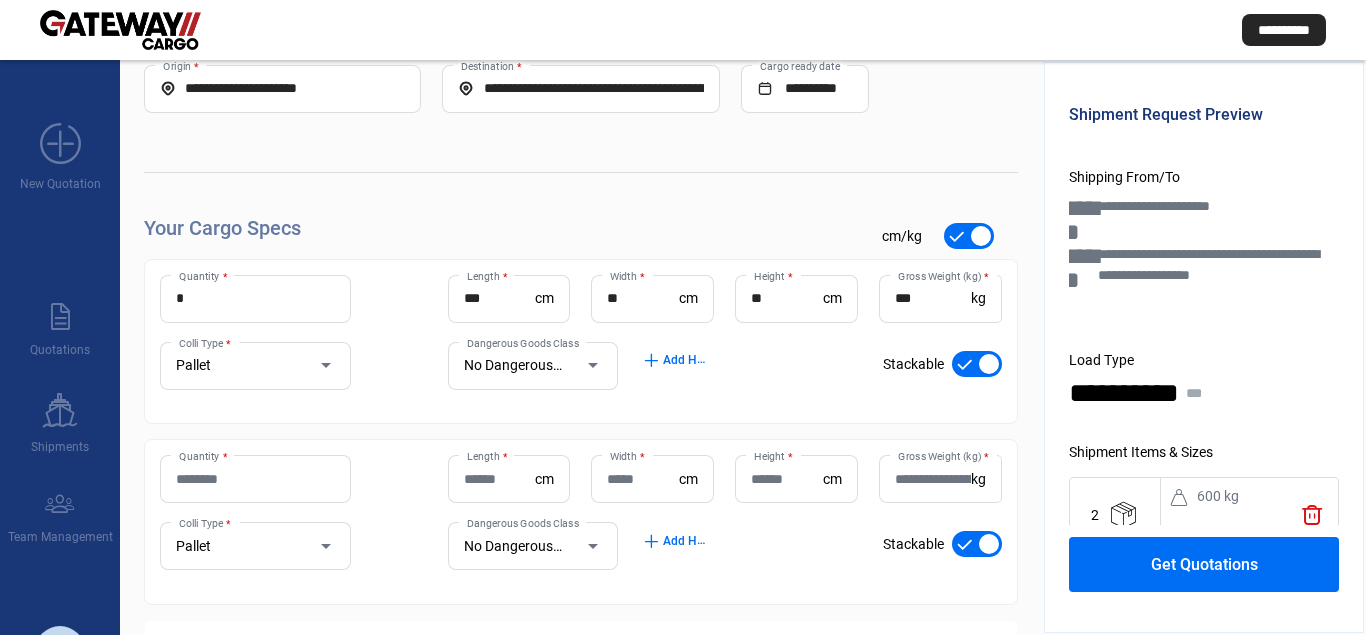 click on "Quantity *" at bounding box center [255, 479] 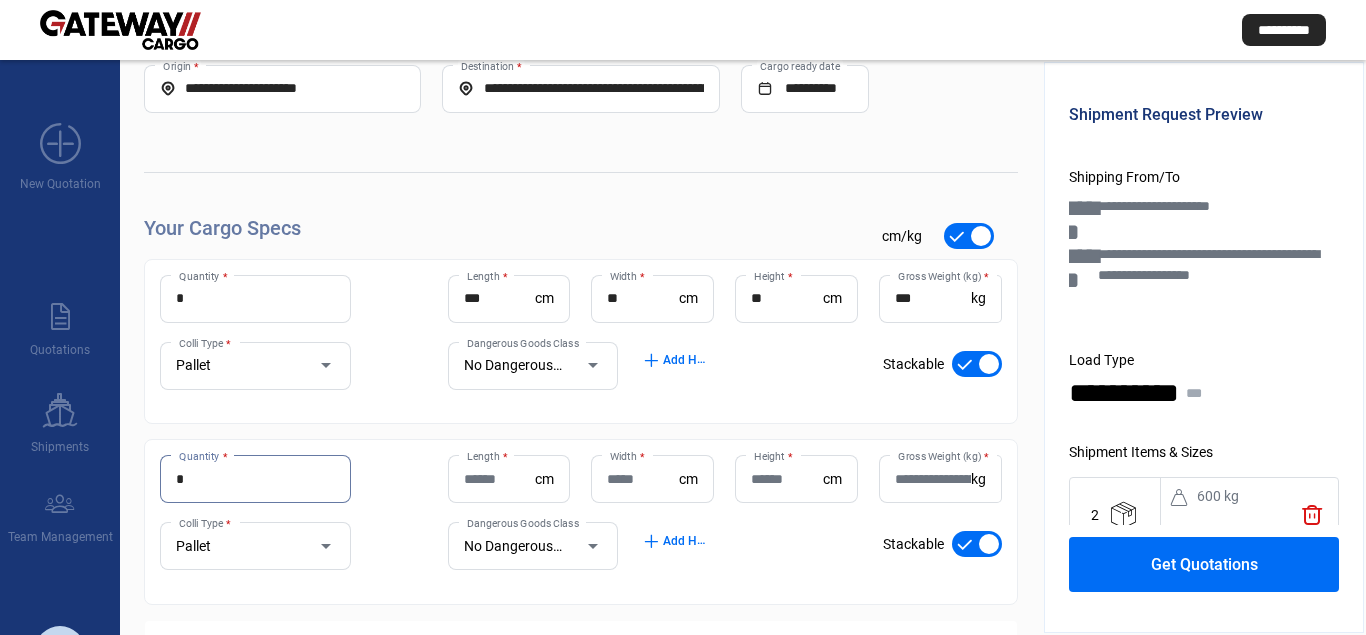 type on "*" 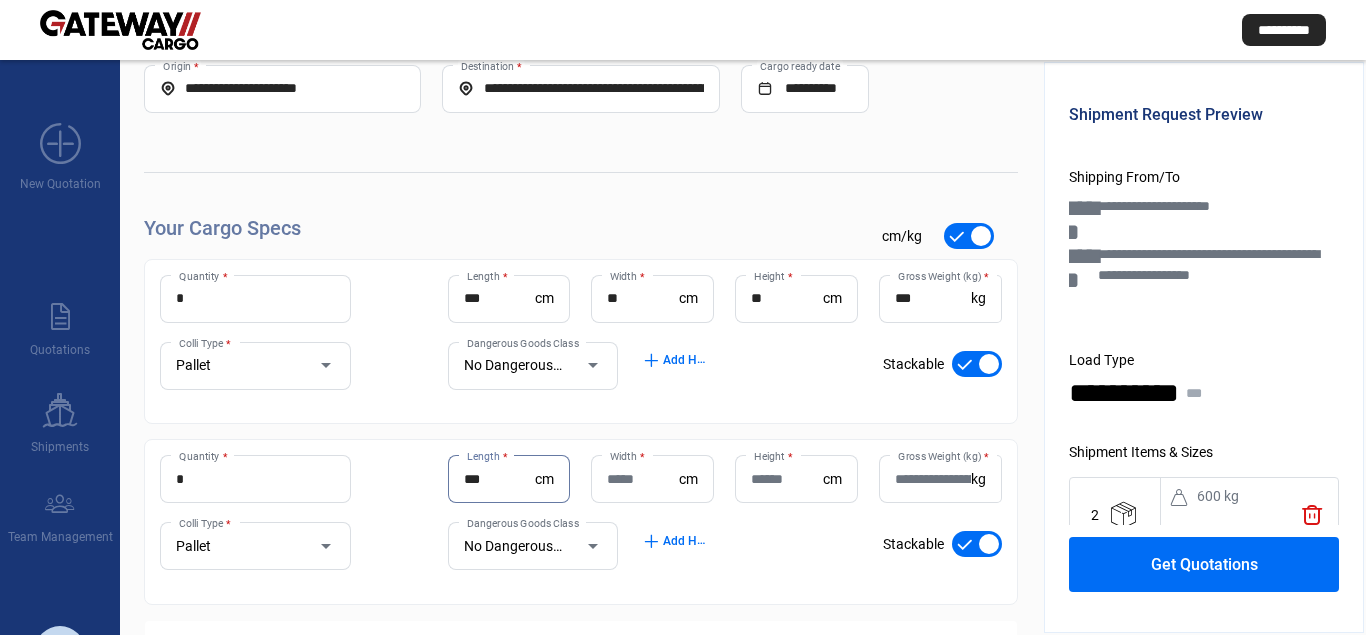 type on "***" 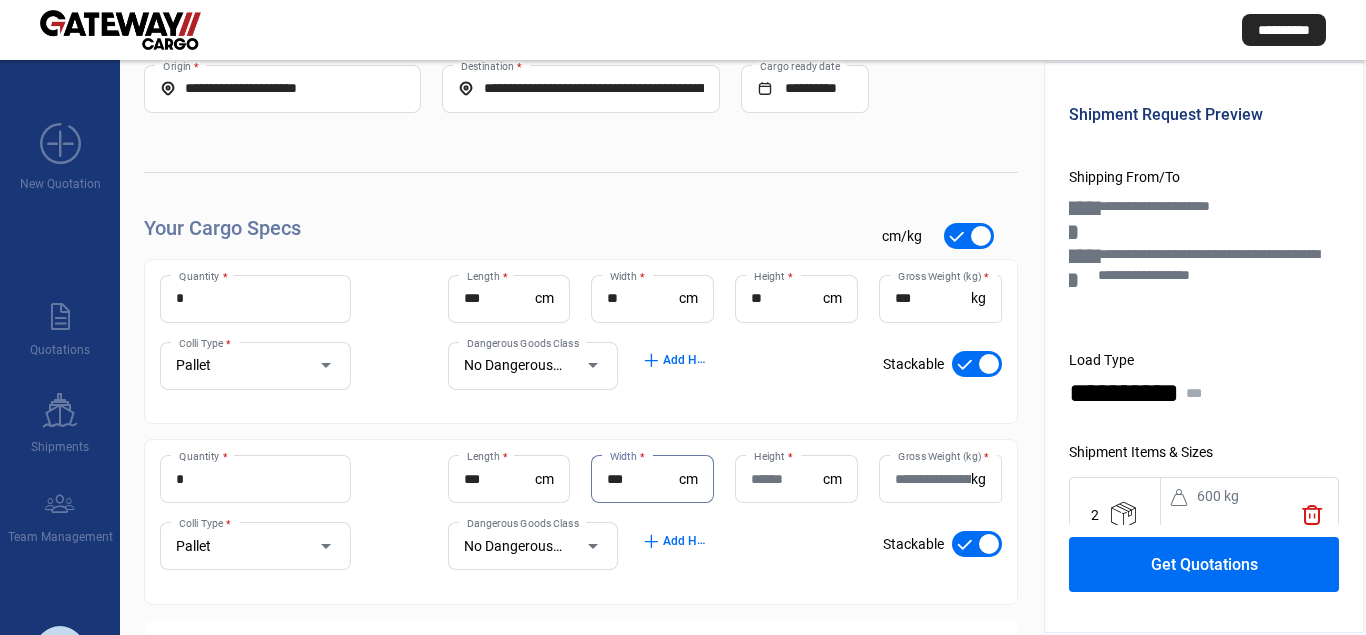 type on "***" 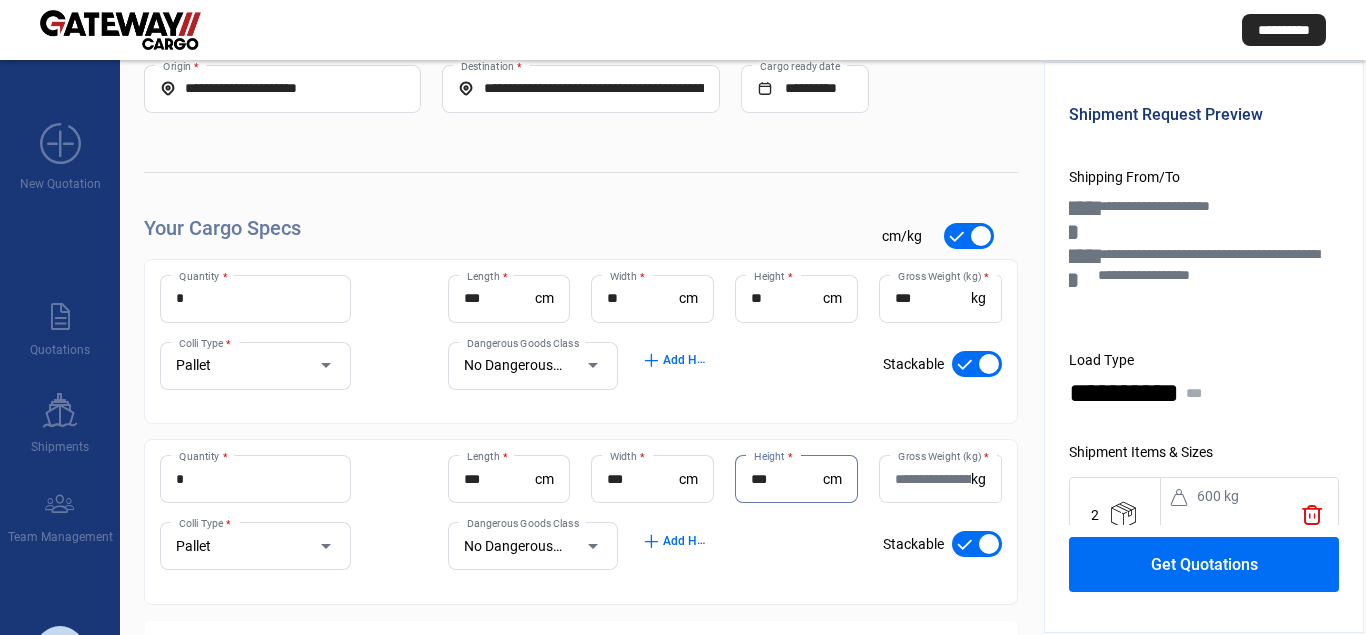 type on "***" 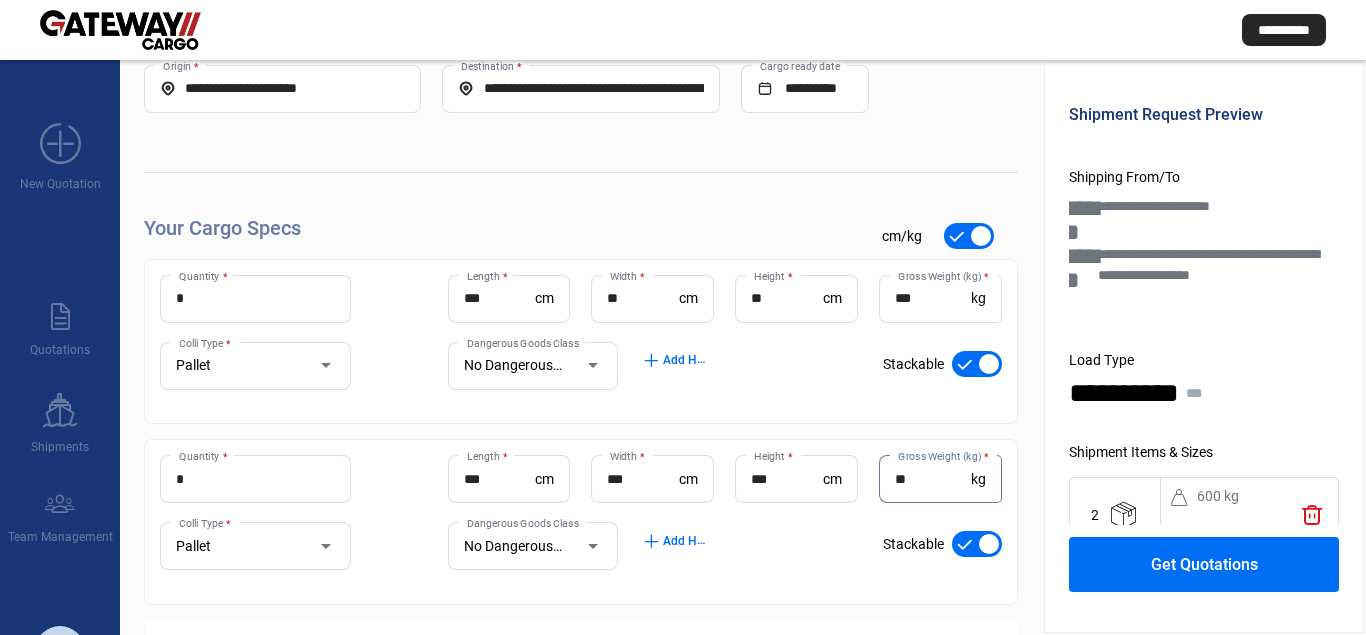 type on "**" 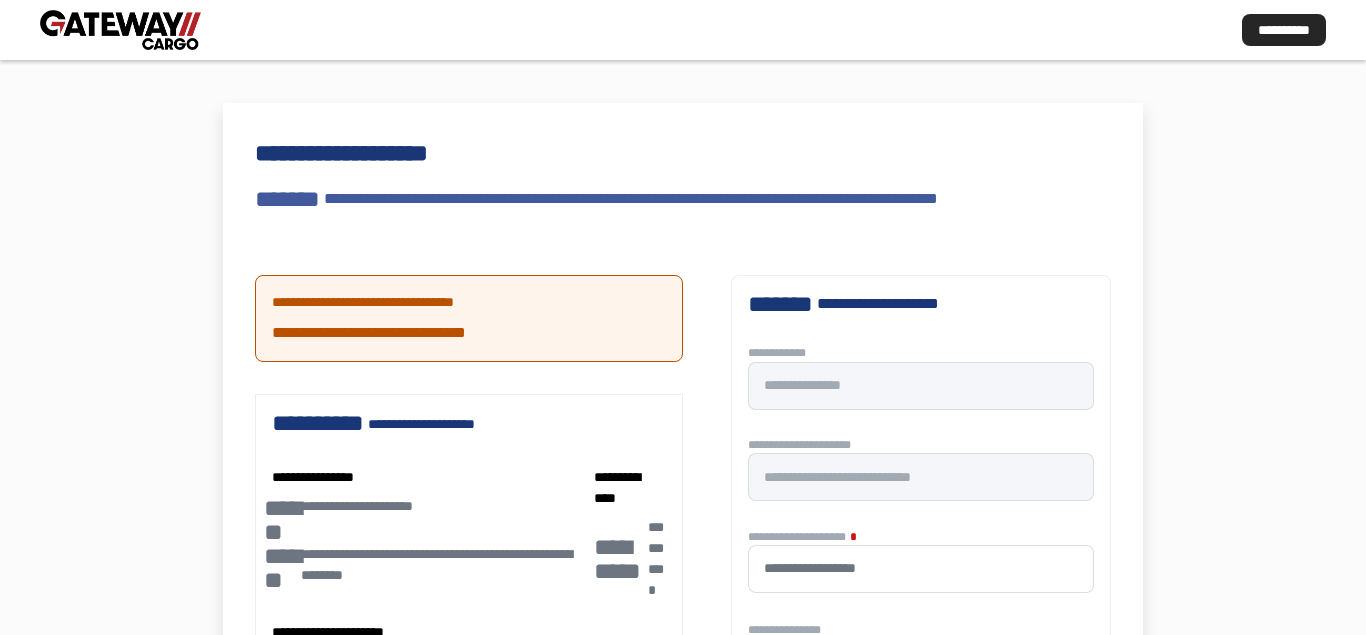 scroll, scrollTop: 0, scrollLeft: 0, axis: both 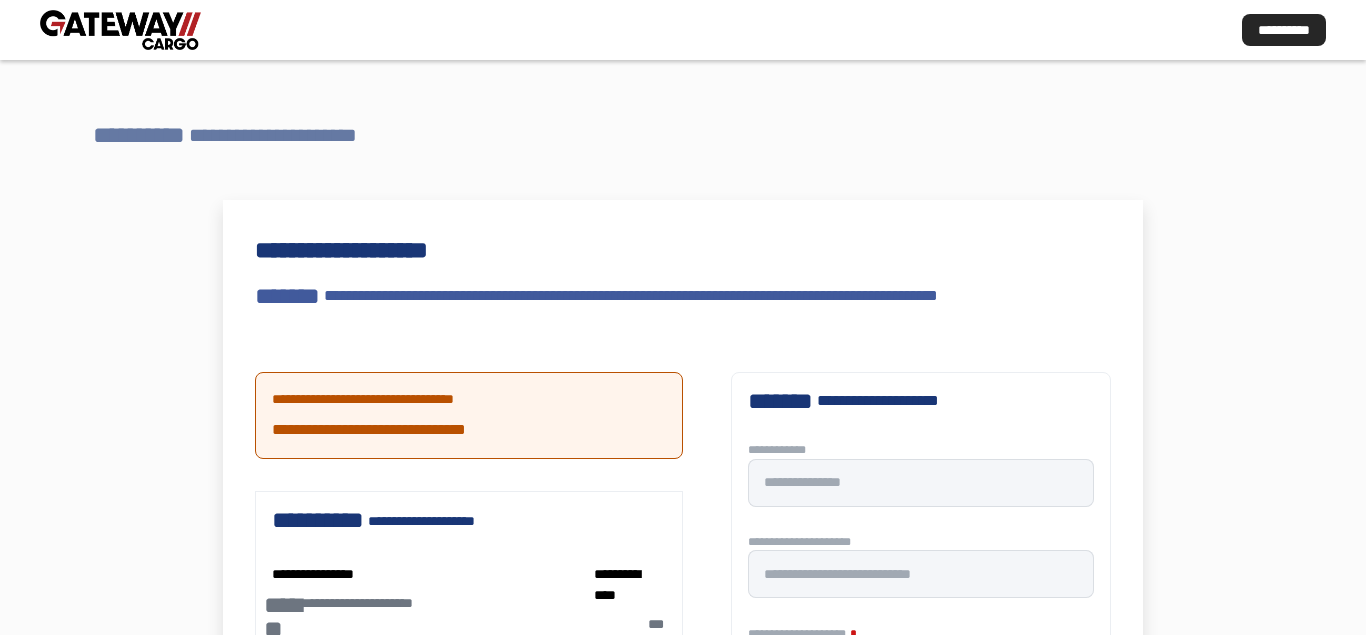 click on "**********" at bounding box center (285, 135) 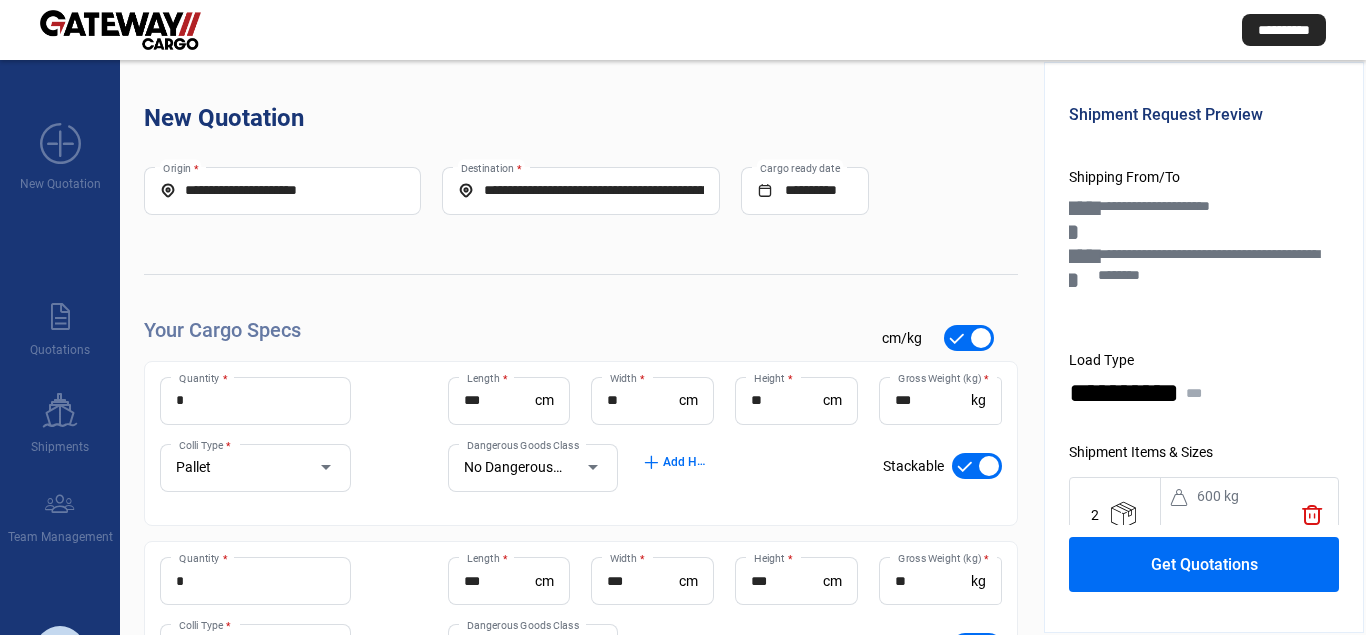 click on "**********" at bounding box center (580, 190) 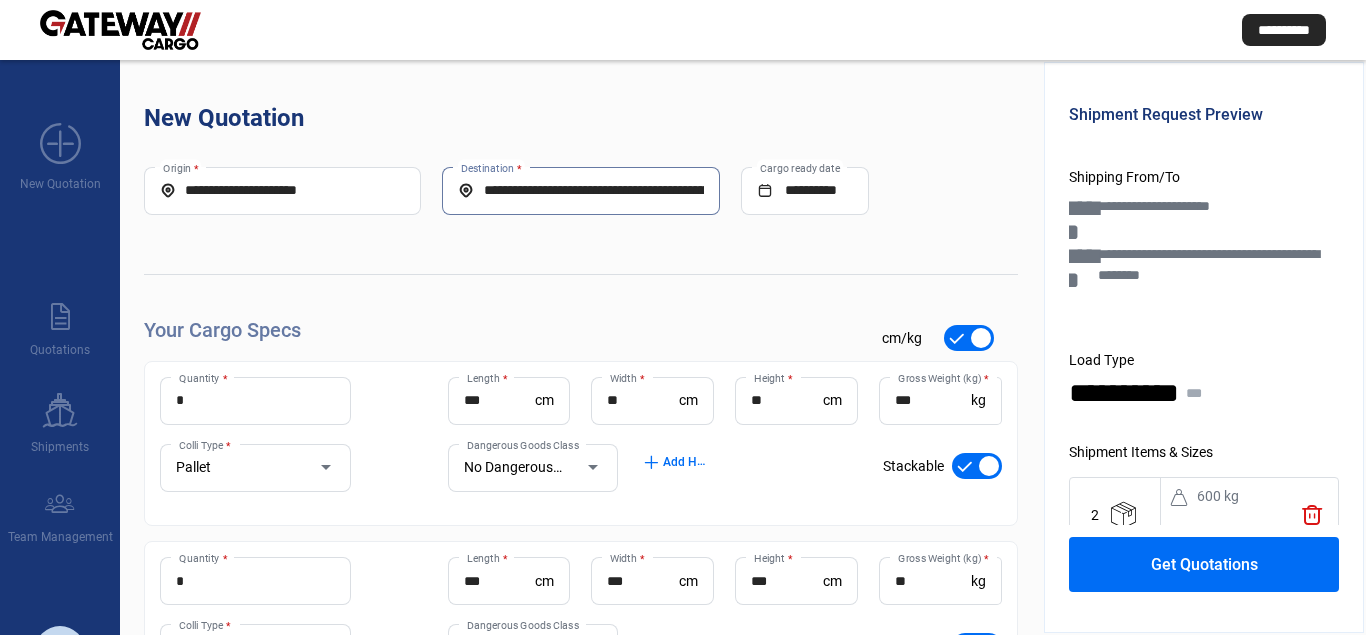 click on "**********" at bounding box center [580, 190] 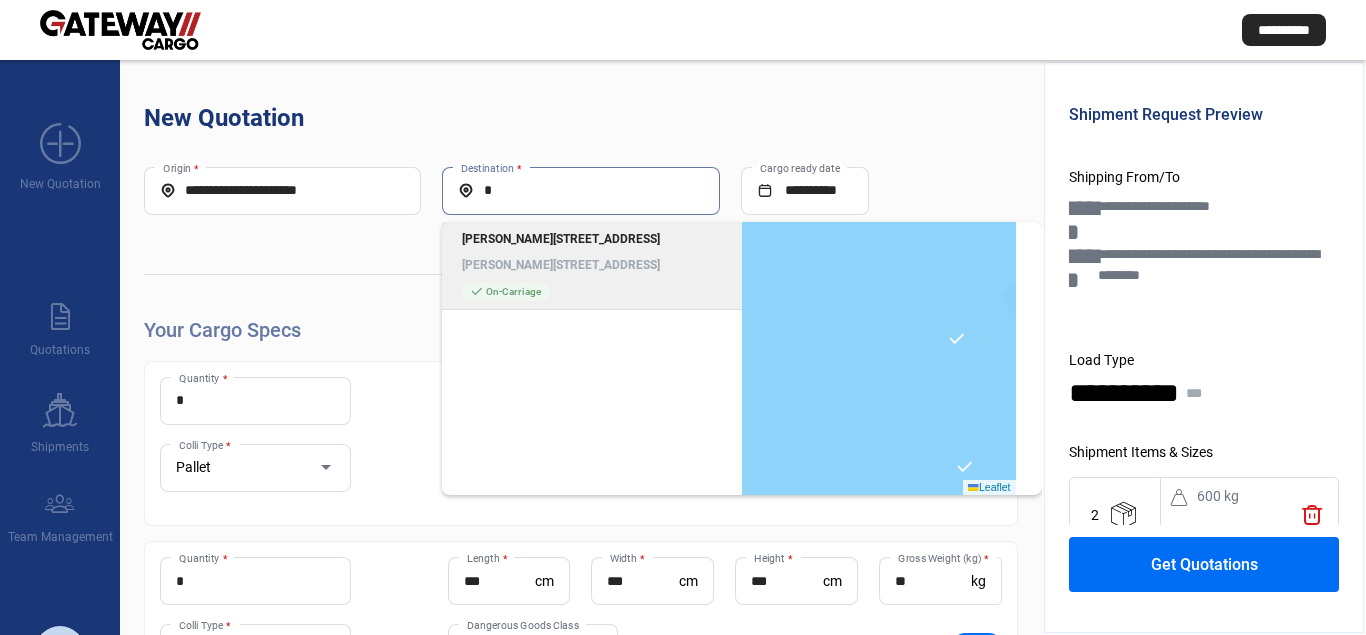 scroll, scrollTop: 0, scrollLeft: 0, axis: both 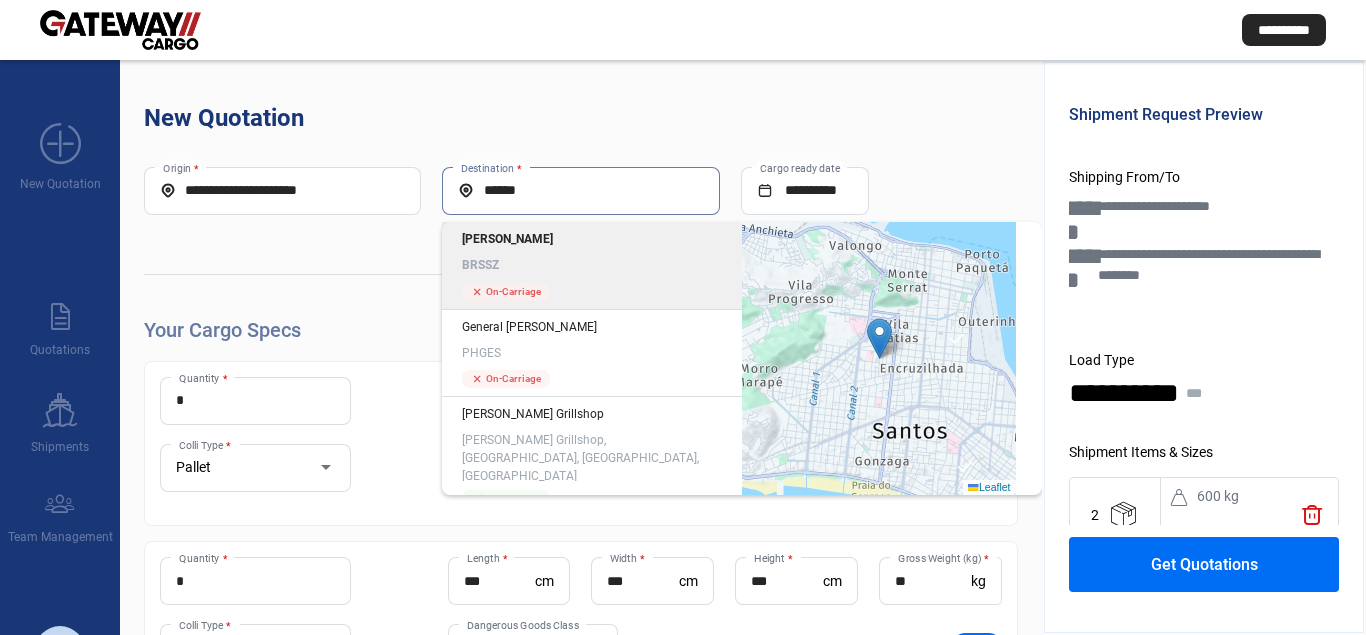 click on "Santos BRSSZ cross  On-Carriage" 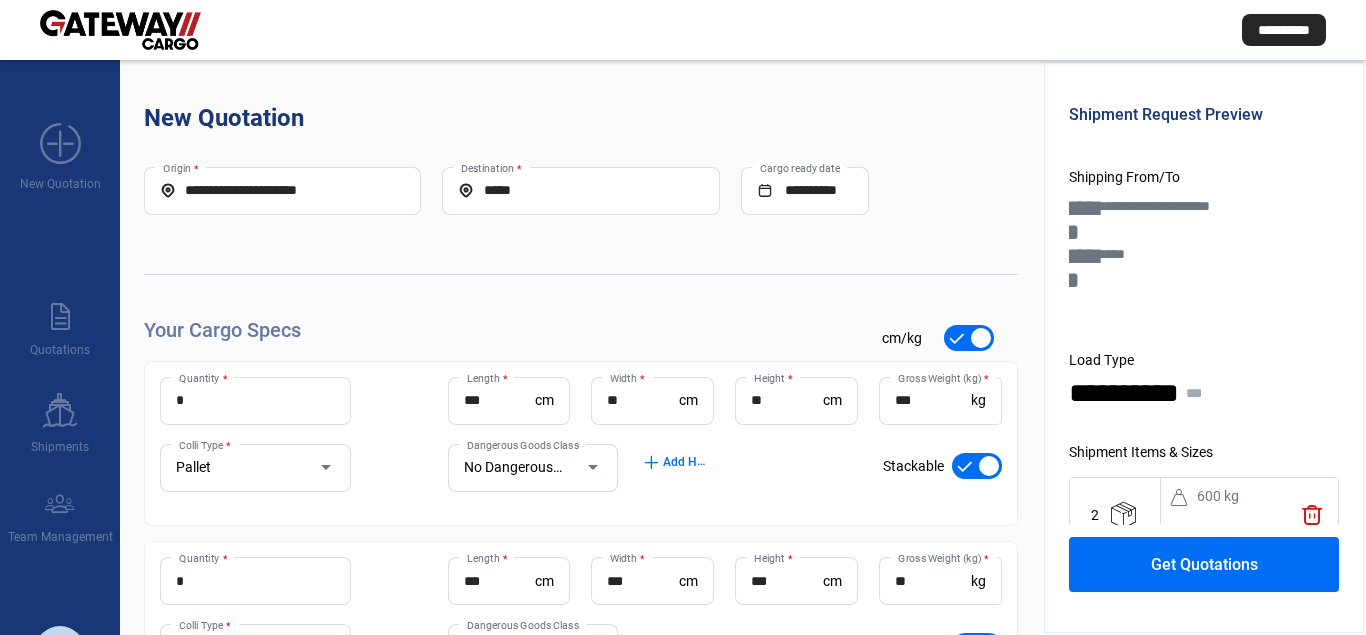 click on "Get Quotations" 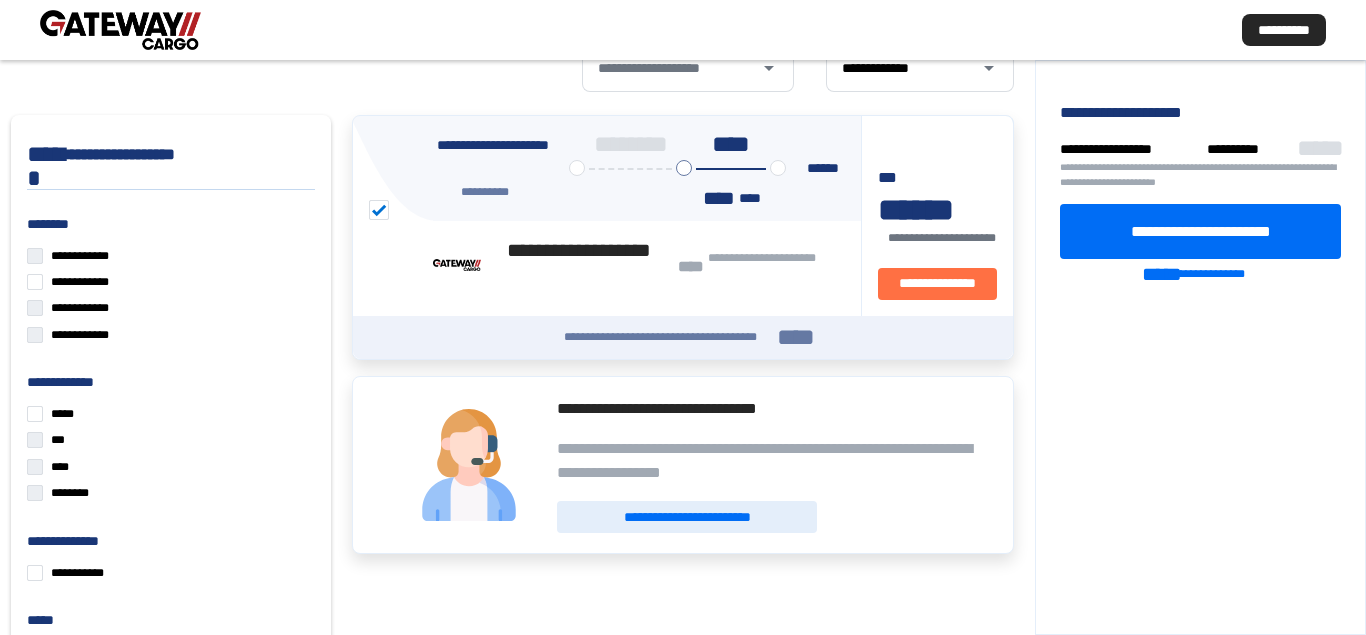 scroll, scrollTop: 0, scrollLeft: 0, axis: both 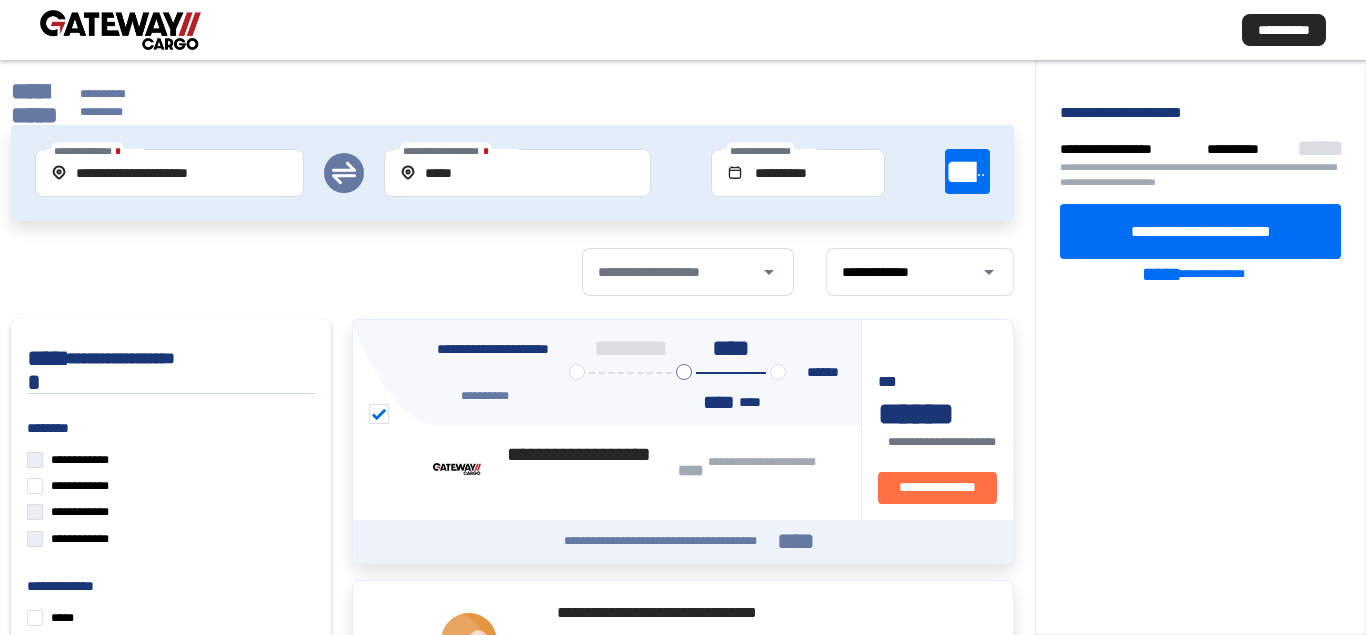 click on "**********" 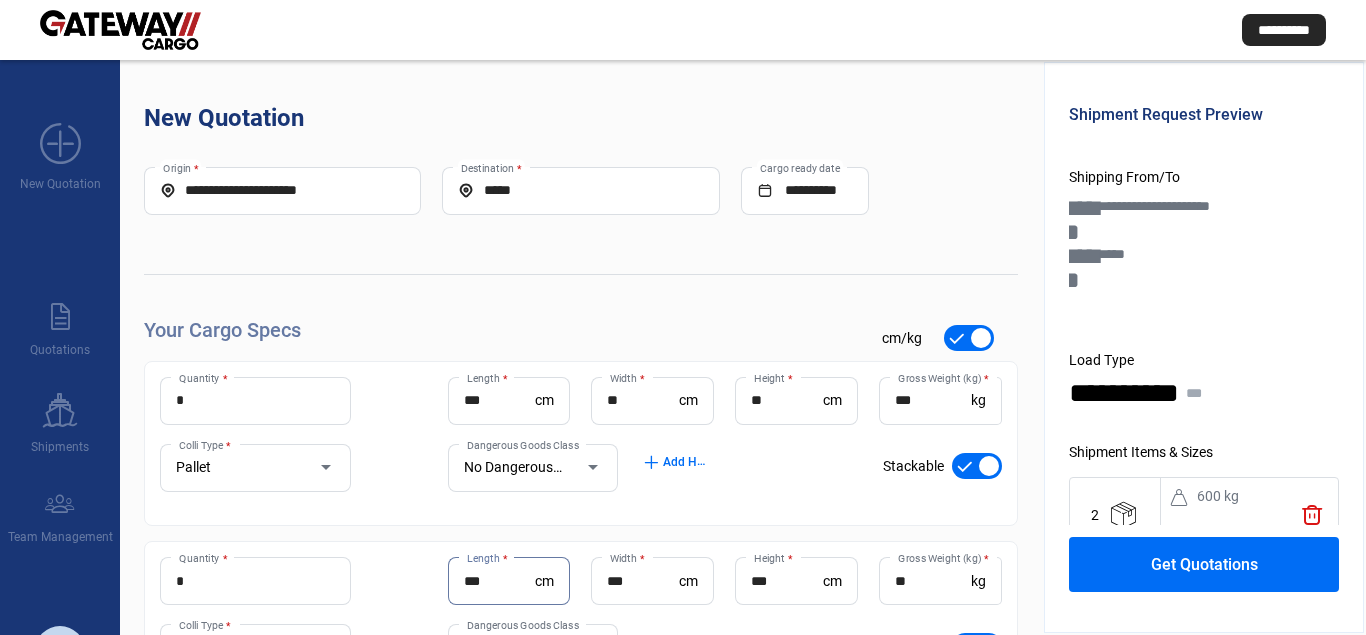 drag, startPoint x: 510, startPoint y: 582, endPoint x: 368, endPoint y: 548, distance: 146.0137 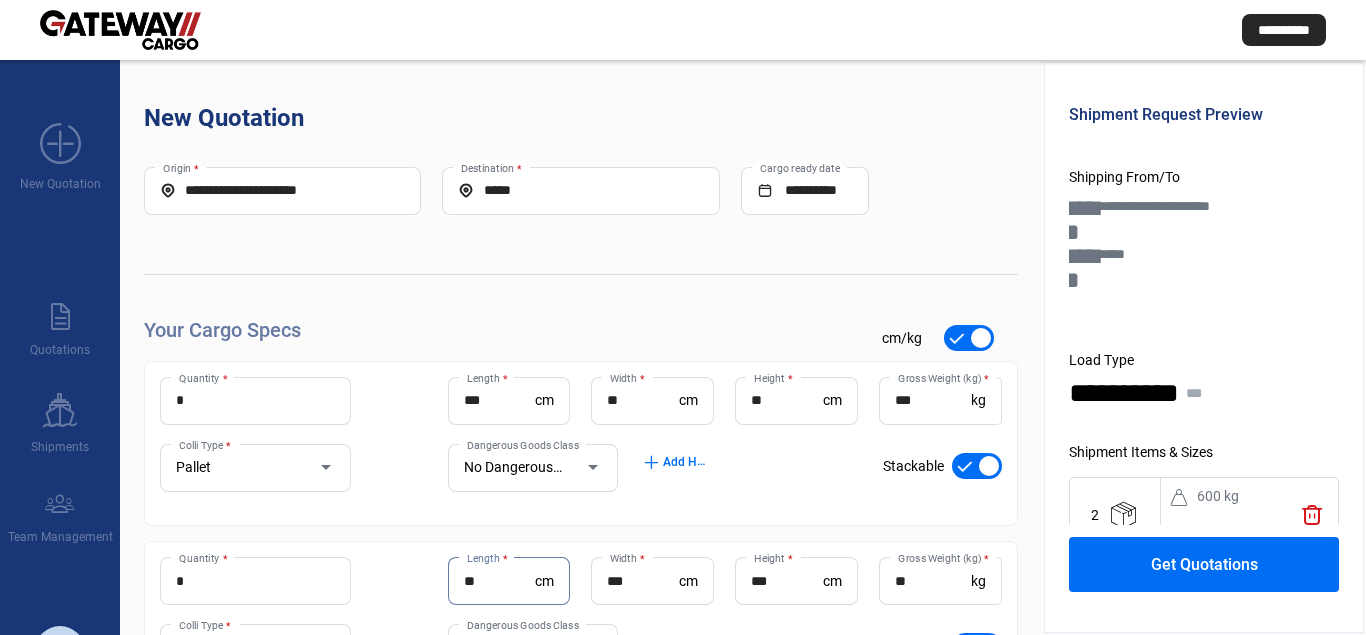 type on "**" 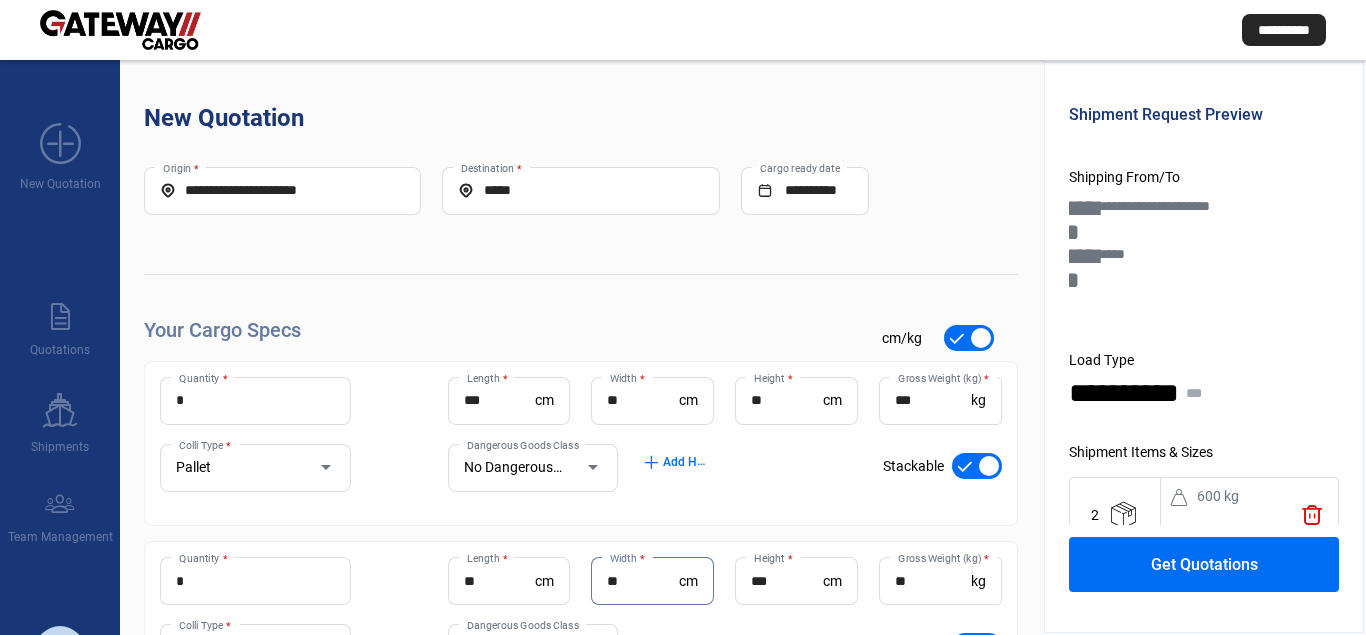 type on "**" 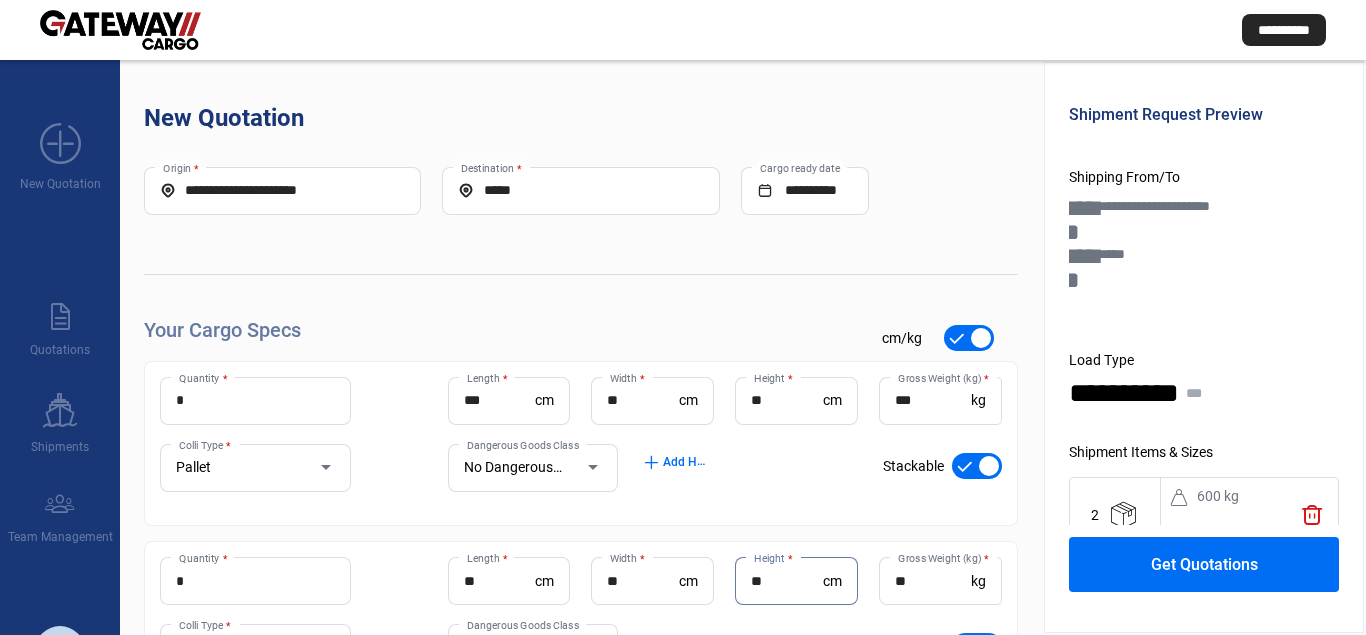 type on "**" 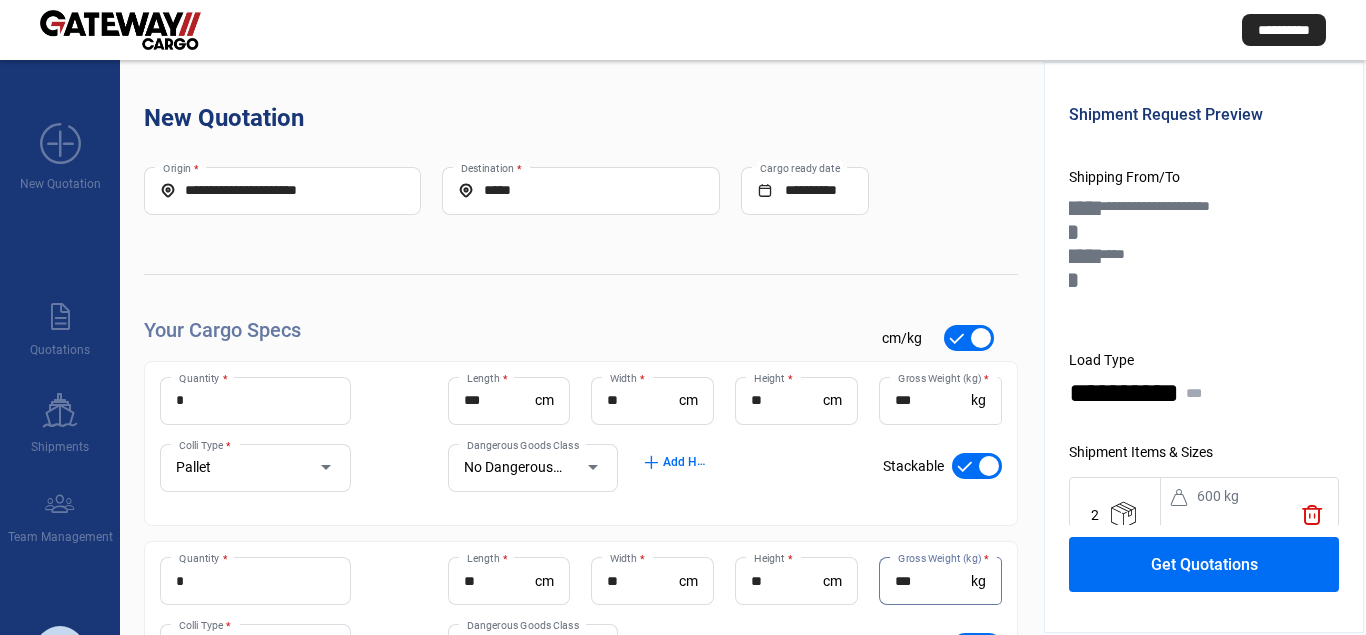 scroll, scrollTop: 189, scrollLeft: 0, axis: vertical 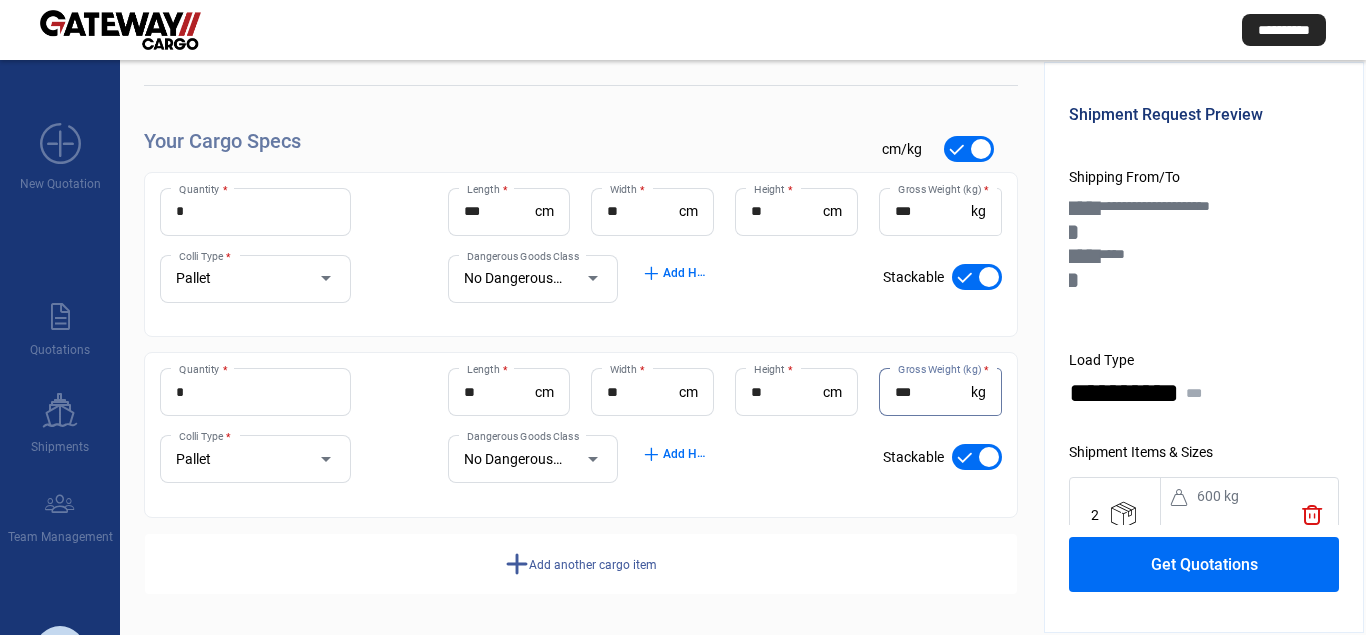 type on "***" 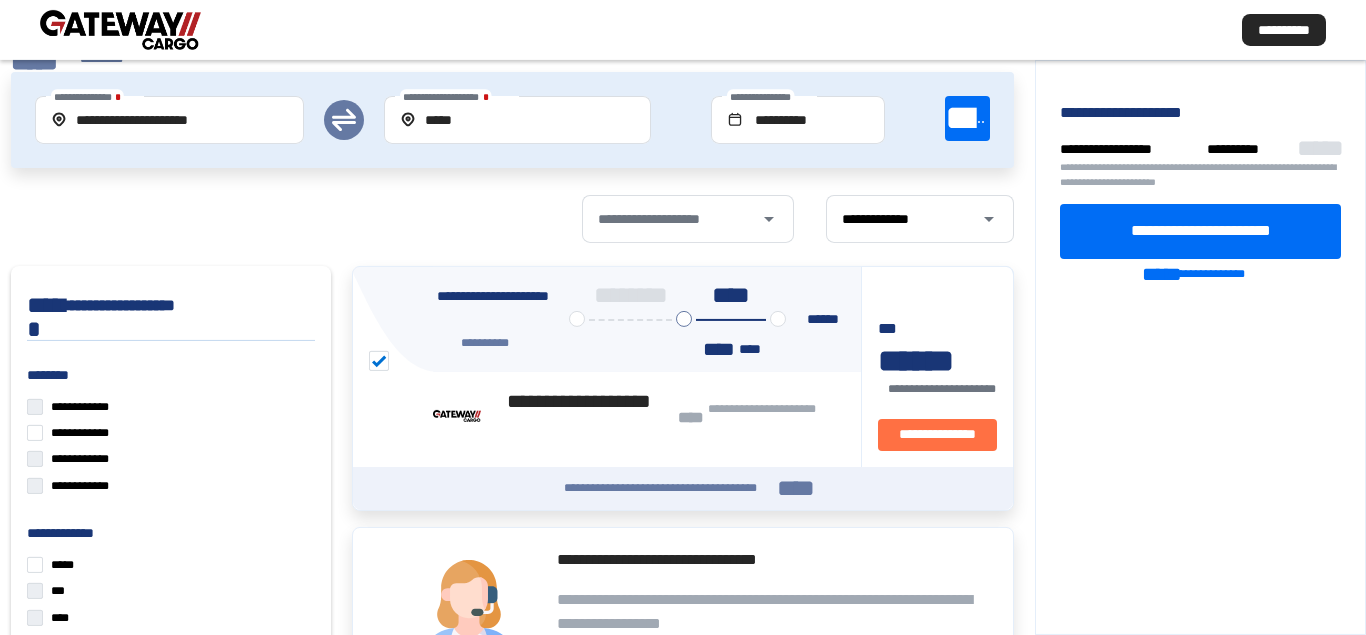 scroll, scrollTop: 0, scrollLeft: 0, axis: both 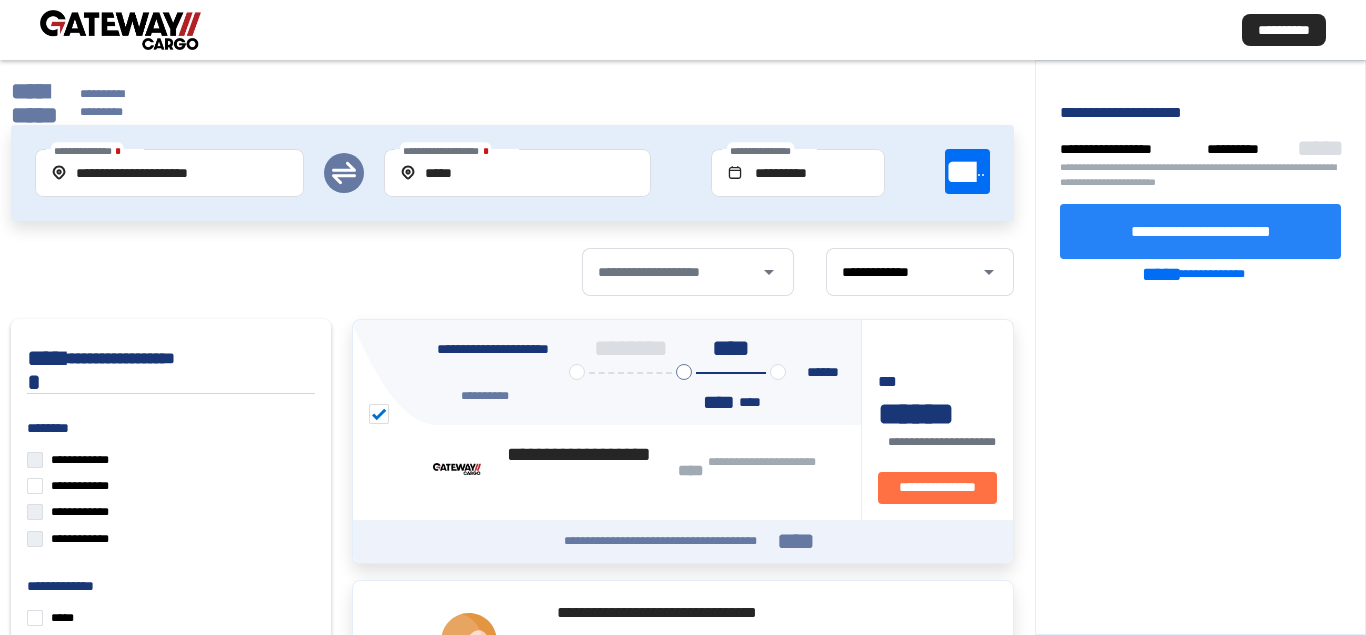 click on "**********" 